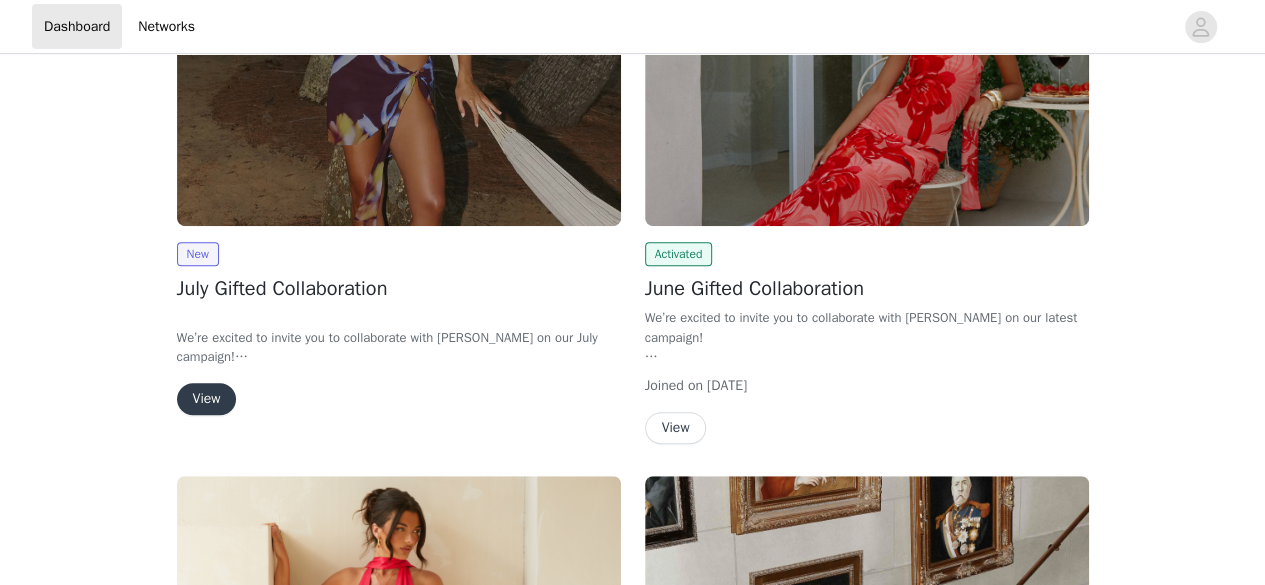 scroll, scrollTop: 428, scrollLeft: 0, axis: vertical 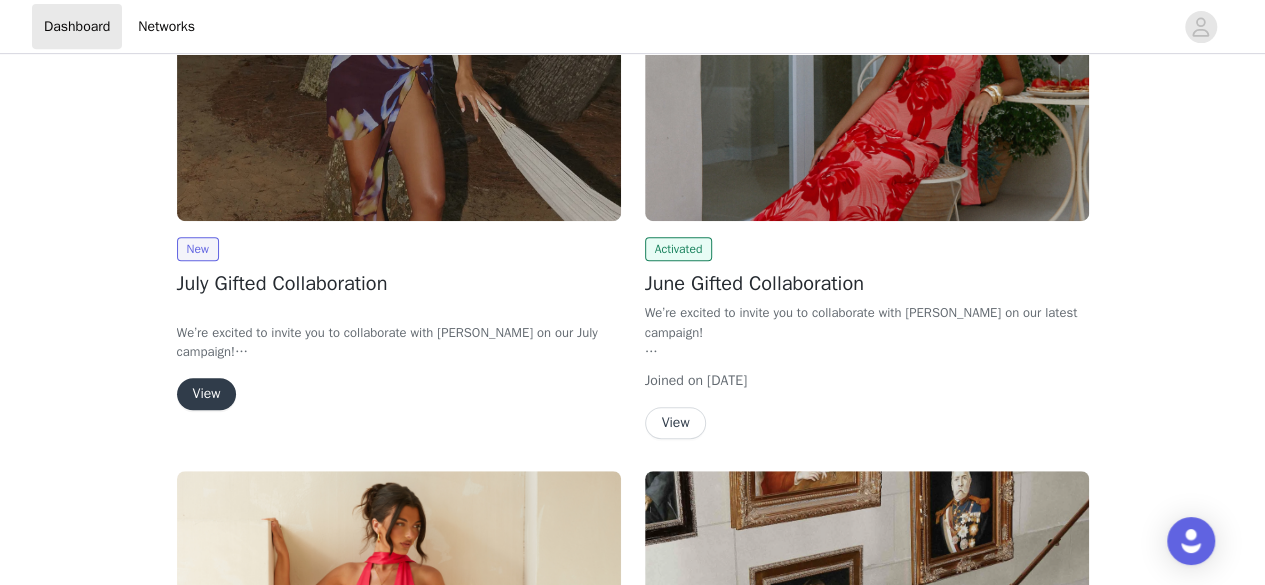 click on "View" at bounding box center [207, 394] 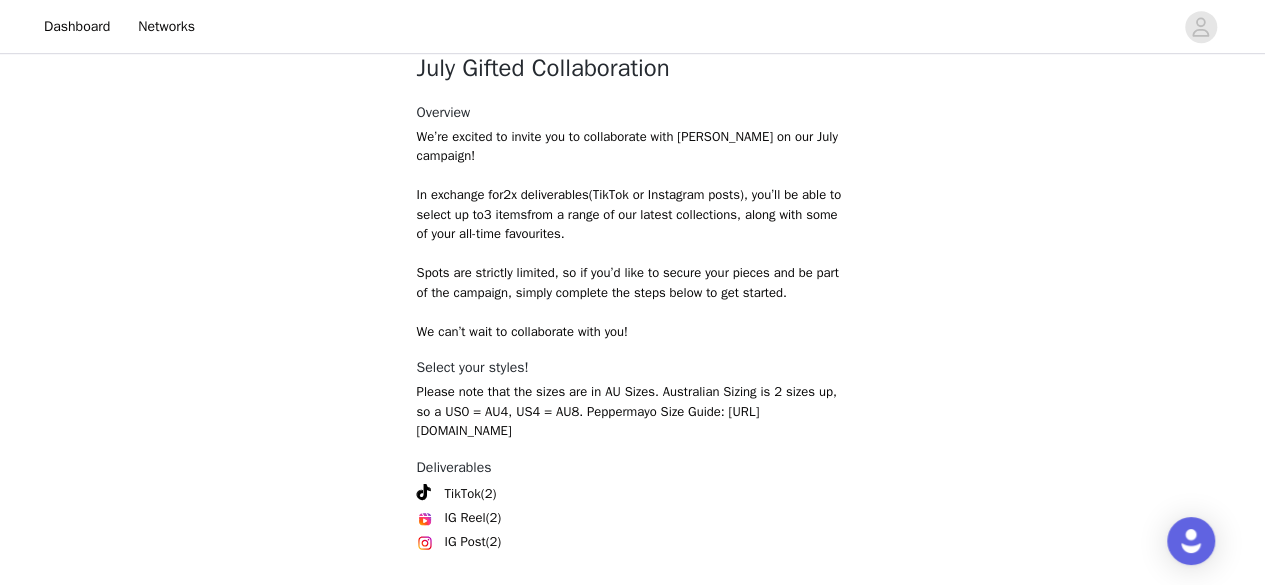 scroll, scrollTop: 717, scrollLeft: 0, axis: vertical 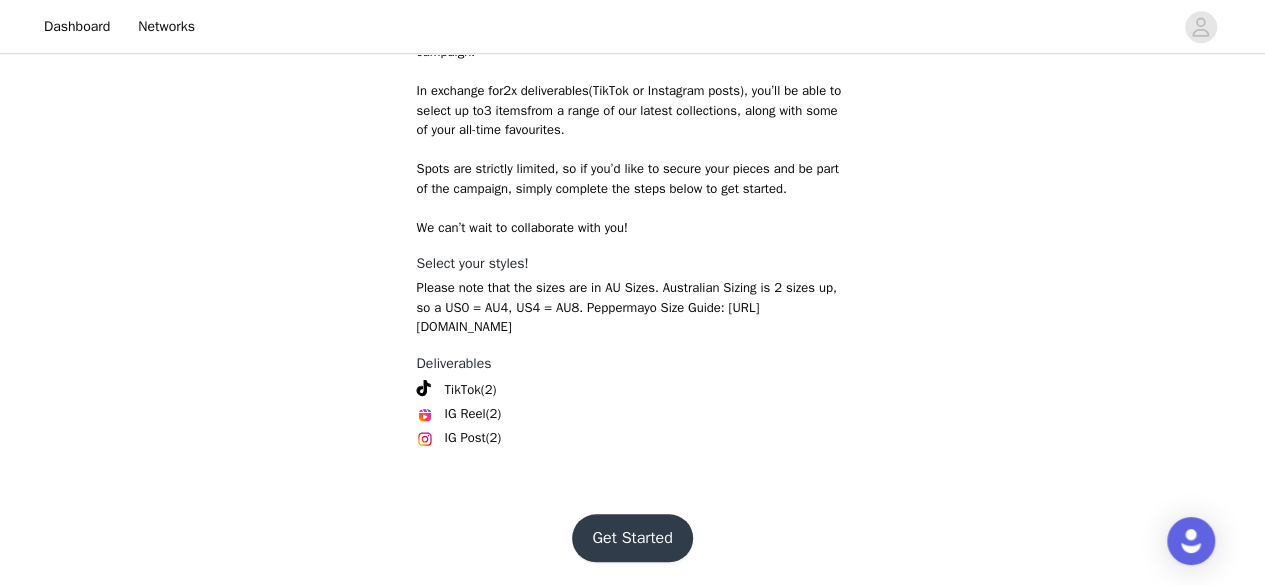 click on "Get Started" at bounding box center (632, 538) 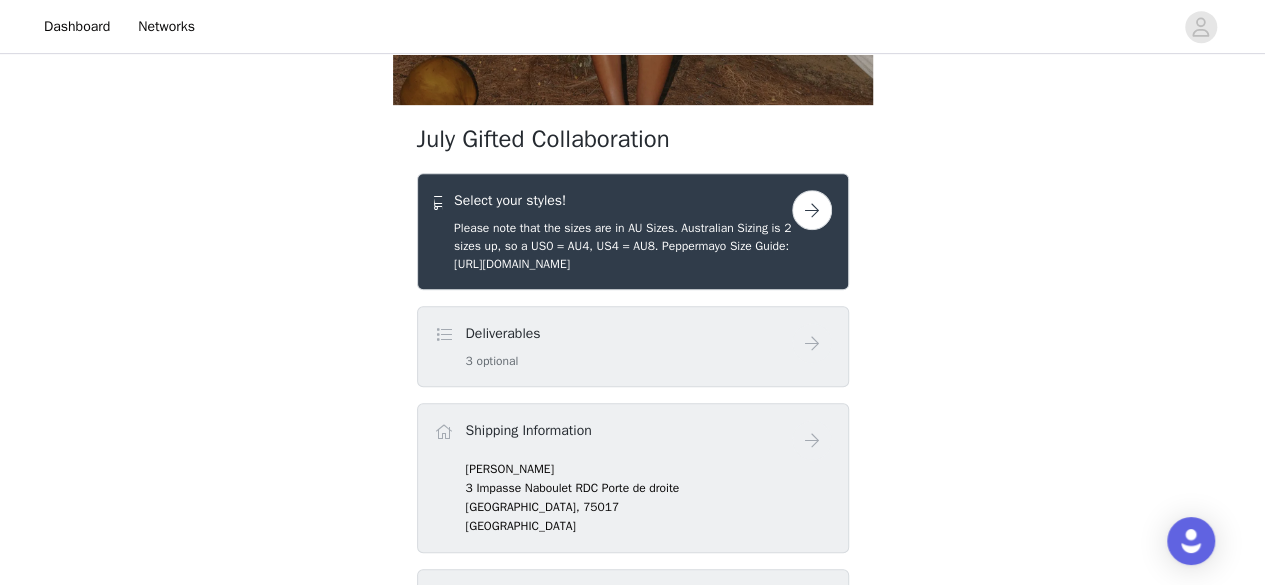scroll, scrollTop: 480, scrollLeft: 0, axis: vertical 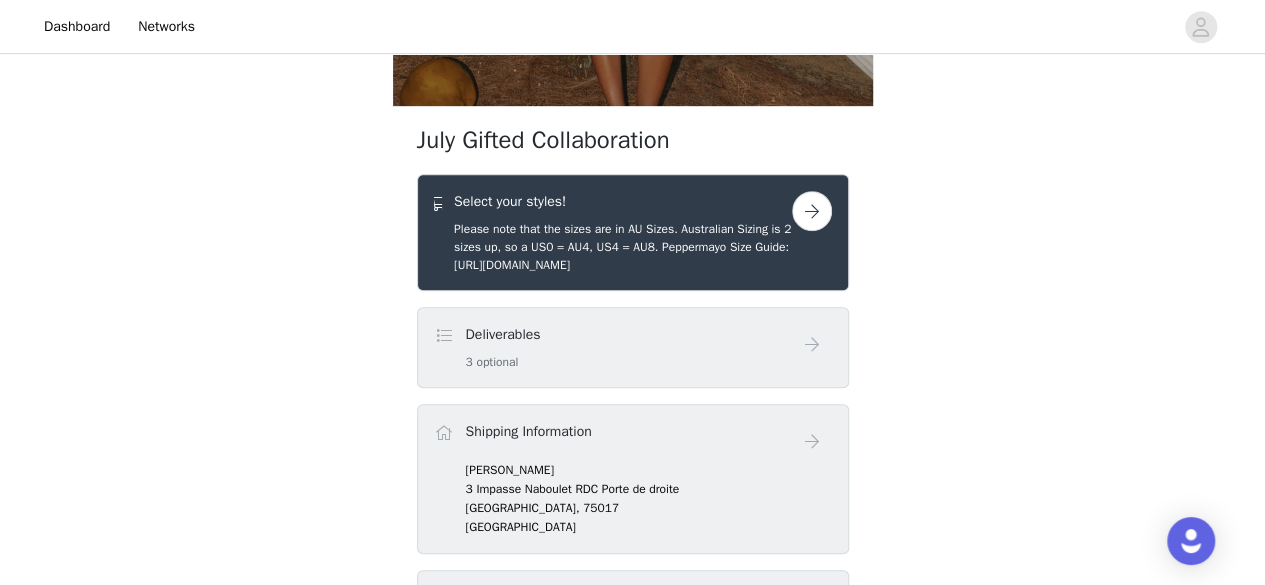click at bounding box center (812, 211) 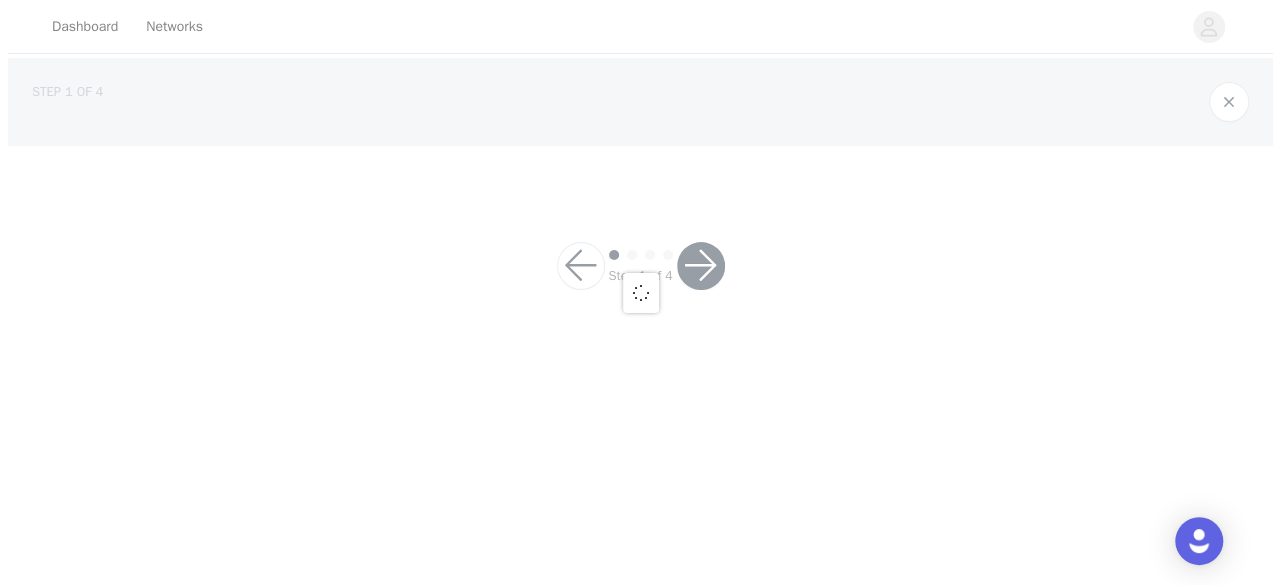 scroll, scrollTop: 0, scrollLeft: 0, axis: both 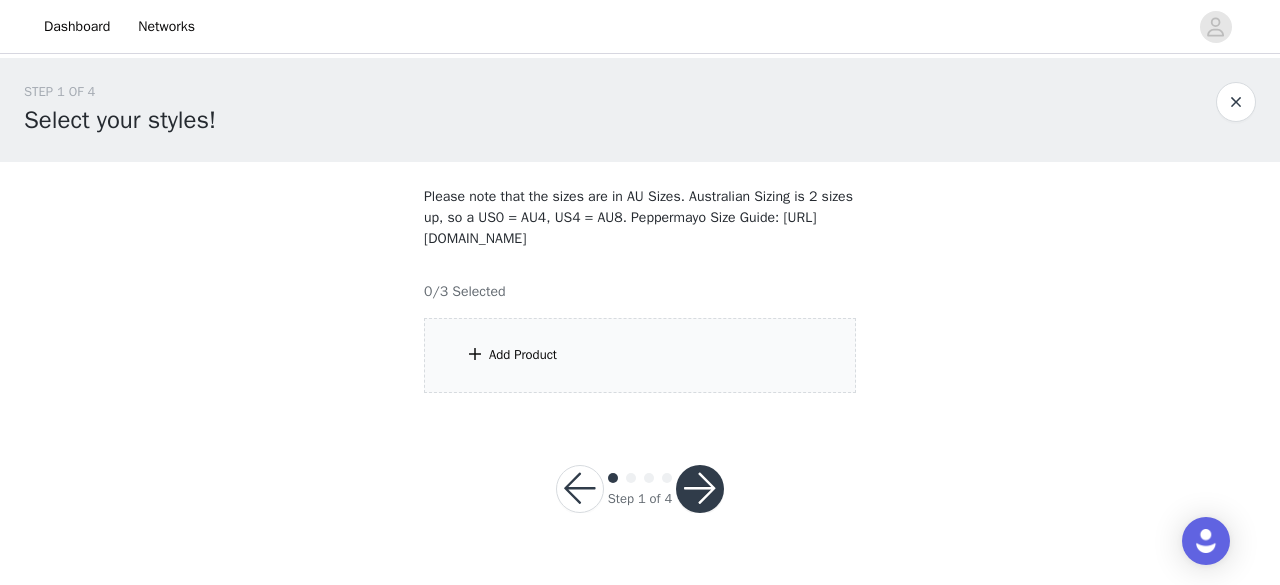 click on "Add Product" at bounding box center [523, 355] 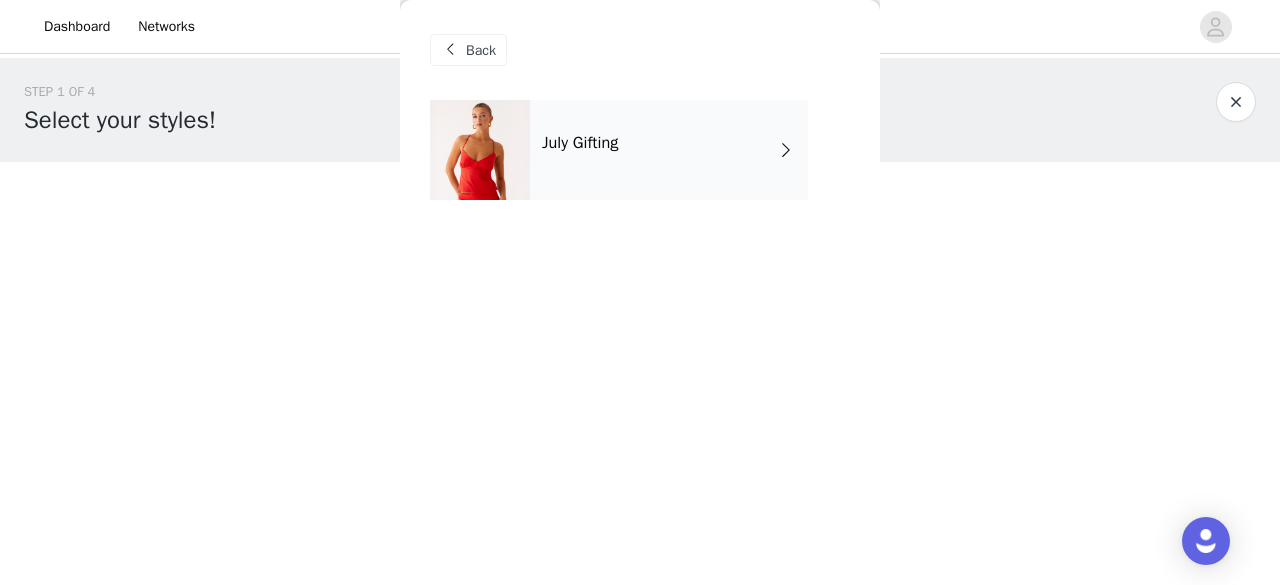 click on "July Gifting" at bounding box center (669, 150) 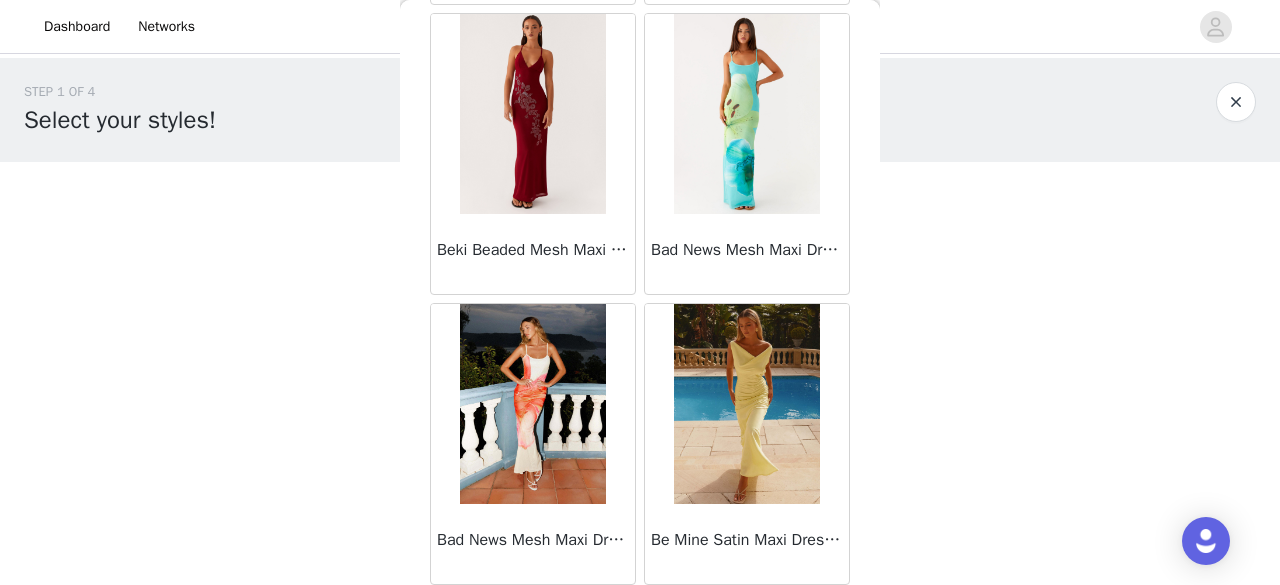 scroll, scrollTop: 2468, scrollLeft: 0, axis: vertical 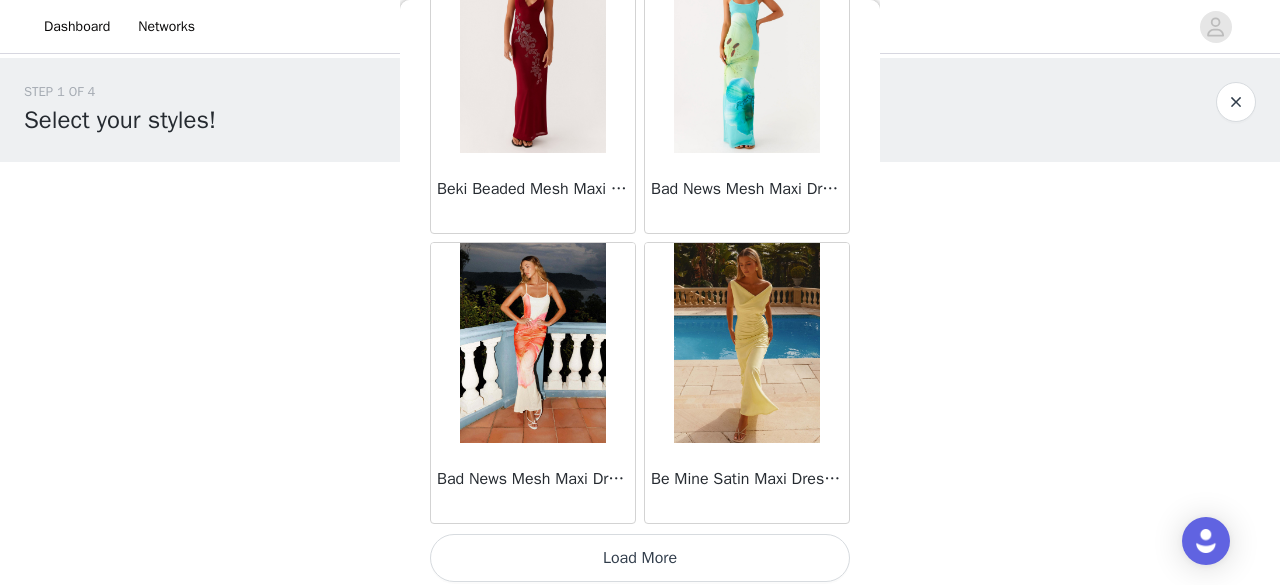 click on "Load More" at bounding box center [640, 558] 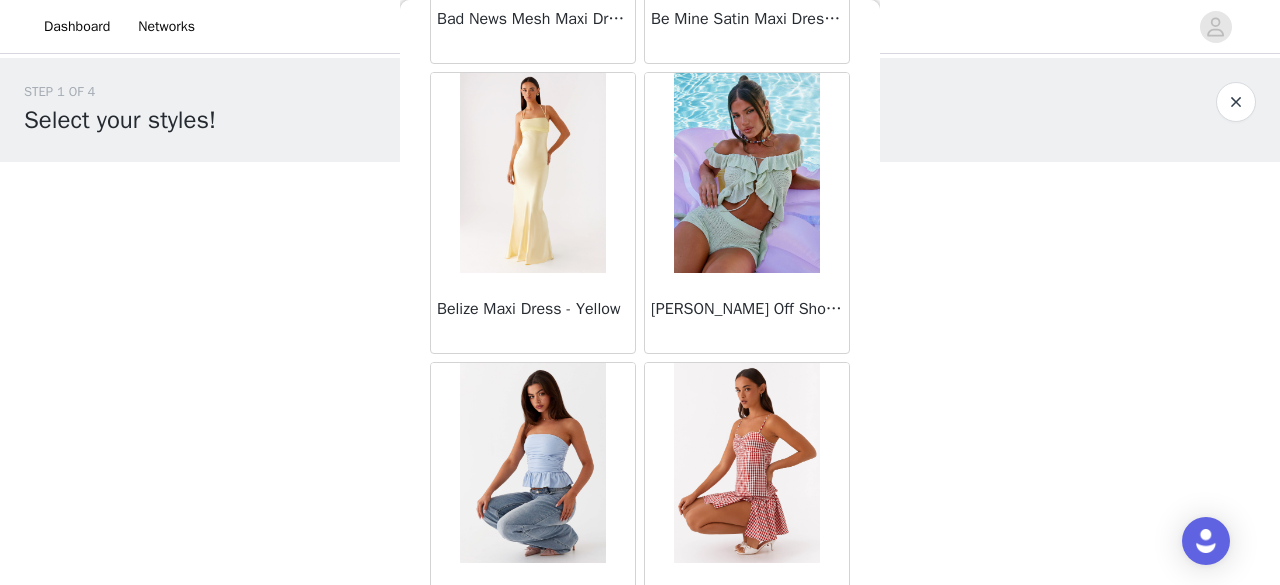 scroll, scrollTop: 5361, scrollLeft: 0, axis: vertical 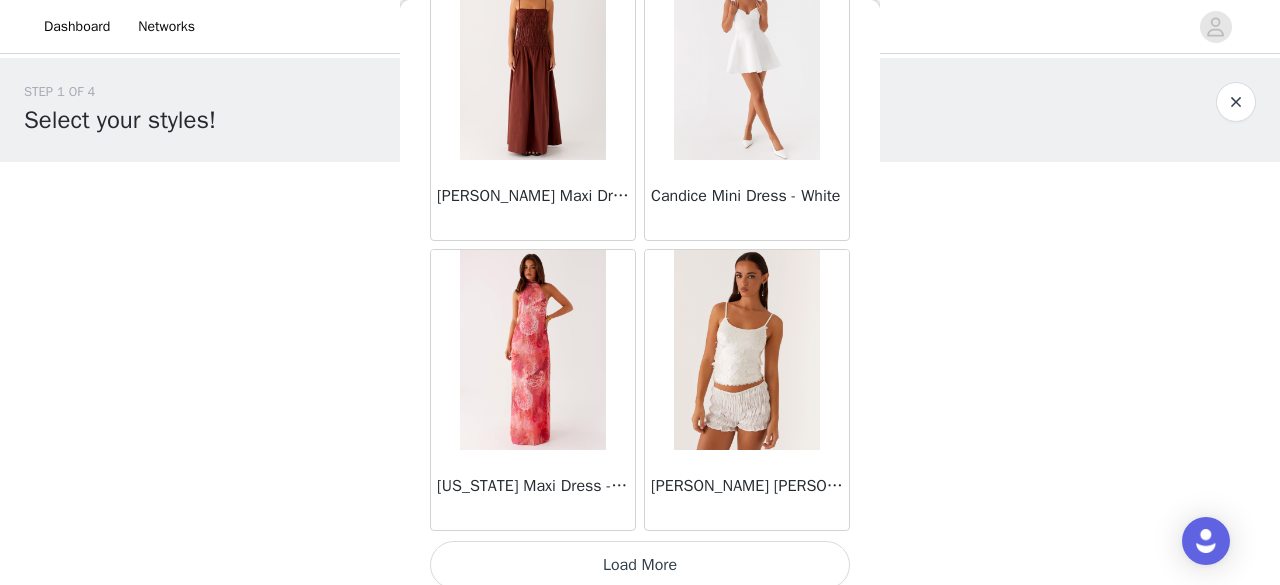 click on "Load More" at bounding box center [640, 565] 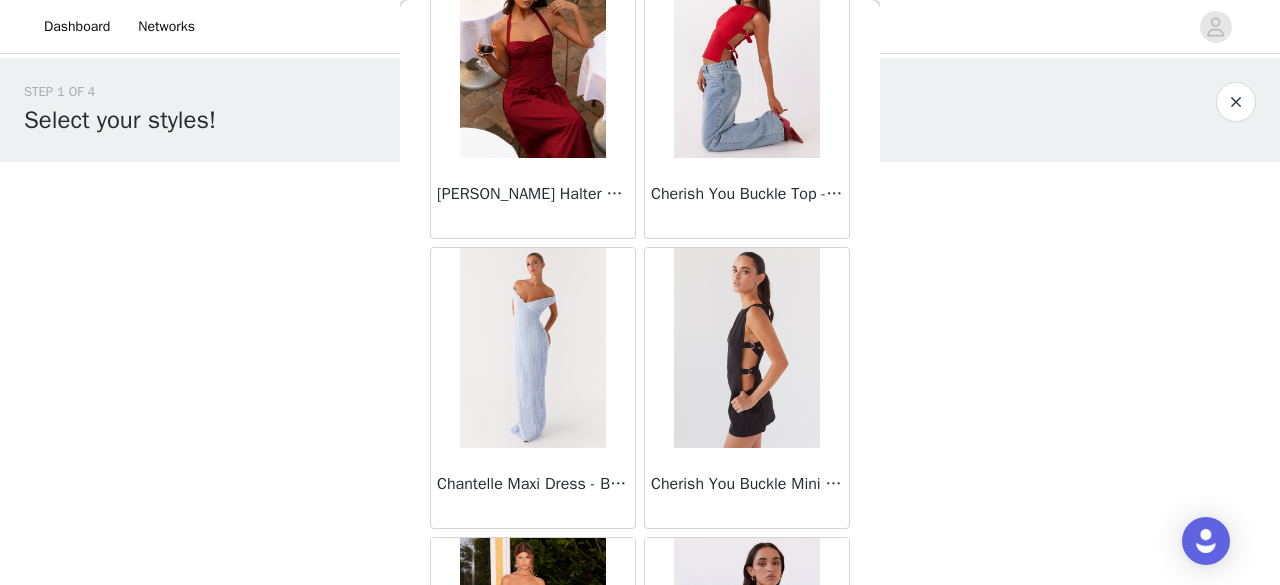 scroll, scrollTop: 8254, scrollLeft: 0, axis: vertical 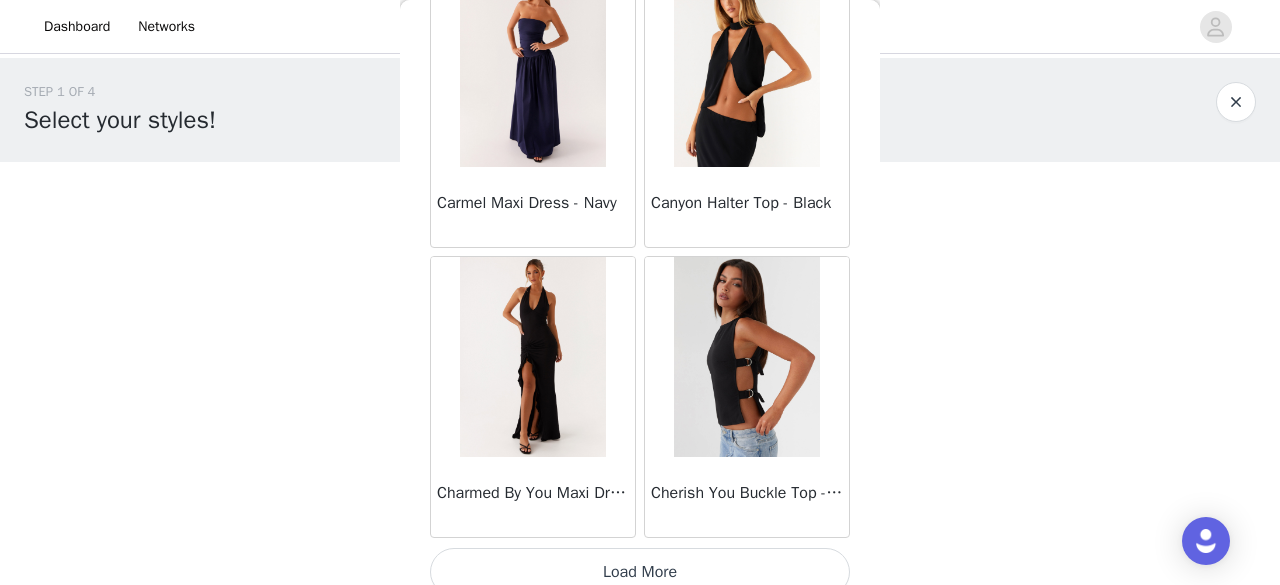 click on "Load More" at bounding box center (640, 572) 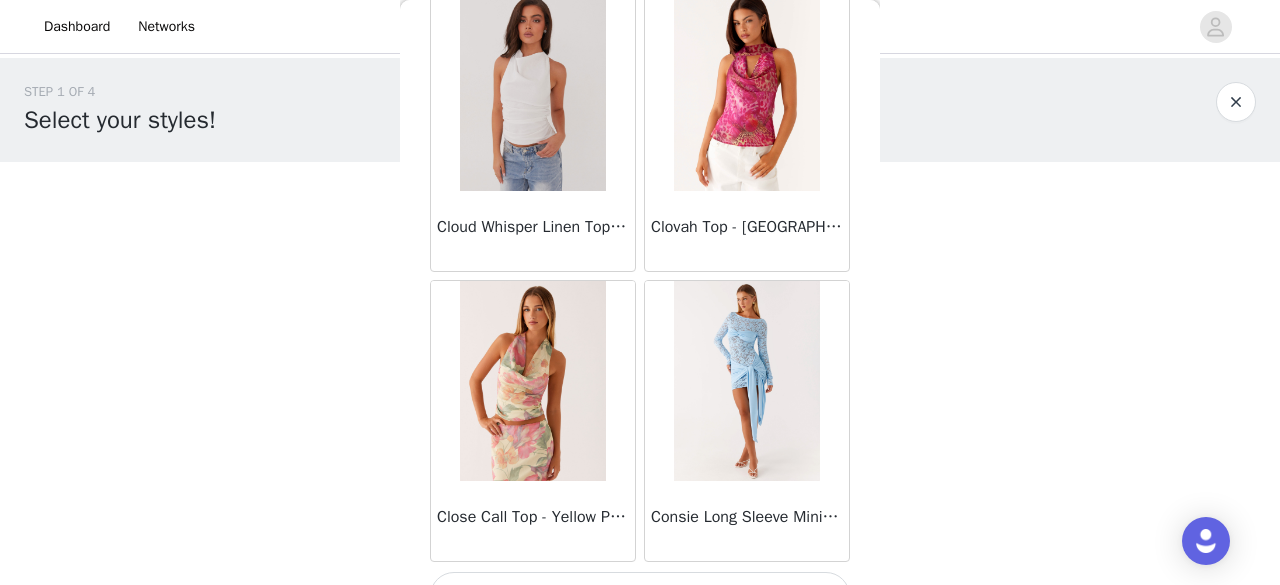 scroll, scrollTop: 11148, scrollLeft: 0, axis: vertical 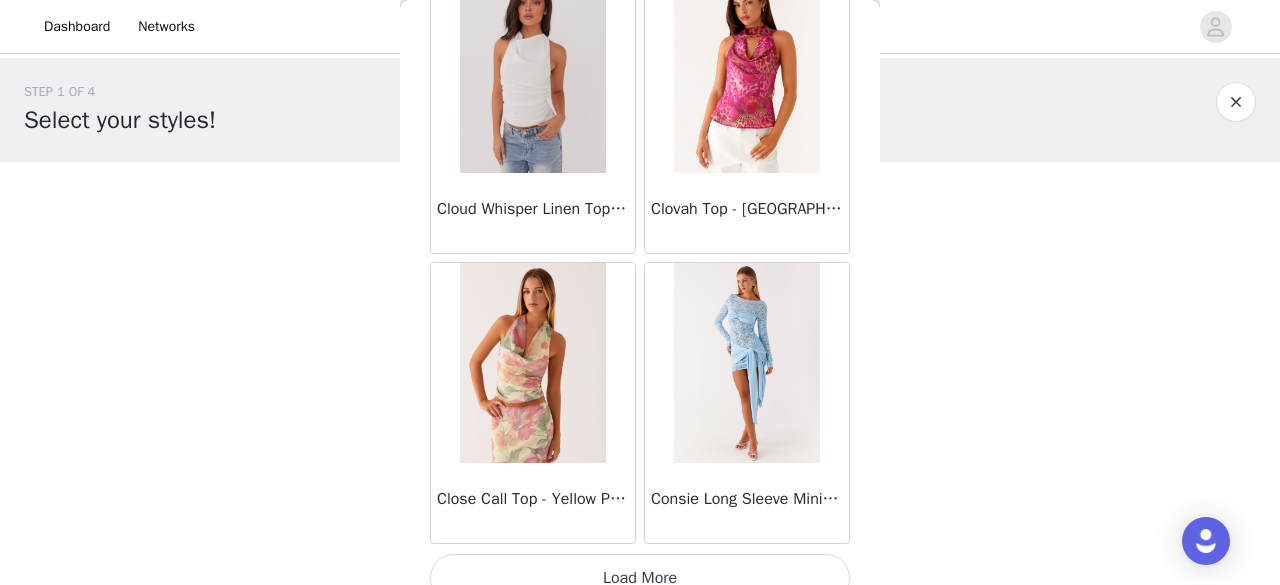 click on "Load More" at bounding box center [640, 578] 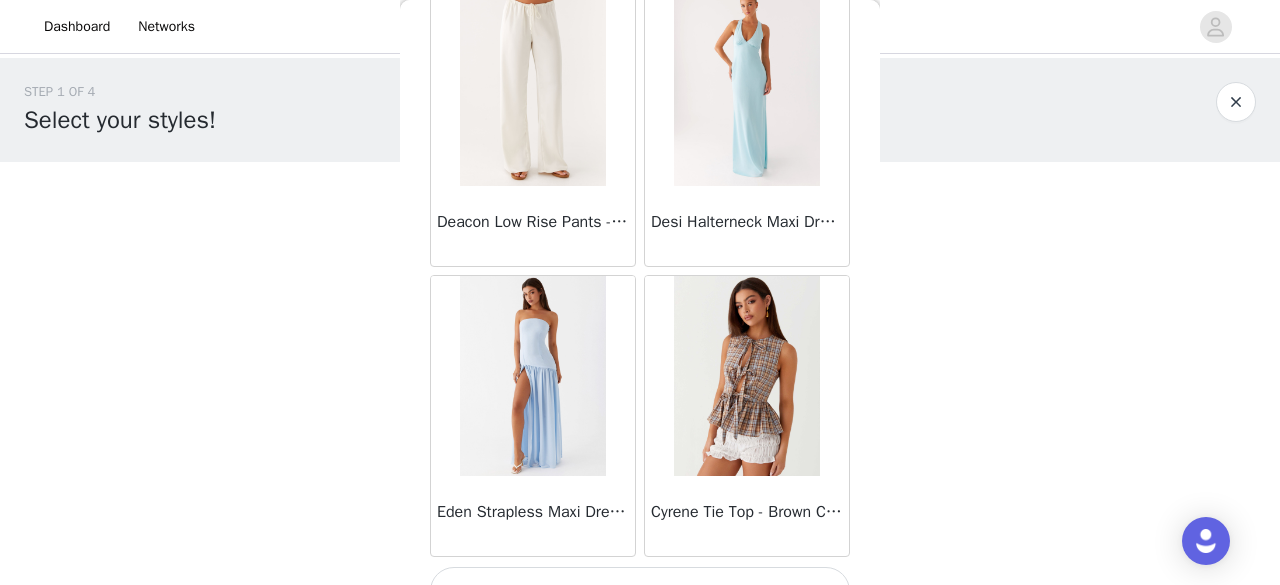 scroll, scrollTop: 14041, scrollLeft: 0, axis: vertical 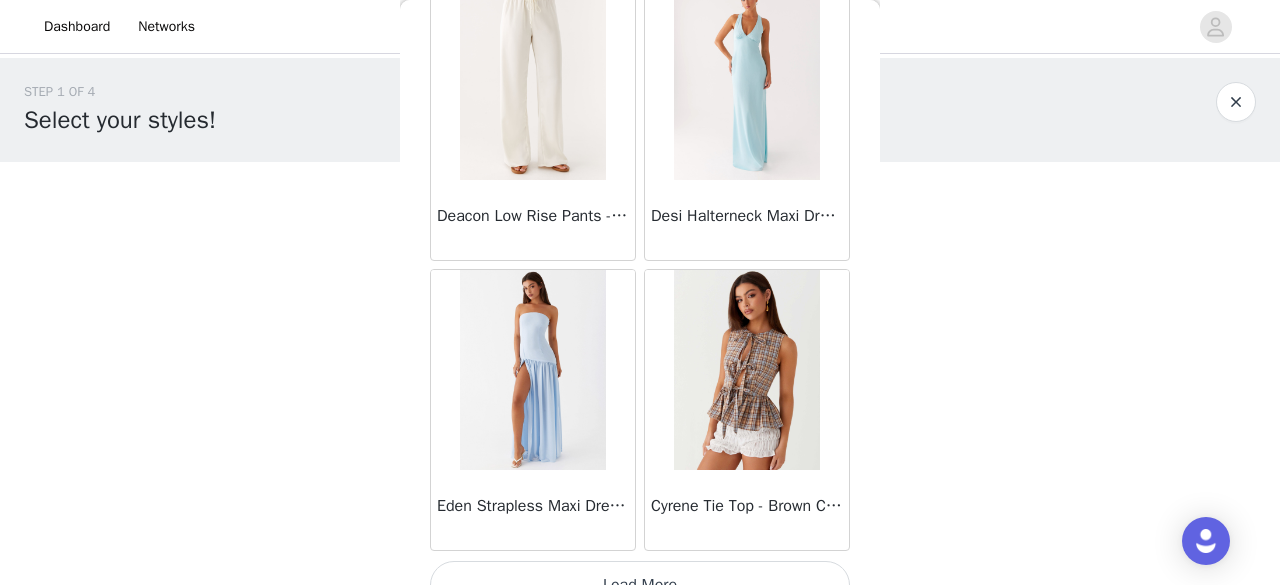 click on "Load More" at bounding box center (640, 585) 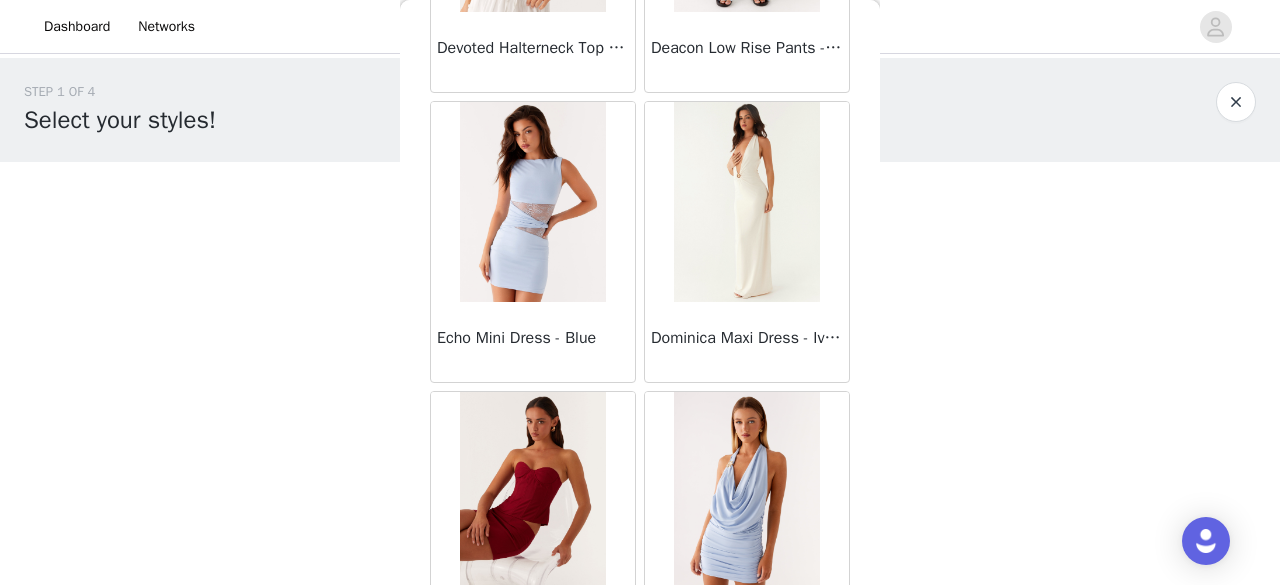 scroll, scrollTop: 16934, scrollLeft: 0, axis: vertical 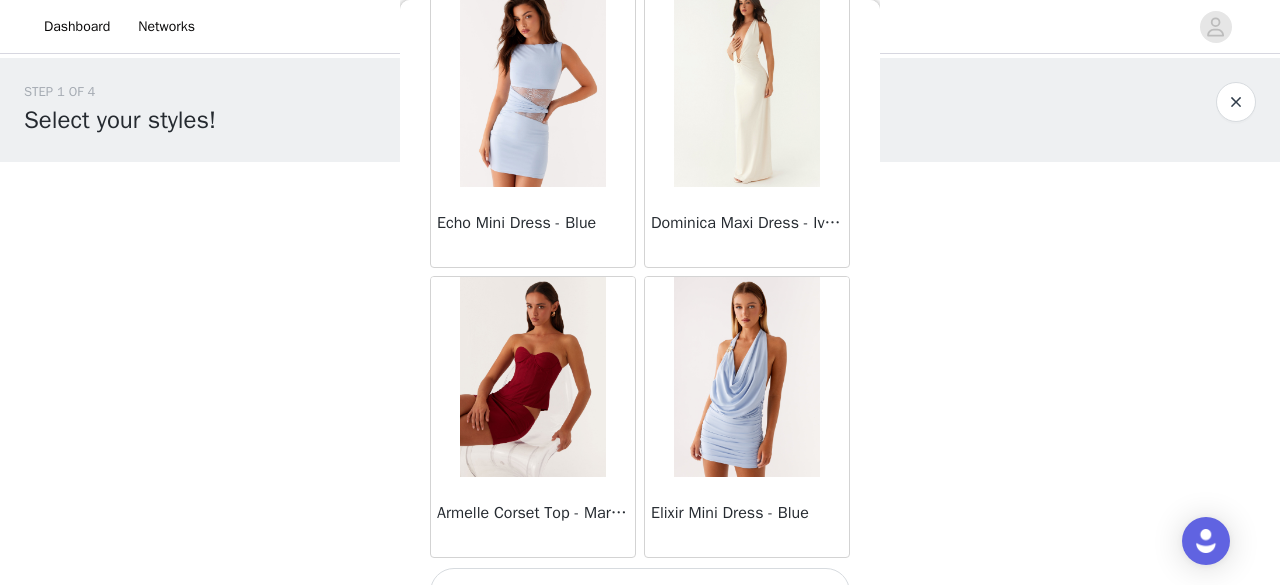 click on "Load More" at bounding box center (640, 592) 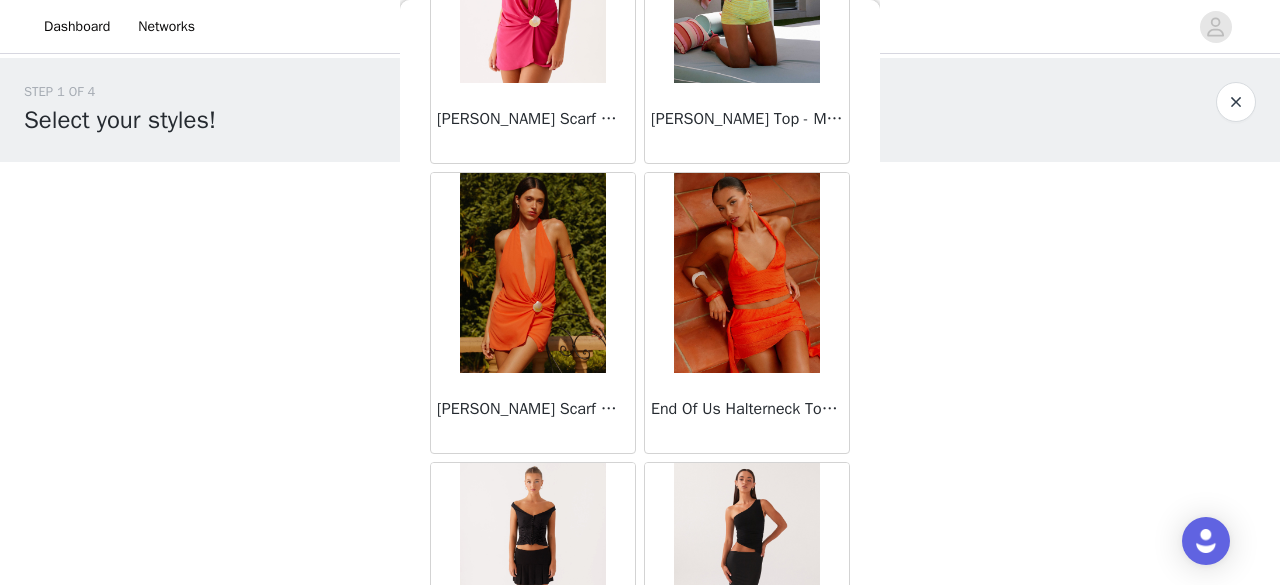 scroll, scrollTop: 19828, scrollLeft: 0, axis: vertical 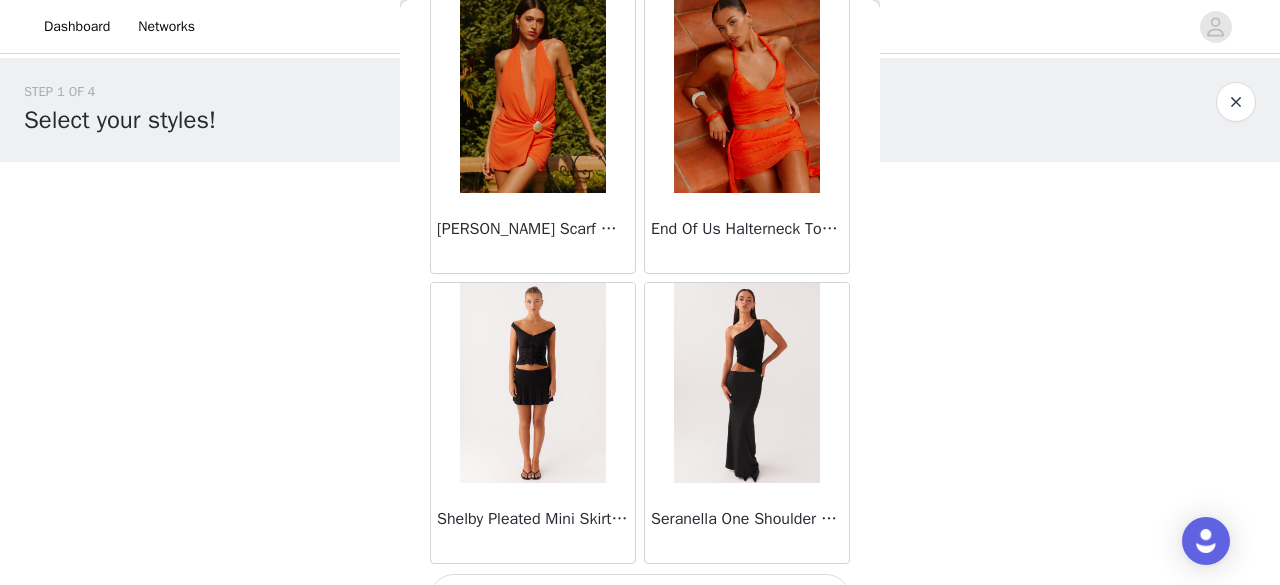 click on "Load More" at bounding box center (640, 598) 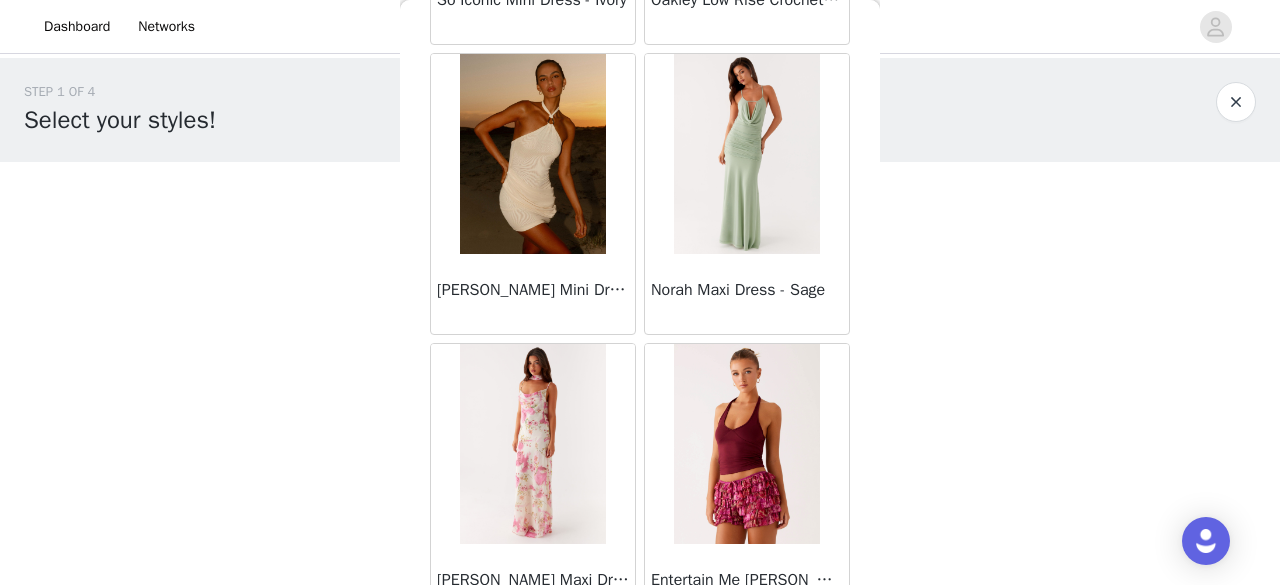 scroll, scrollTop: 22721, scrollLeft: 0, axis: vertical 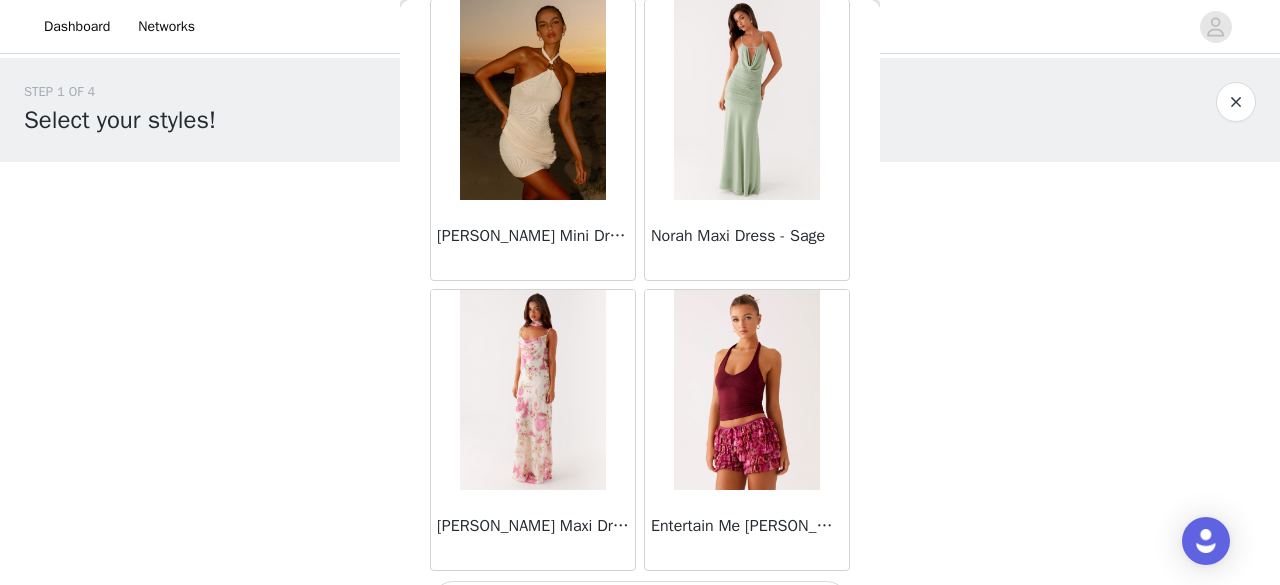 click on "Load More" at bounding box center [640, 605] 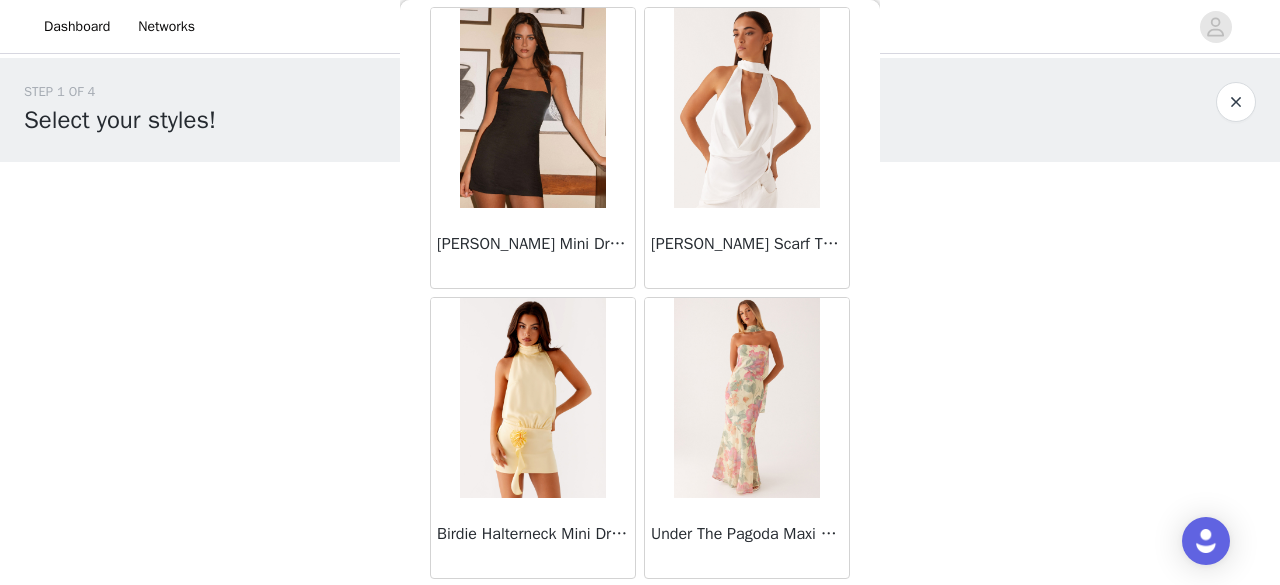 scroll, scrollTop: 25614, scrollLeft: 0, axis: vertical 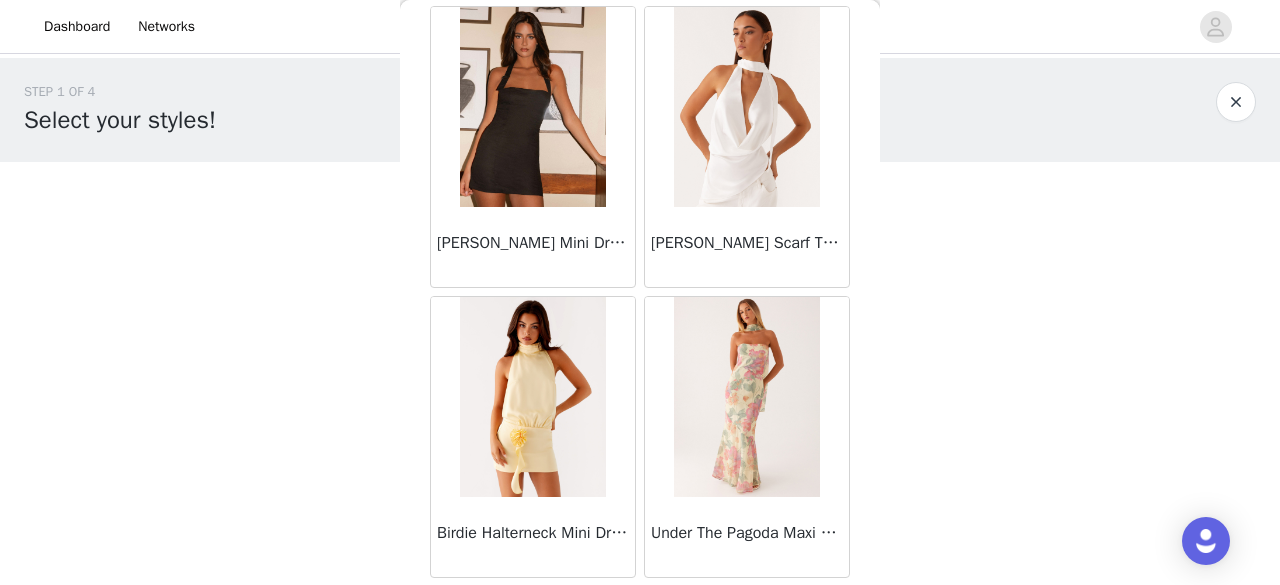 click on "Load More" at bounding box center [640, 612] 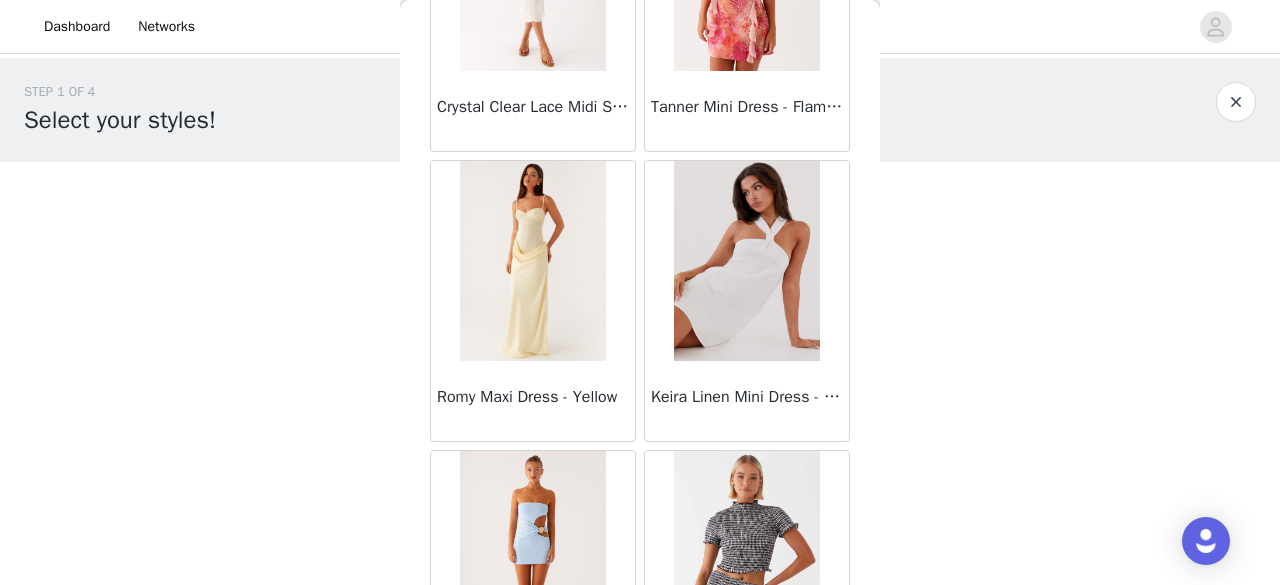 scroll, scrollTop: 28508, scrollLeft: 0, axis: vertical 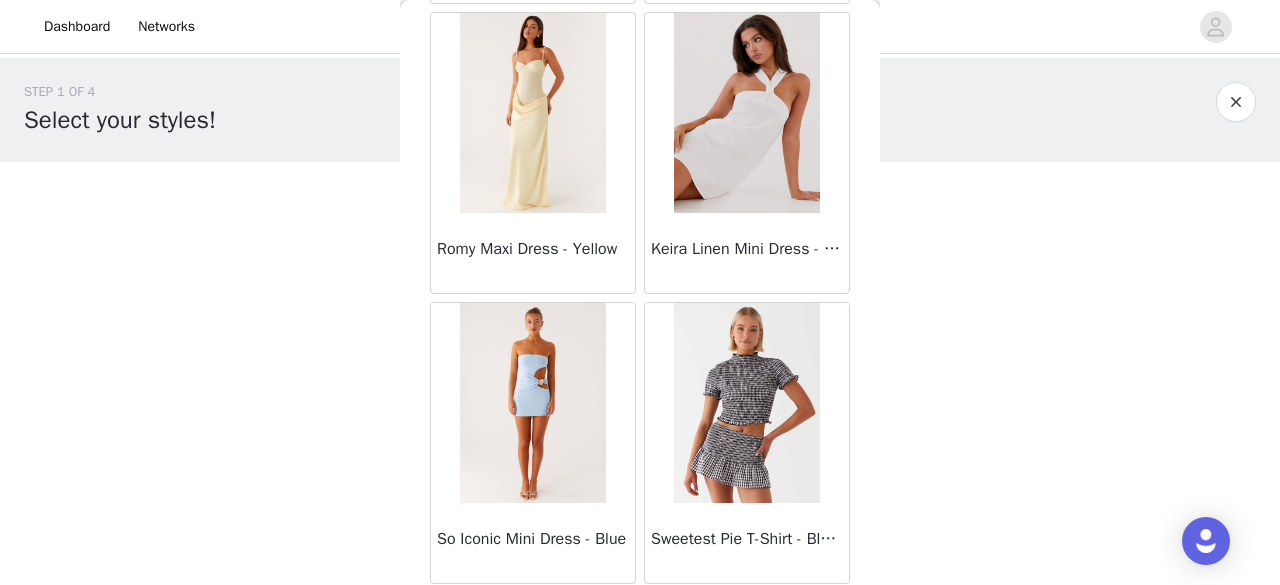 click on "Load More" at bounding box center (640, 618) 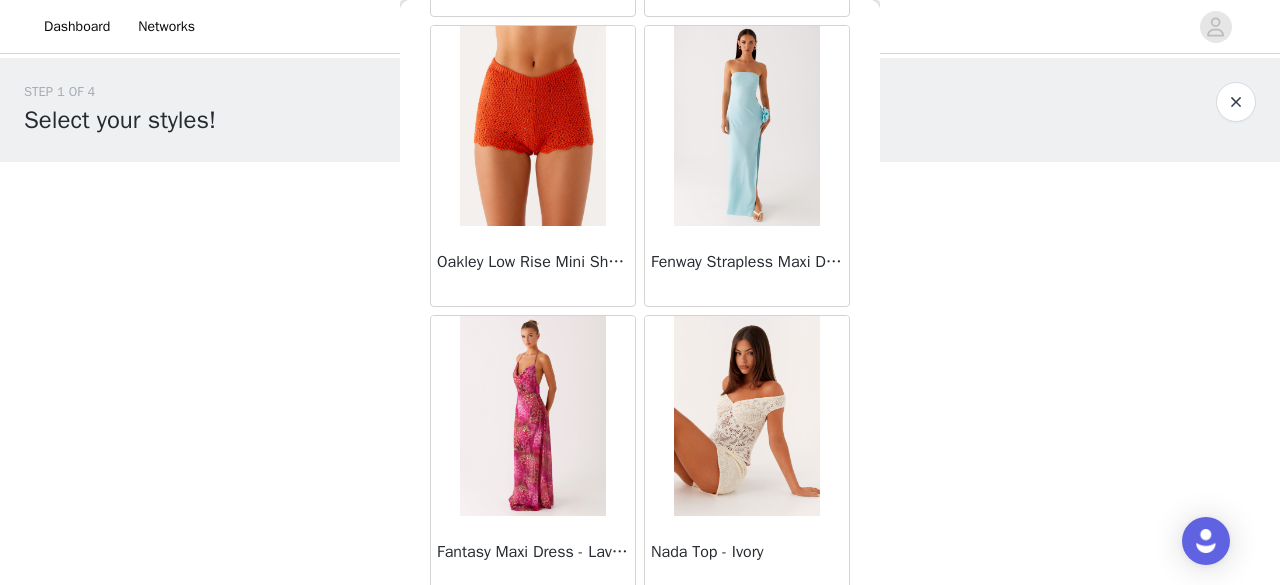 scroll, scrollTop: 31401, scrollLeft: 0, axis: vertical 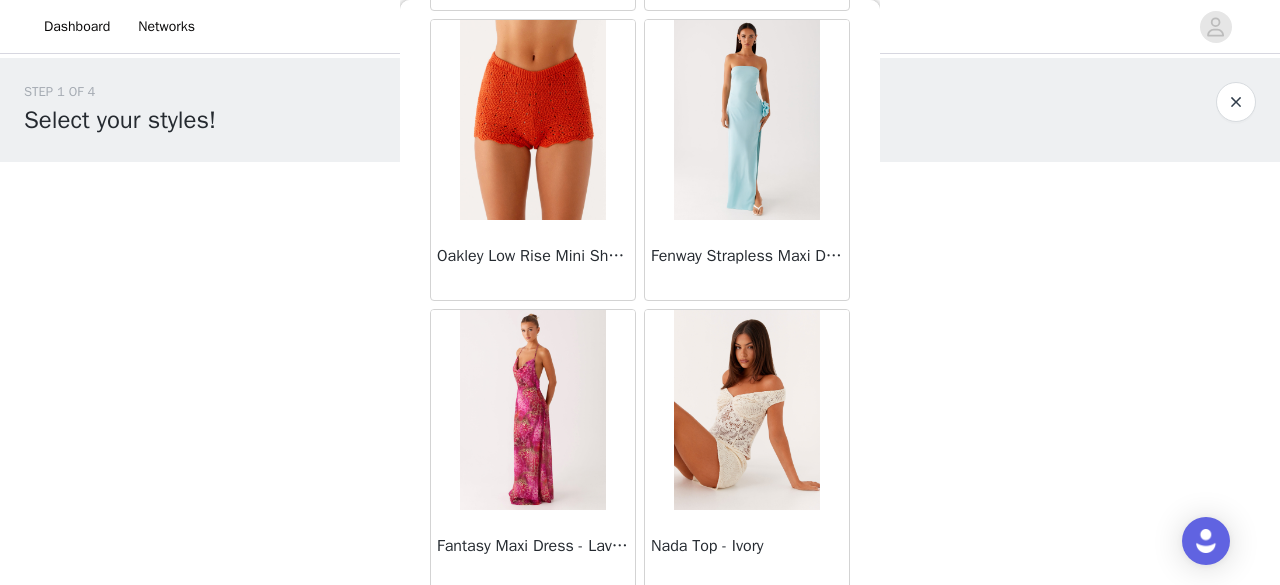 click on "Load More" at bounding box center [640, 625] 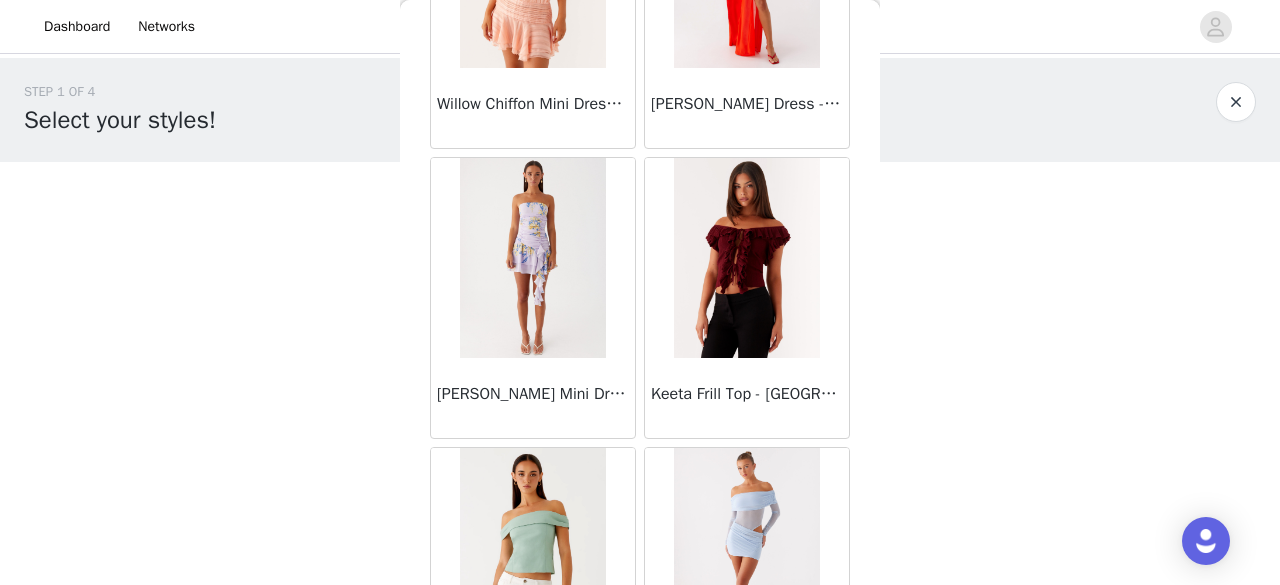 scroll, scrollTop: 34294, scrollLeft: 0, axis: vertical 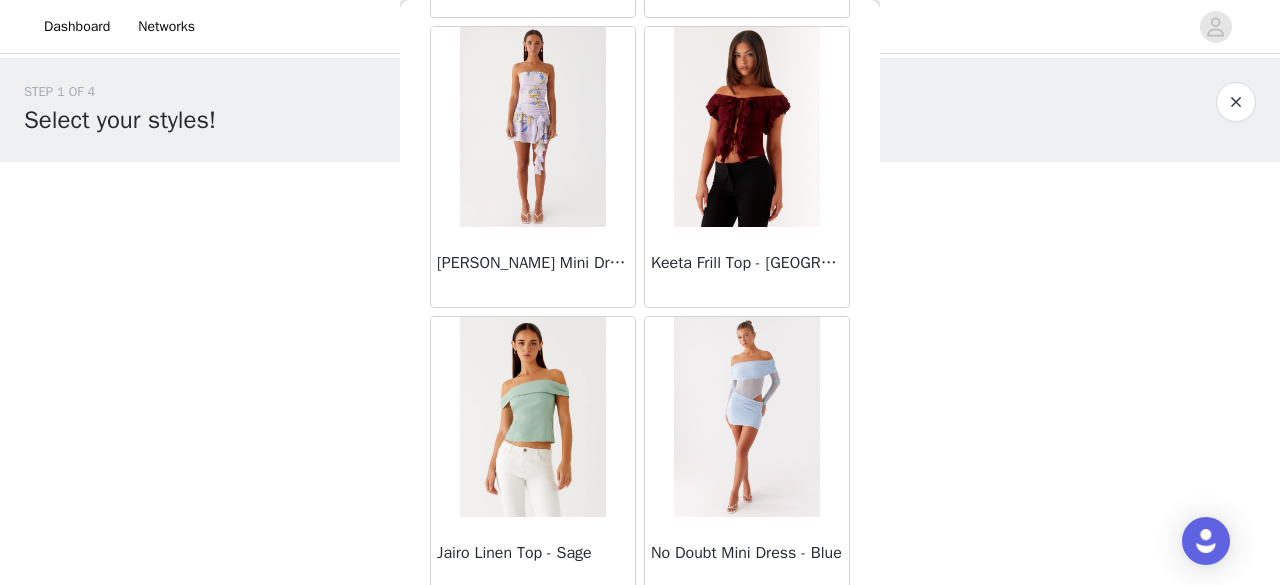 click on "Load More" at bounding box center [640, 632] 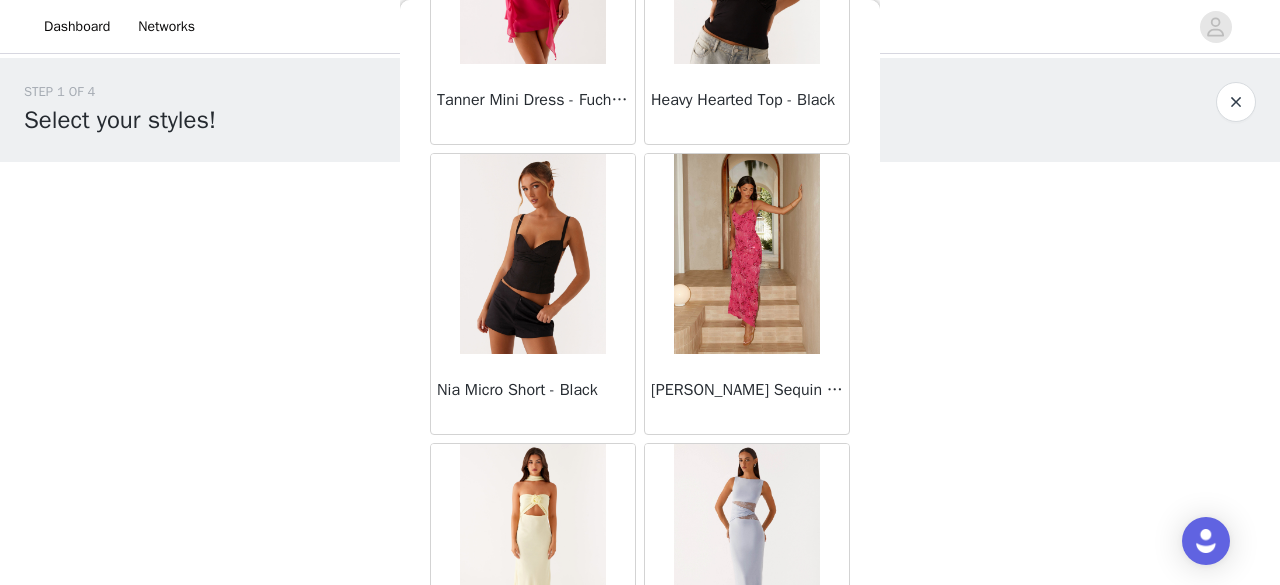 scroll, scrollTop: 37188, scrollLeft: 0, axis: vertical 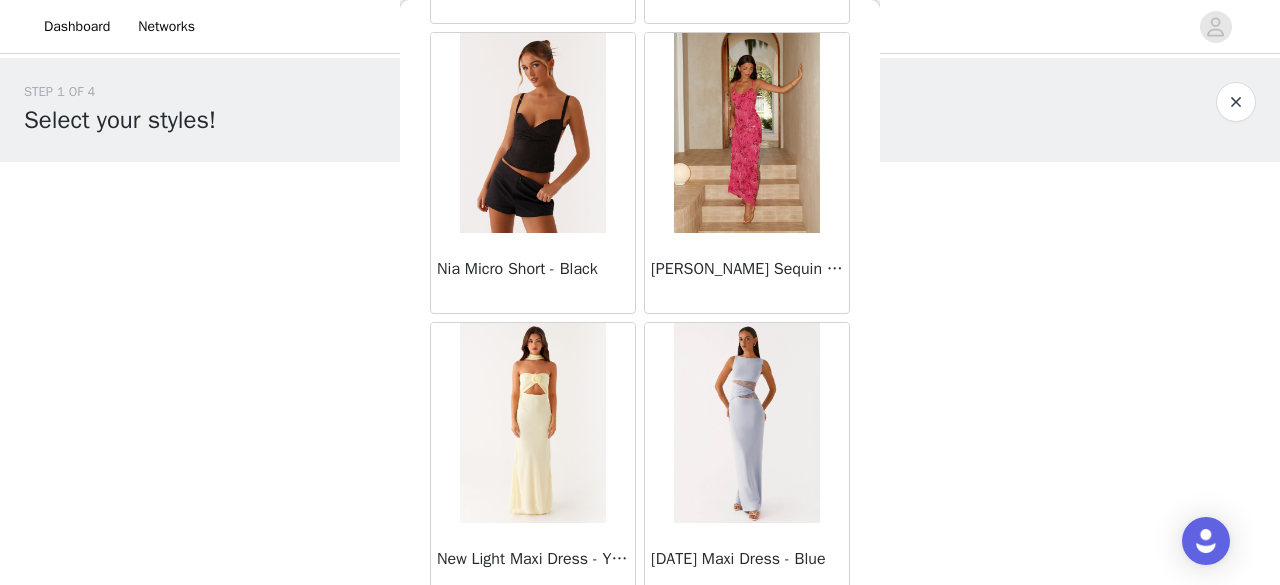 click on "Load More" at bounding box center (640, 638) 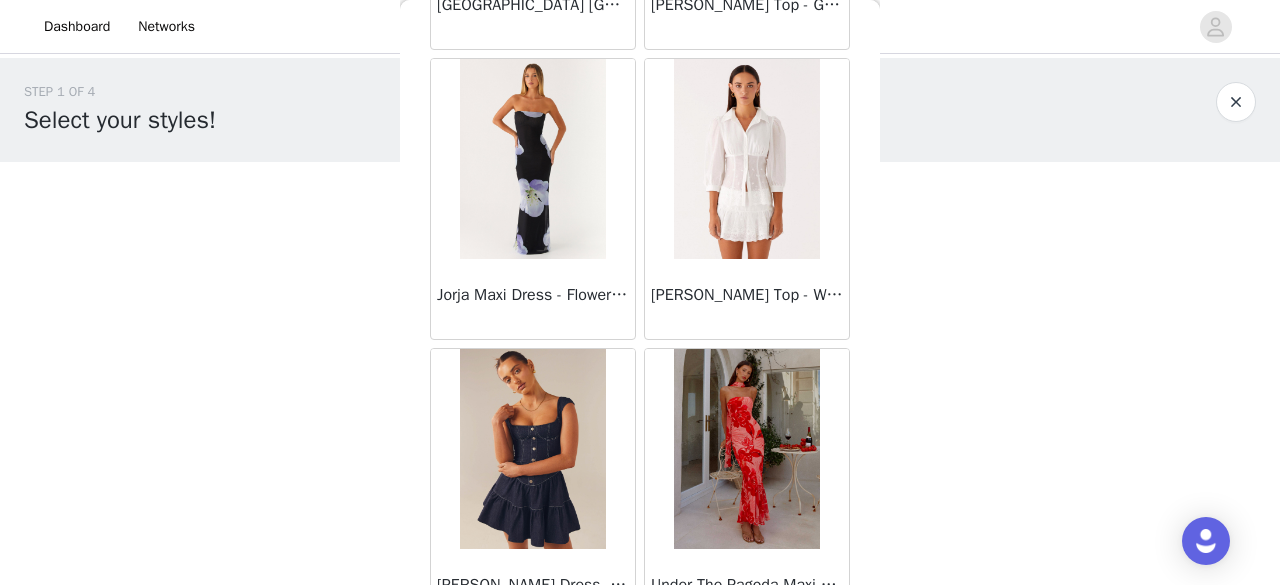 scroll, scrollTop: 40081, scrollLeft: 0, axis: vertical 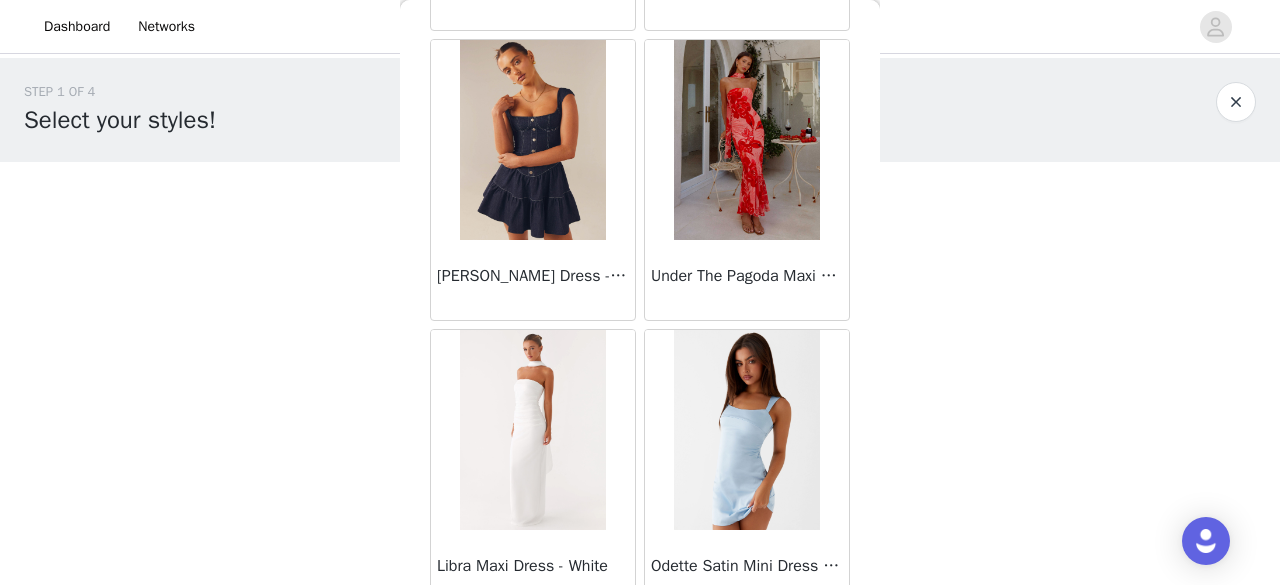 click on "Load More" at bounding box center [640, 645] 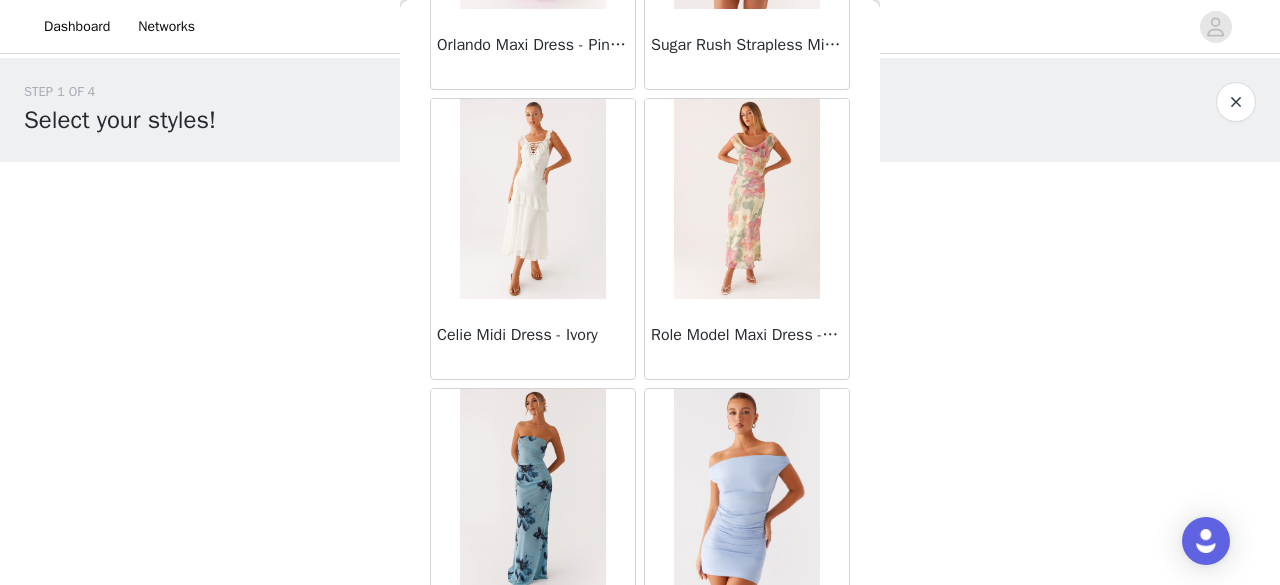 scroll, scrollTop: 42974, scrollLeft: 0, axis: vertical 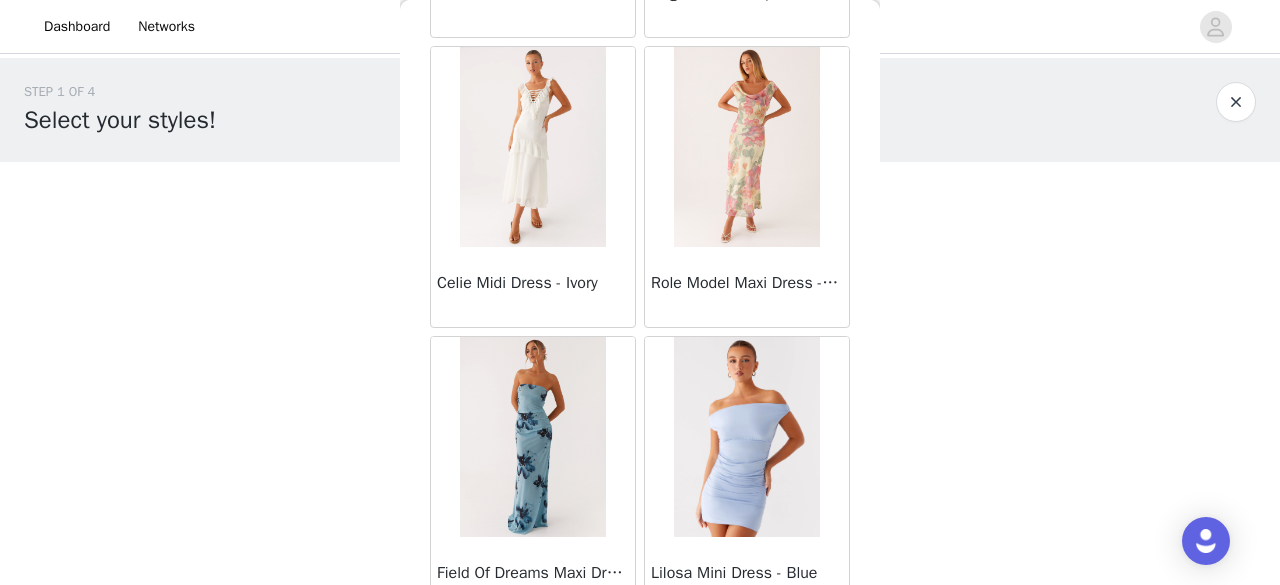 click on "Load More" at bounding box center (640, 652) 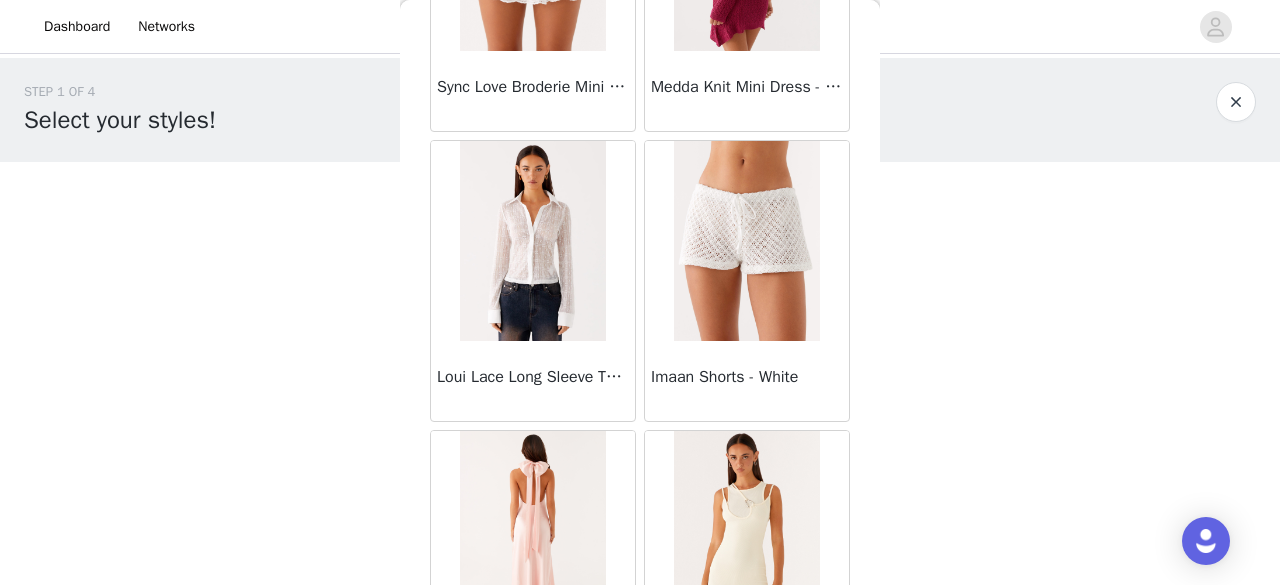 scroll, scrollTop: 45868, scrollLeft: 0, axis: vertical 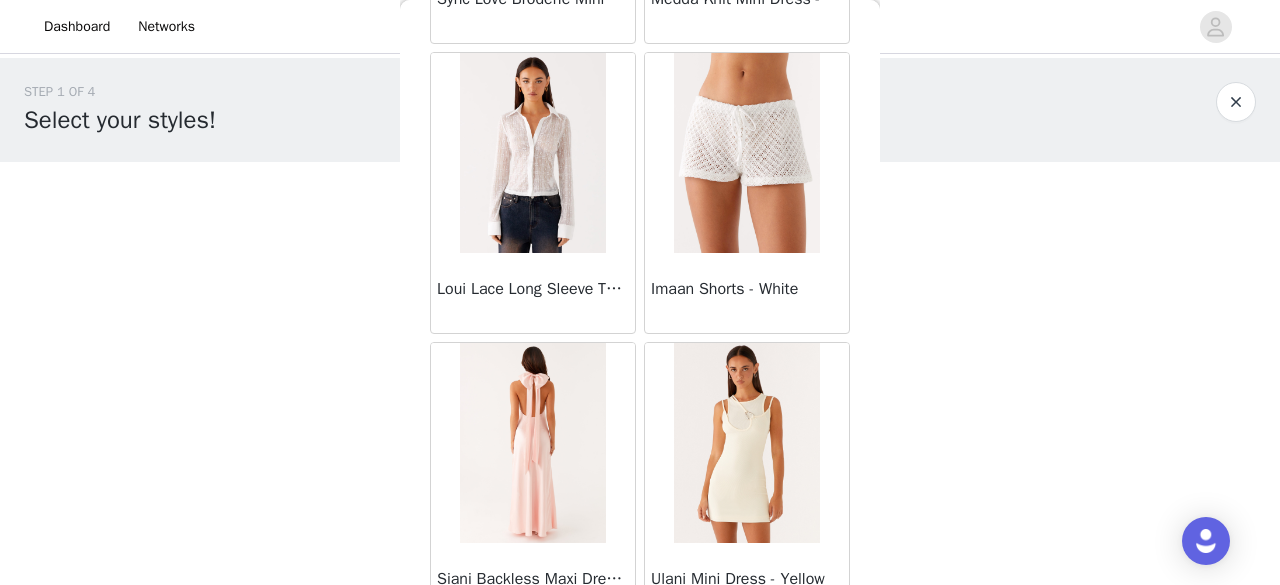 click on "Load More" at bounding box center (640, 658) 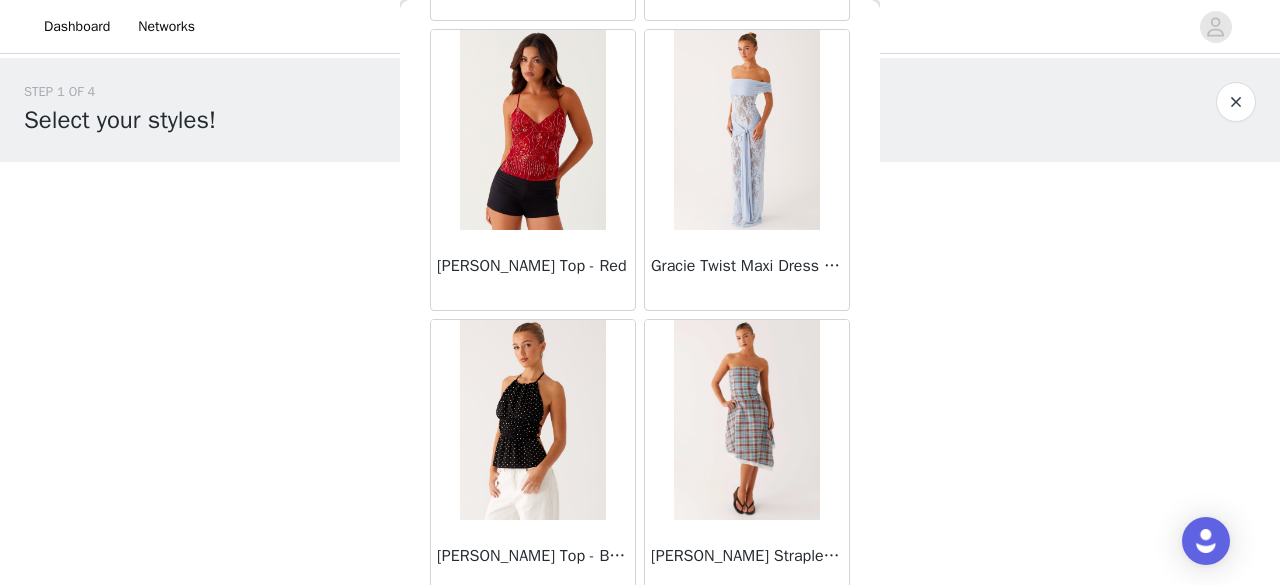 scroll, scrollTop: 48761, scrollLeft: 0, axis: vertical 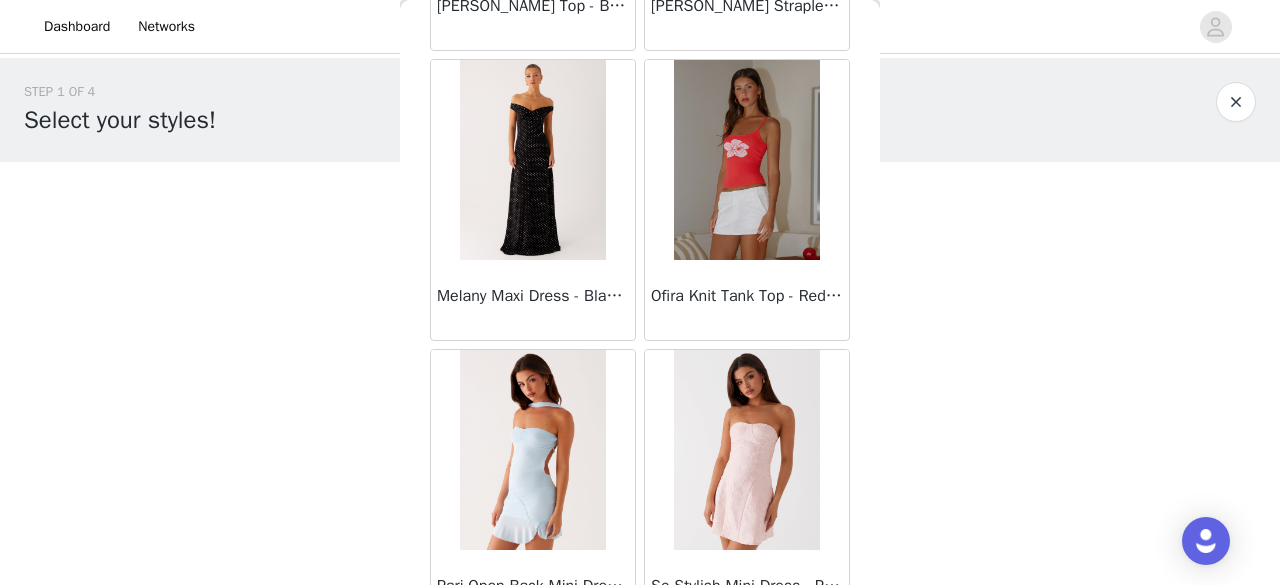 click on "Load More" at bounding box center [640, 665] 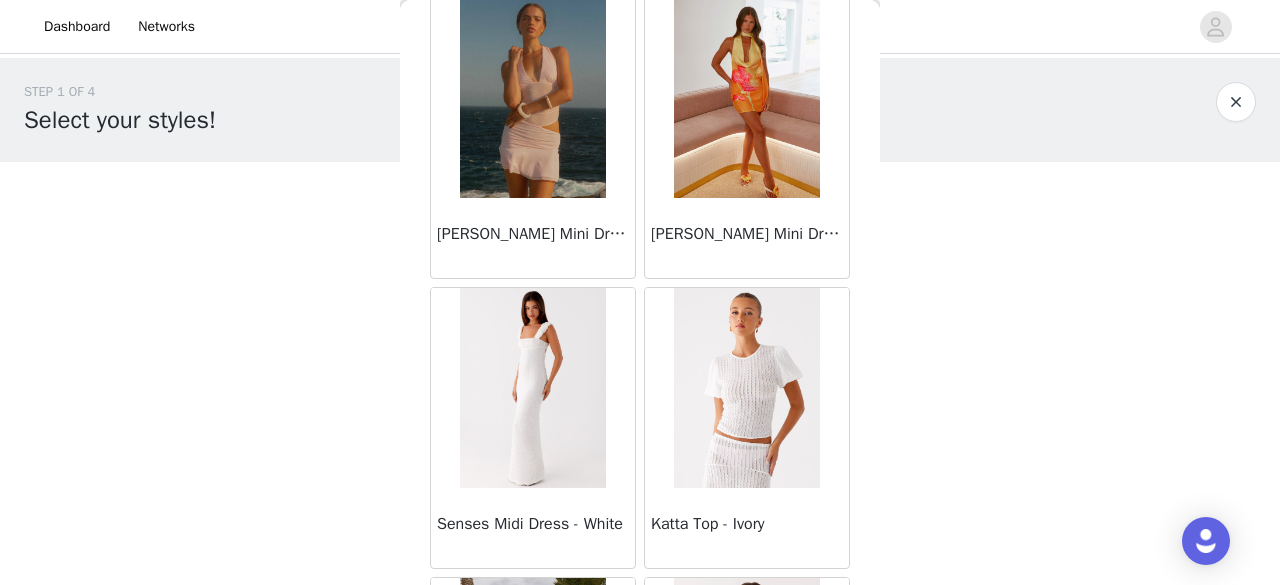 scroll, scrollTop: 51654, scrollLeft: 0, axis: vertical 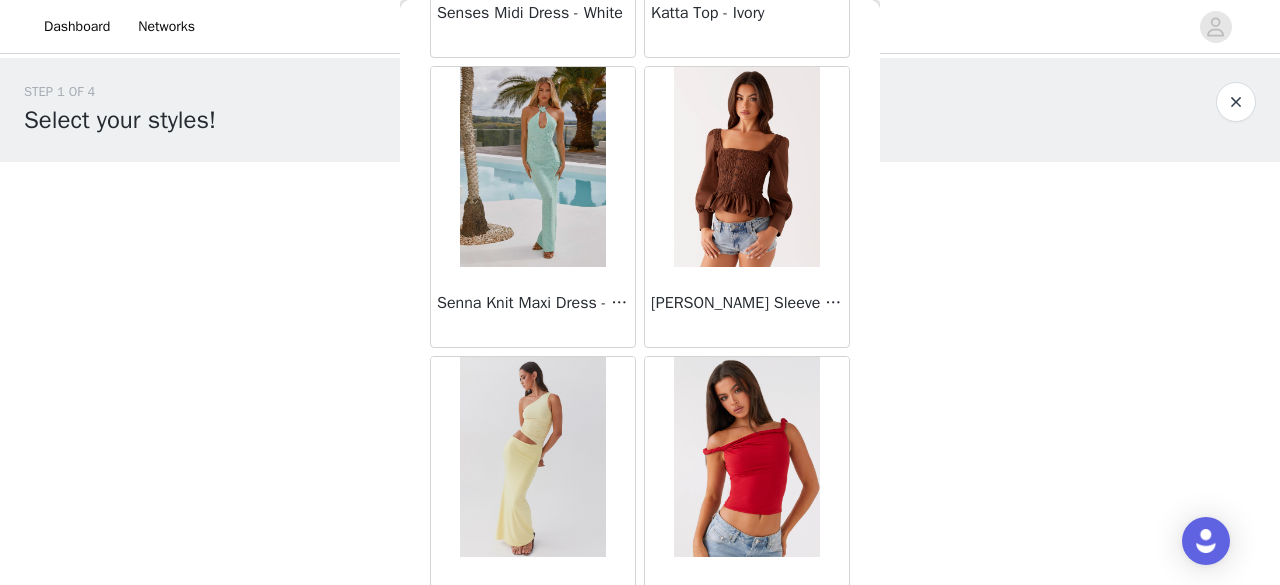 click on "Load More" at bounding box center [640, 672] 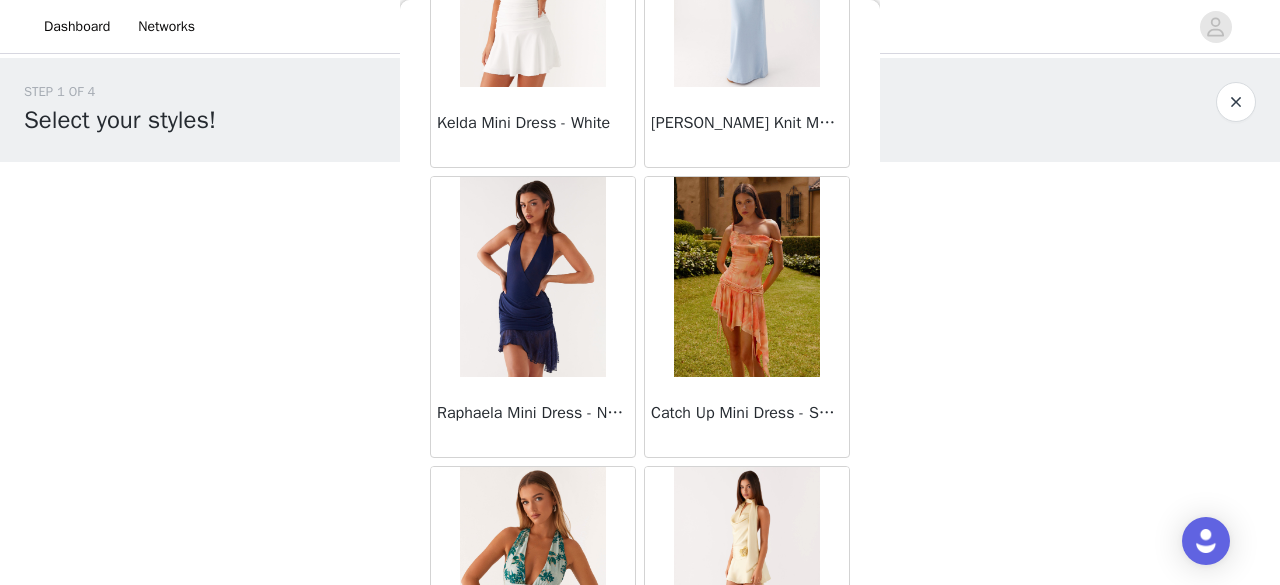 scroll, scrollTop: 54548, scrollLeft: 0, axis: vertical 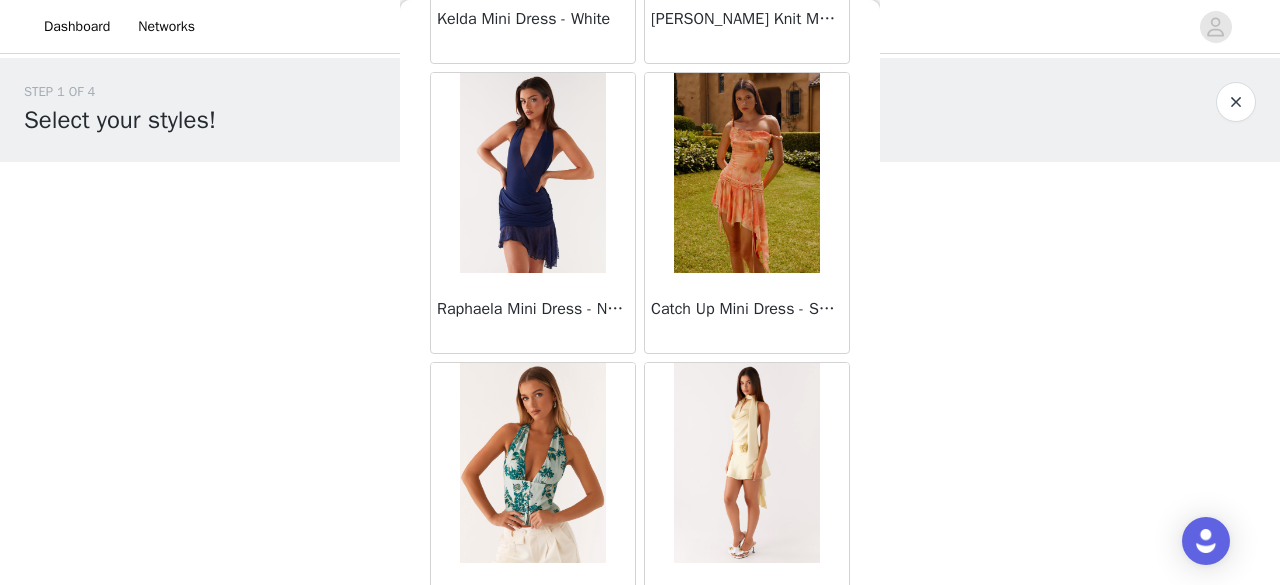 click on "Load More" at bounding box center [640, 678] 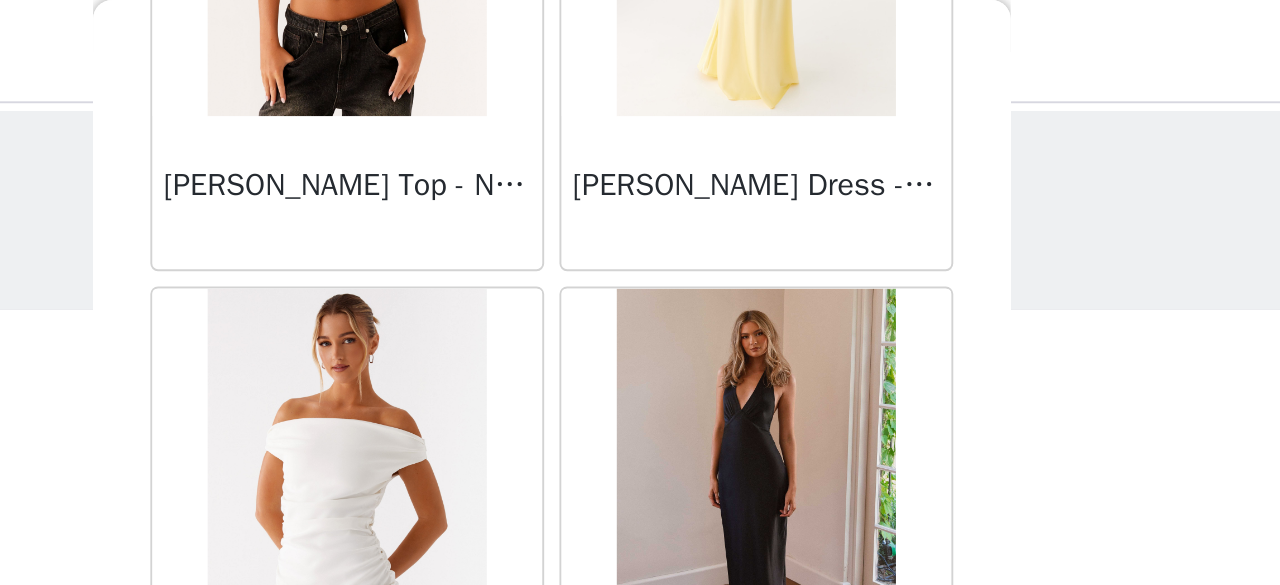 scroll, scrollTop: 57441, scrollLeft: 0, axis: vertical 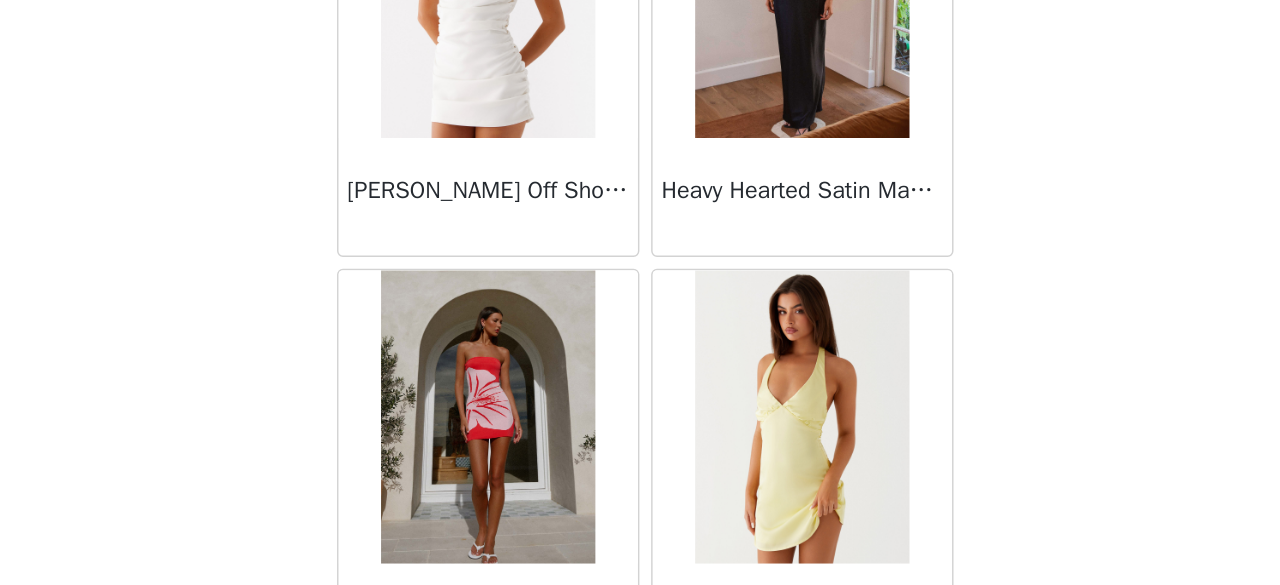 click on "Load More" at bounding box center (640, 685) 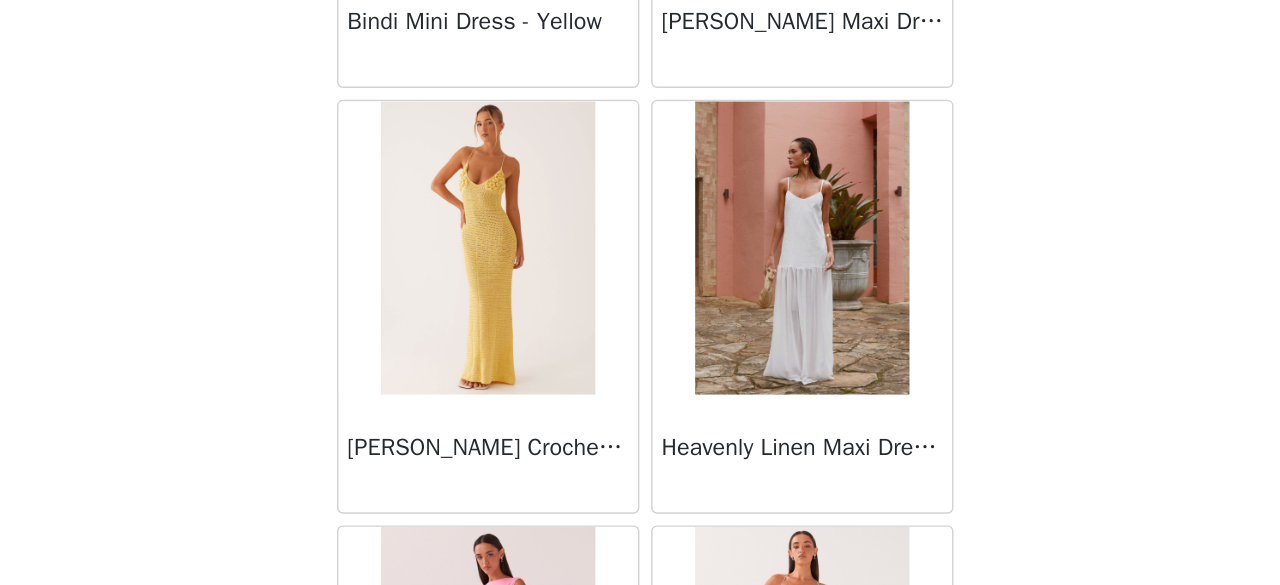 scroll, scrollTop: 60334, scrollLeft: 0, axis: vertical 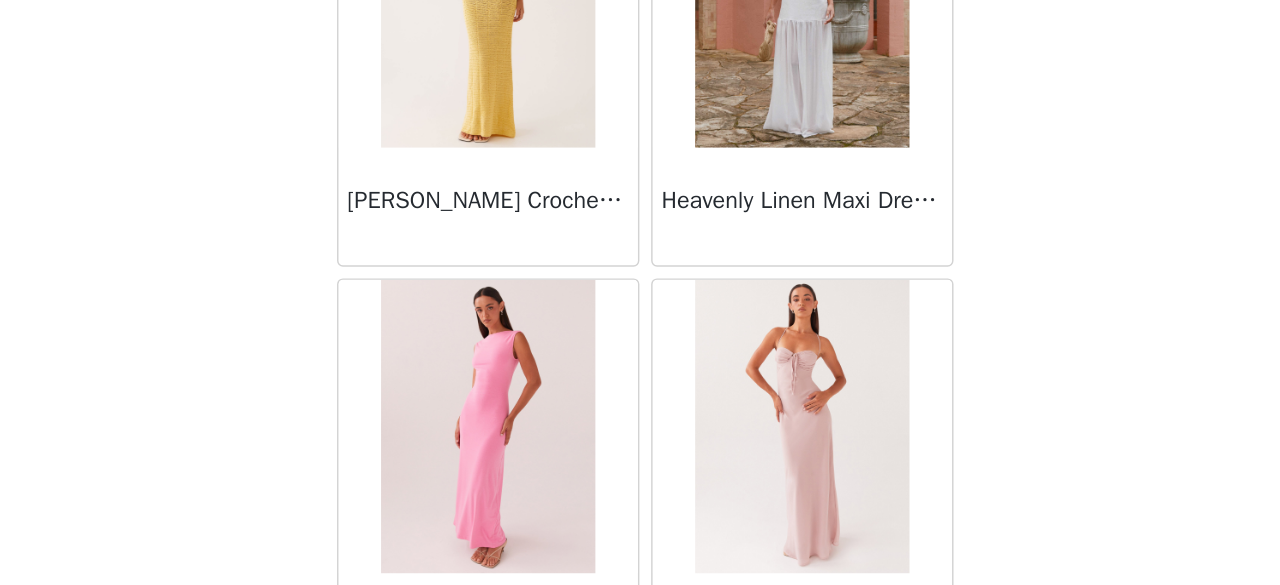 click on "Load More" at bounding box center (640, 692) 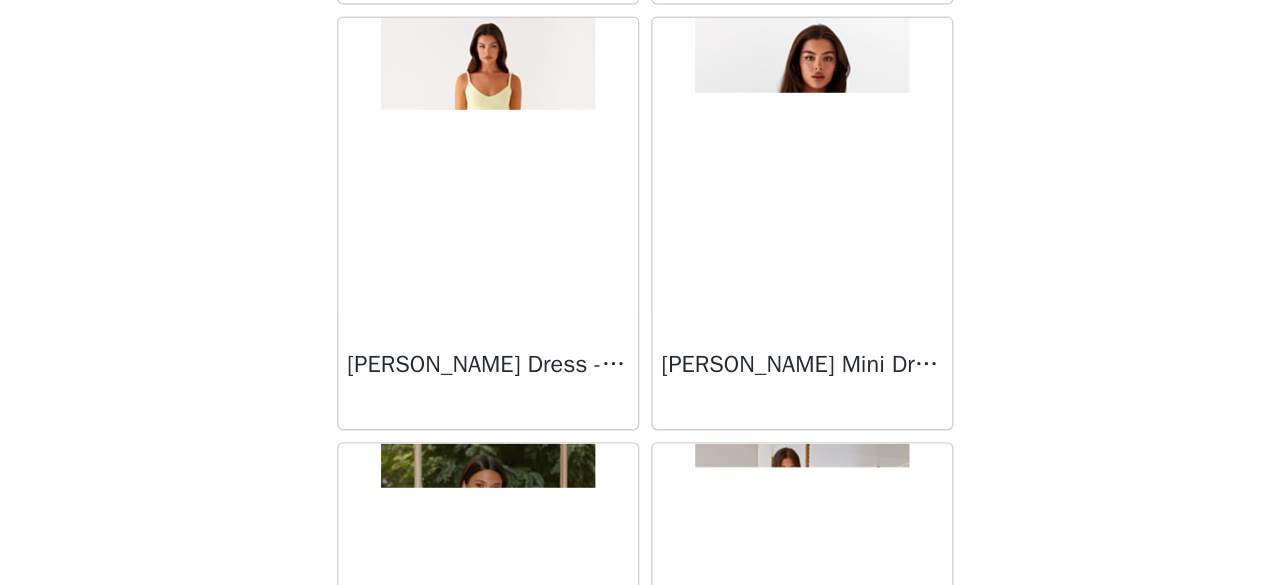 scroll, scrollTop: 63228, scrollLeft: 0, axis: vertical 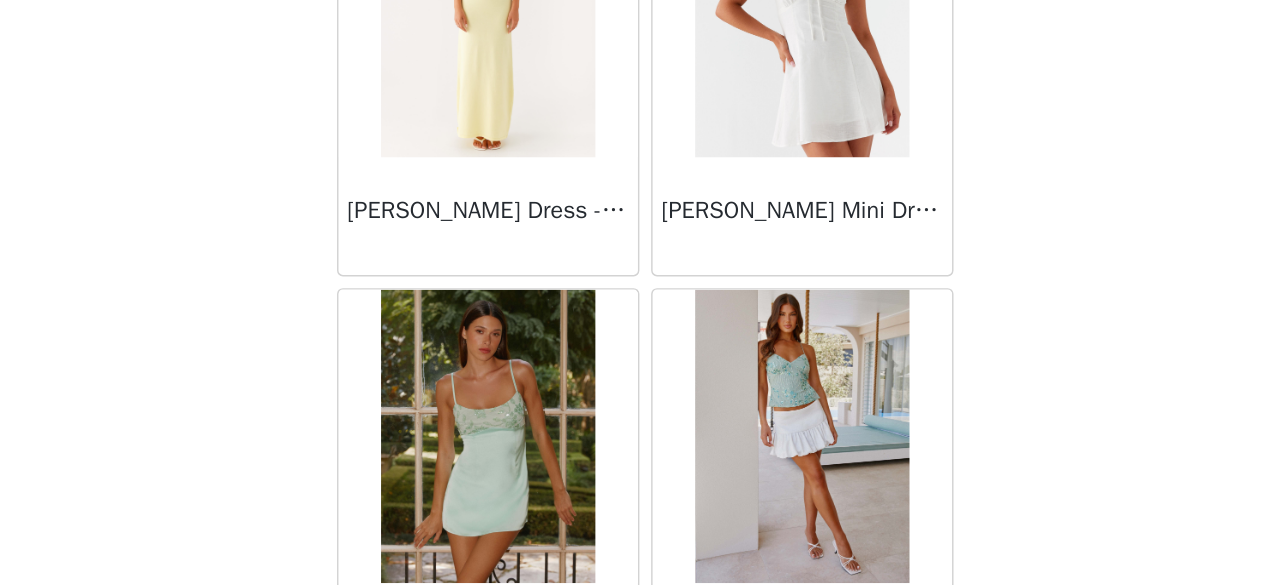 click on "Load More" at bounding box center [640, 698] 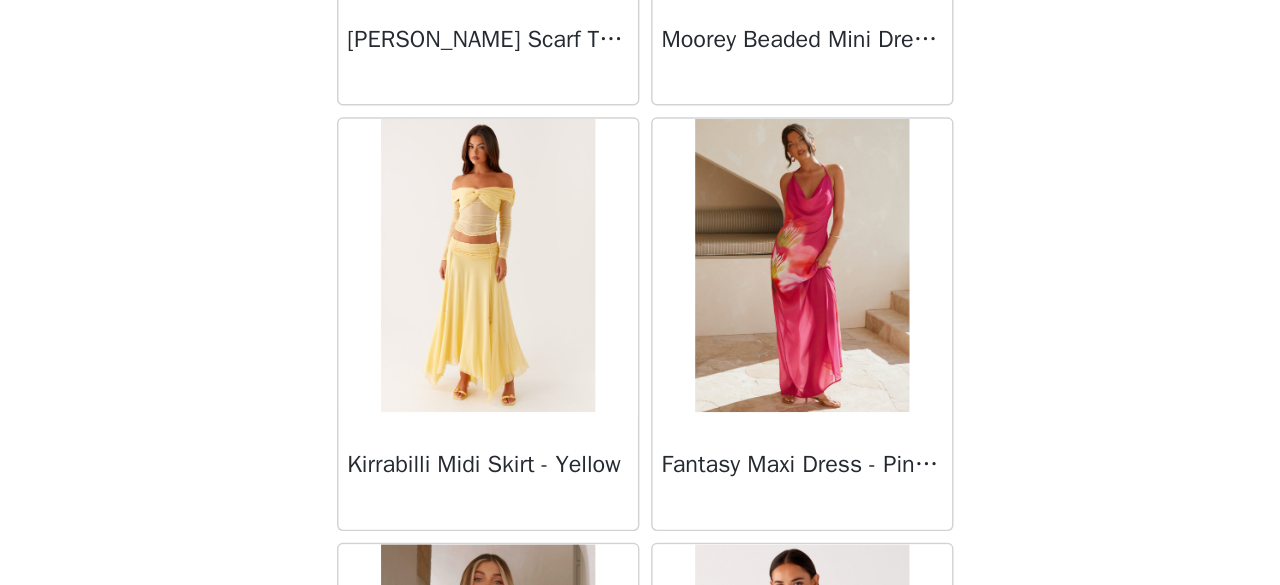 scroll, scrollTop: 66121, scrollLeft: 0, axis: vertical 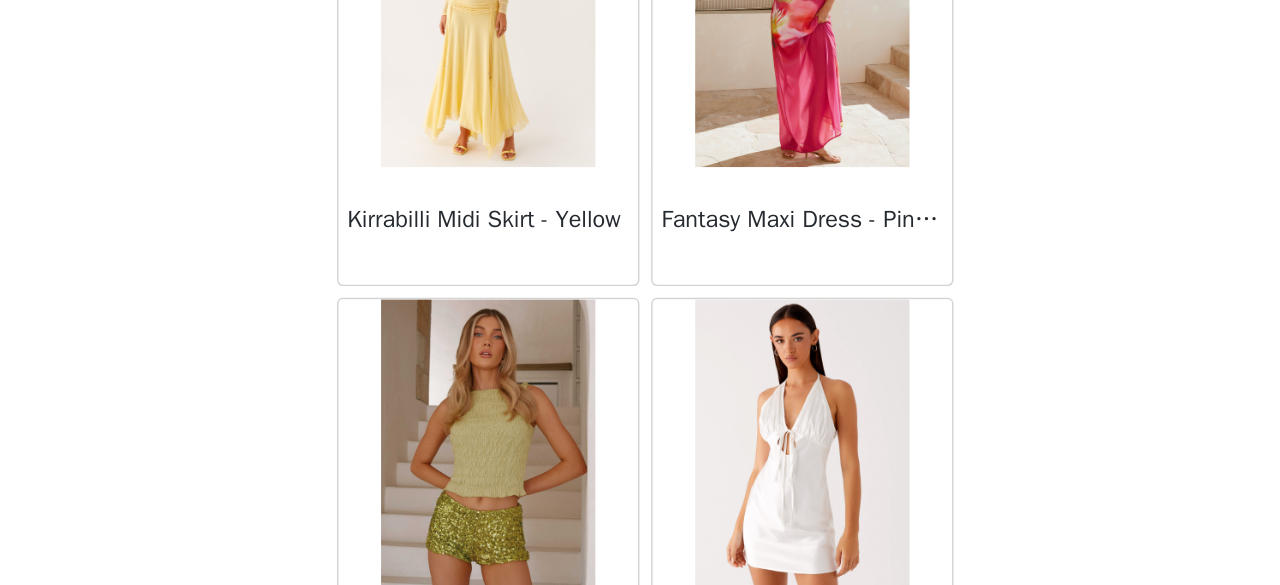 click on "Load More" at bounding box center (640, 705) 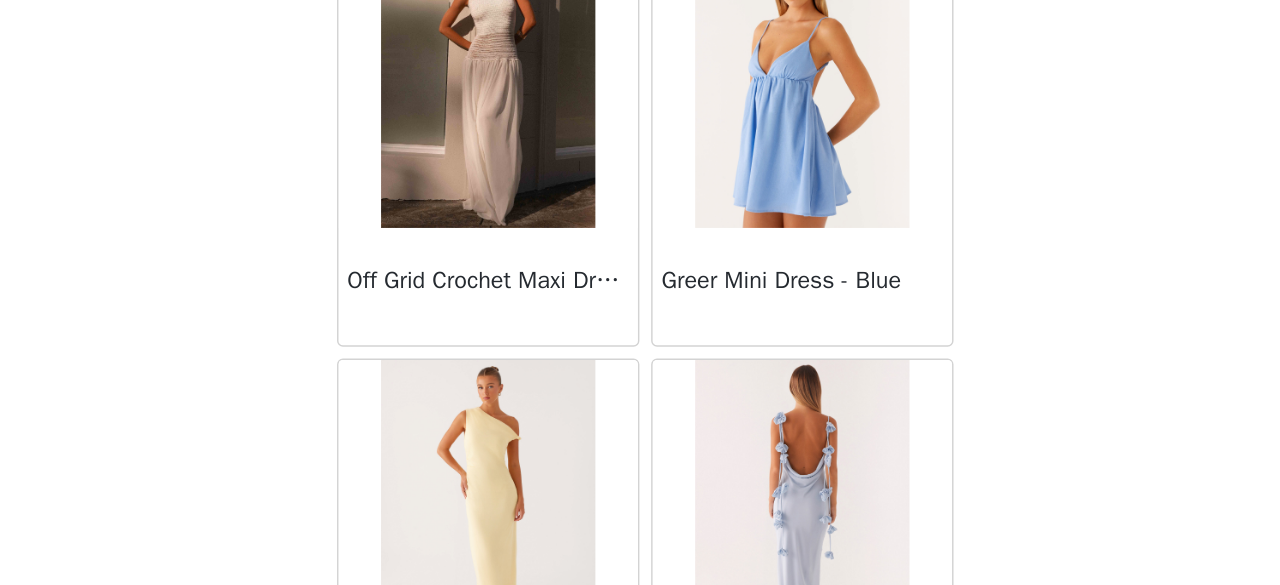 scroll, scrollTop: 68113, scrollLeft: 0, axis: vertical 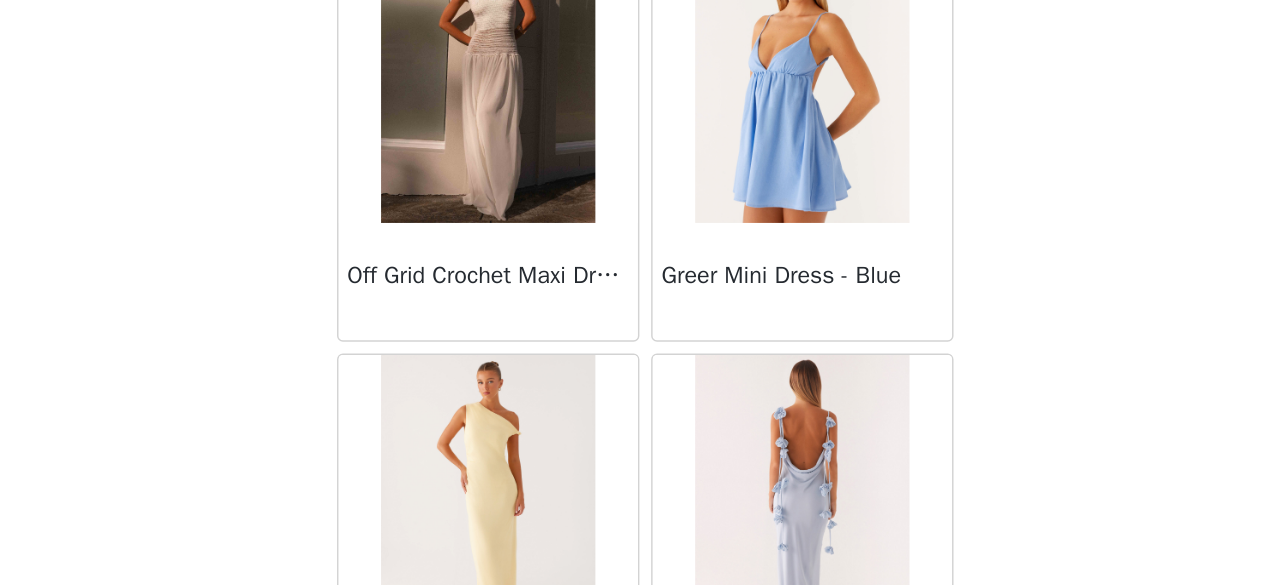 click at bounding box center [746, 528] 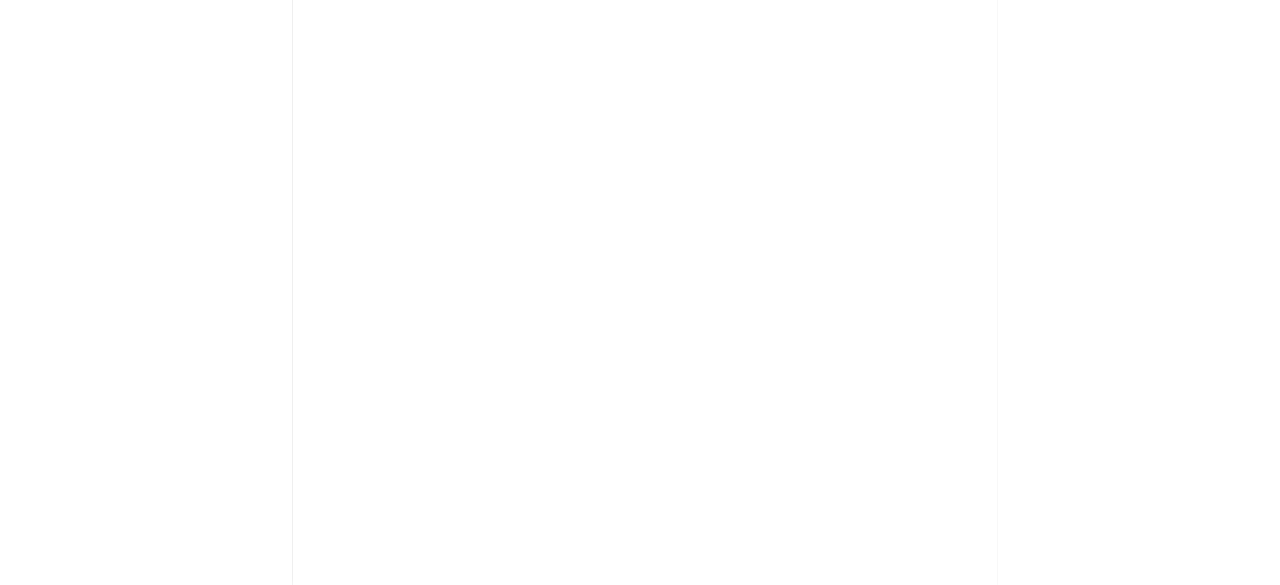 scroll, scrollTop: 0, scrollLeft: 0, axis: both 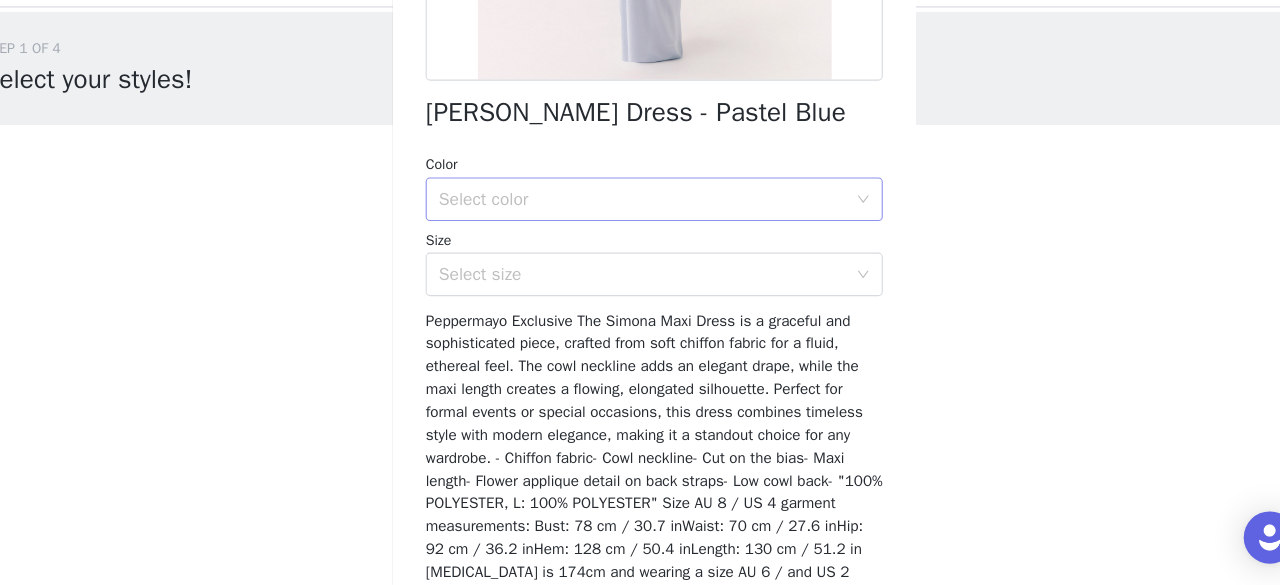 click on "Select color" at bounding box center (629, 230) 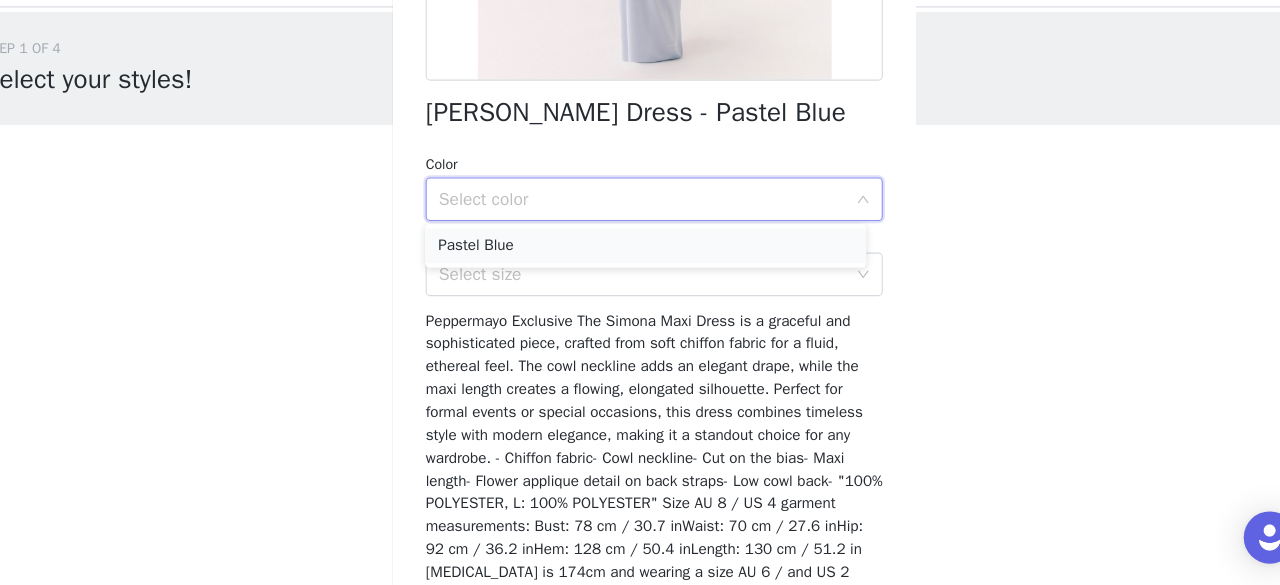 click on "Pastel Blue" at bounding box center (632, 273) 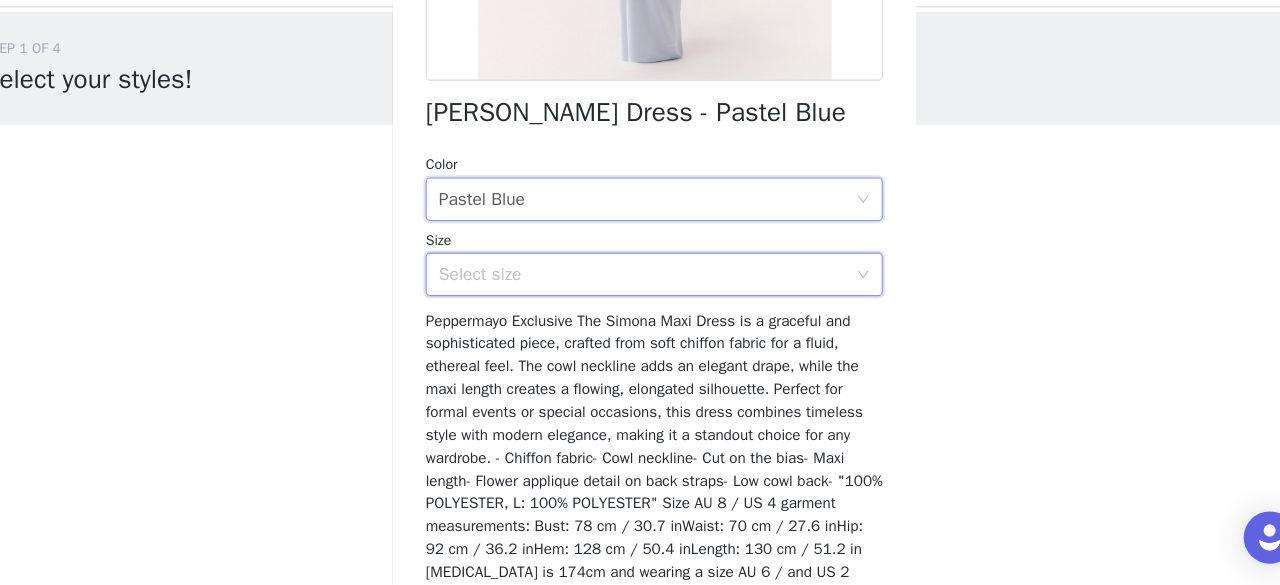 click on "Select size" at bounding box center [633, 299] 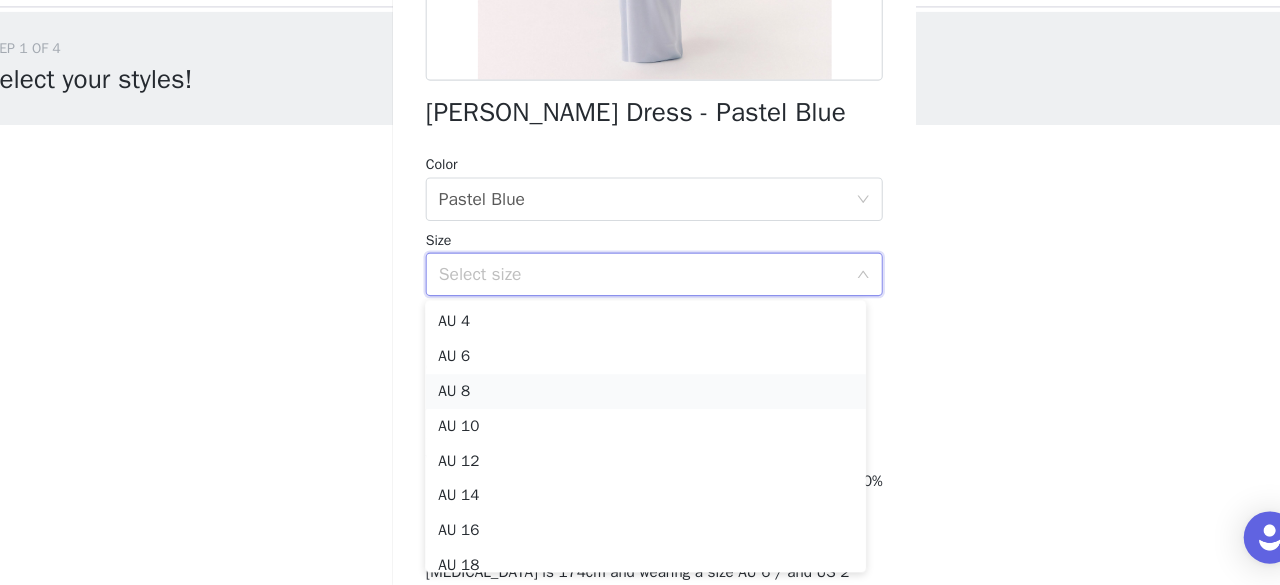 click on "AU 8" at bounding box center (632, 407) 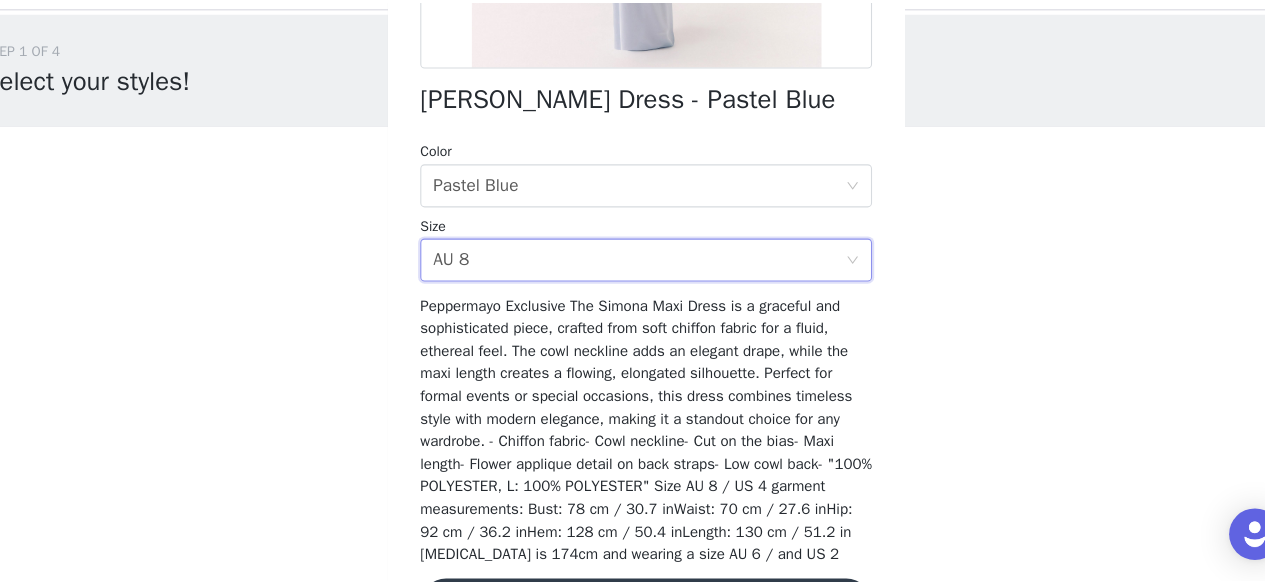 scroll, scrollTop: 510, scrollLeft: 0, axis: vertical 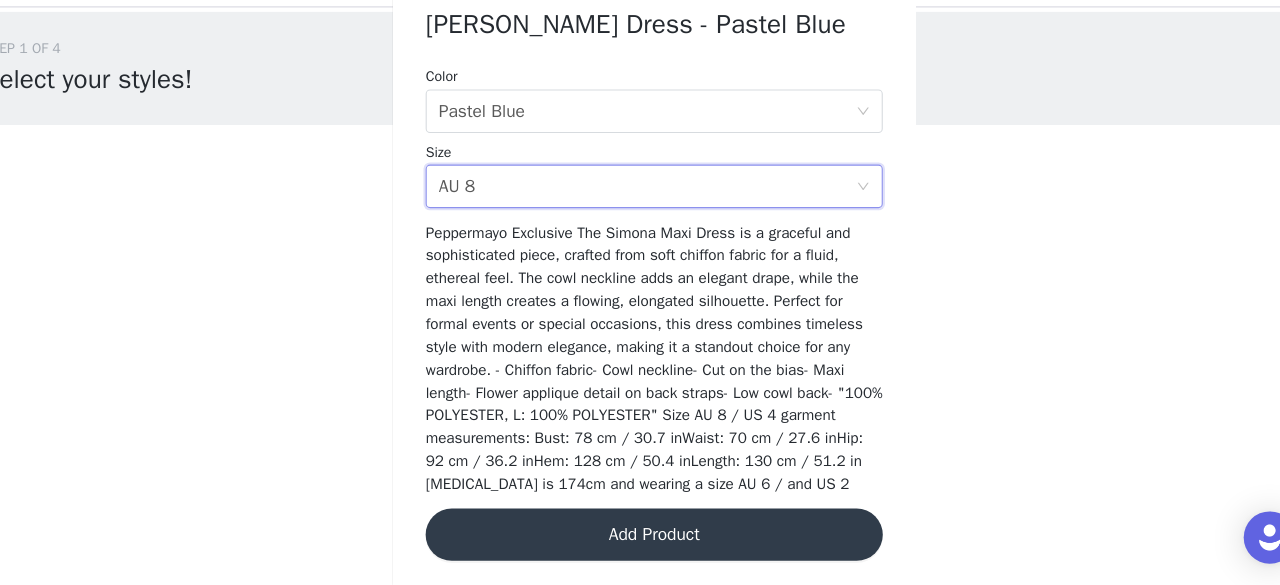 click on "Add Product" at bounding box center (640, 538) 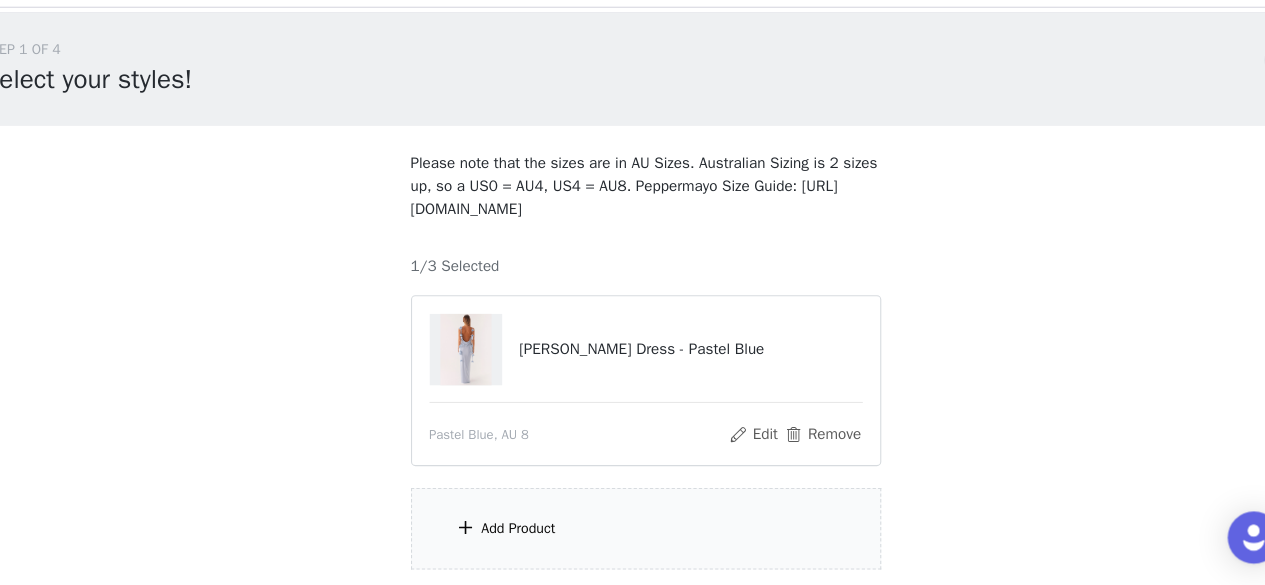 click on "Add Product" at bounding box center (633, 532) 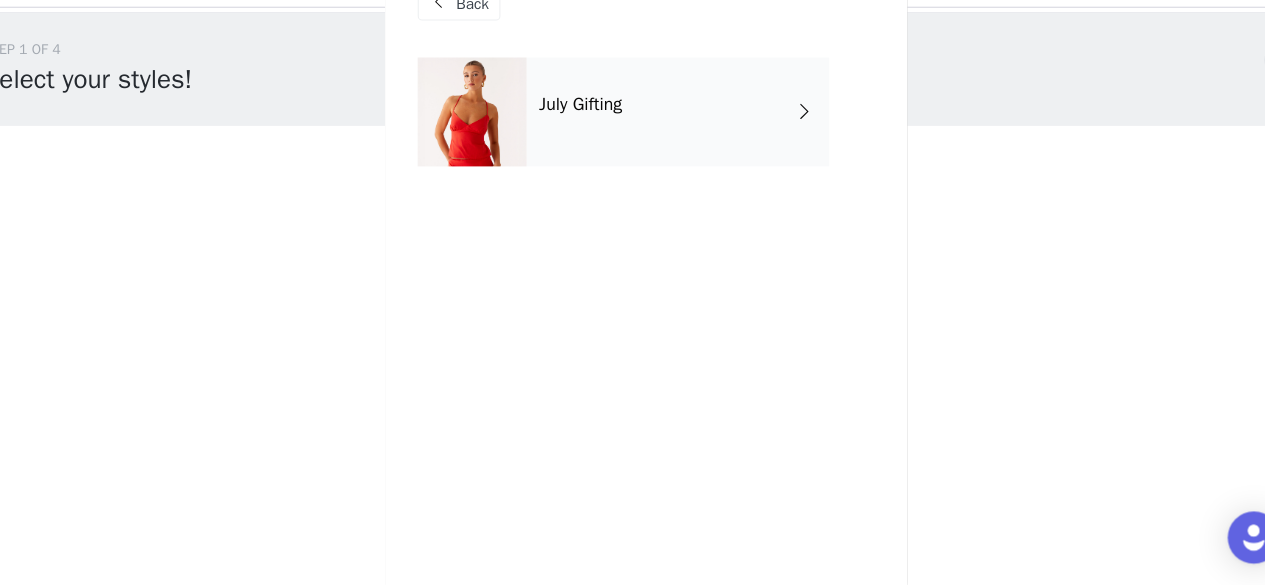 click on "July Gifting" at bounding box center [573, 143] 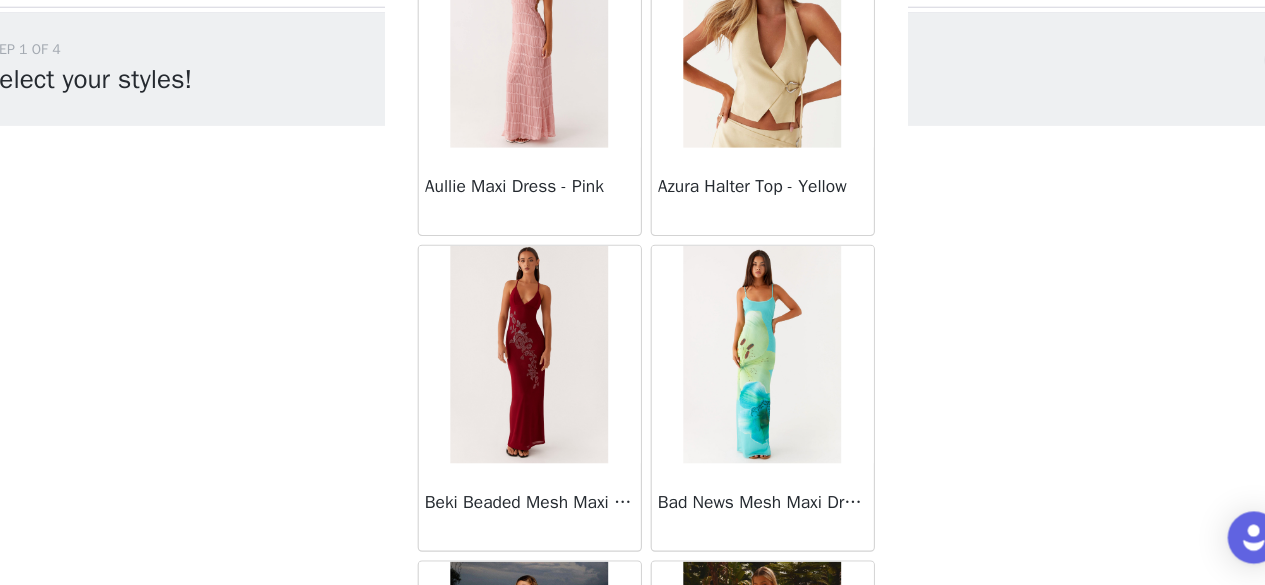 scroll, scrollTop: 2468, scrollLeft: 0, axis: vertical 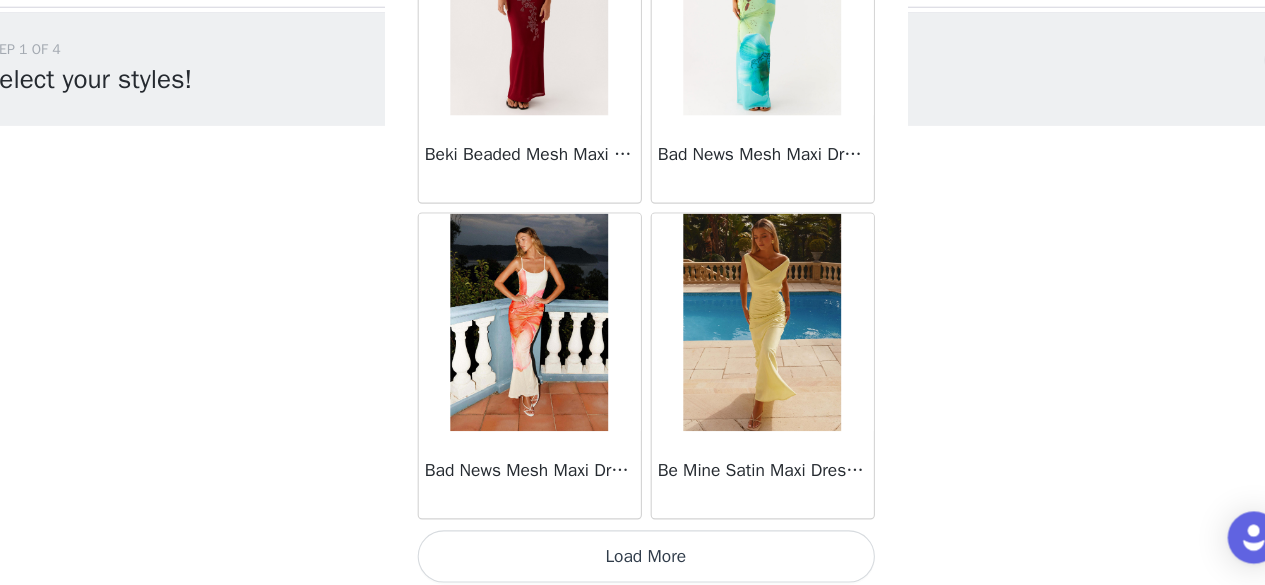 click on "Load More" at bounding box center (633, 558) 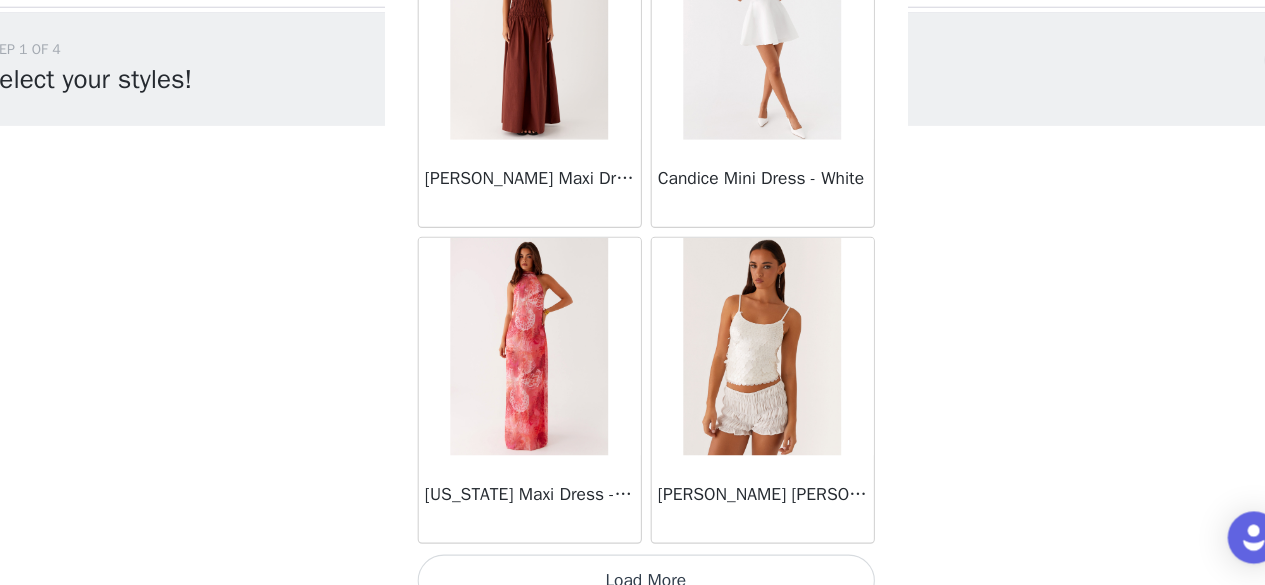 scroll, scrollTop: 5361, scrollLeft: 0, axis: vertical 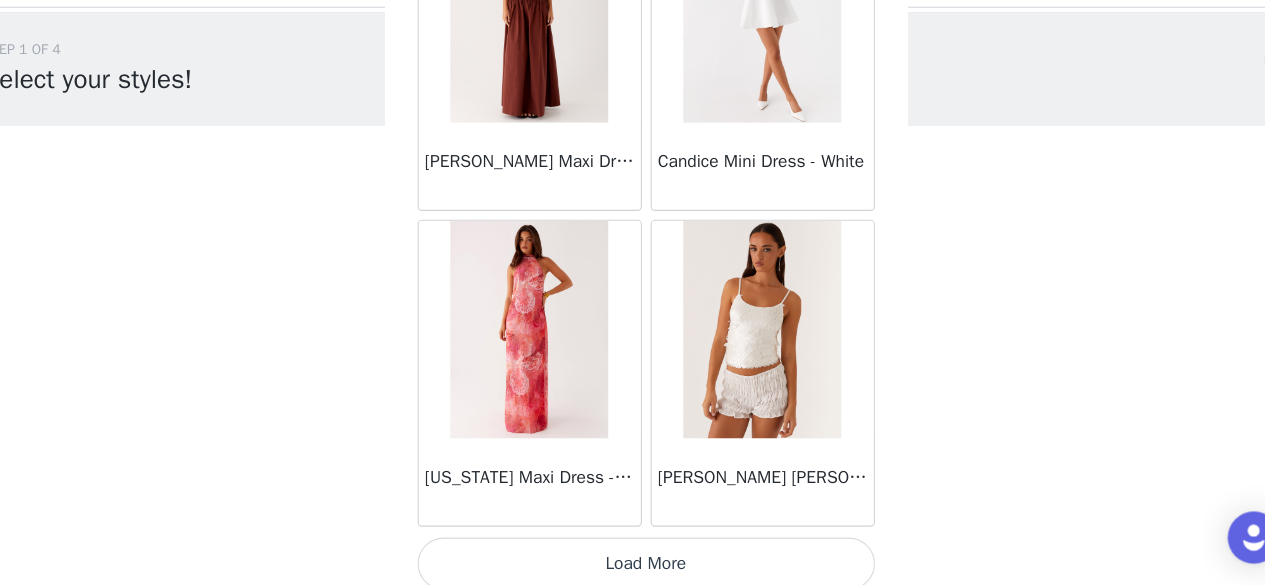 click on "Load More" at bounding box center [633, 565] 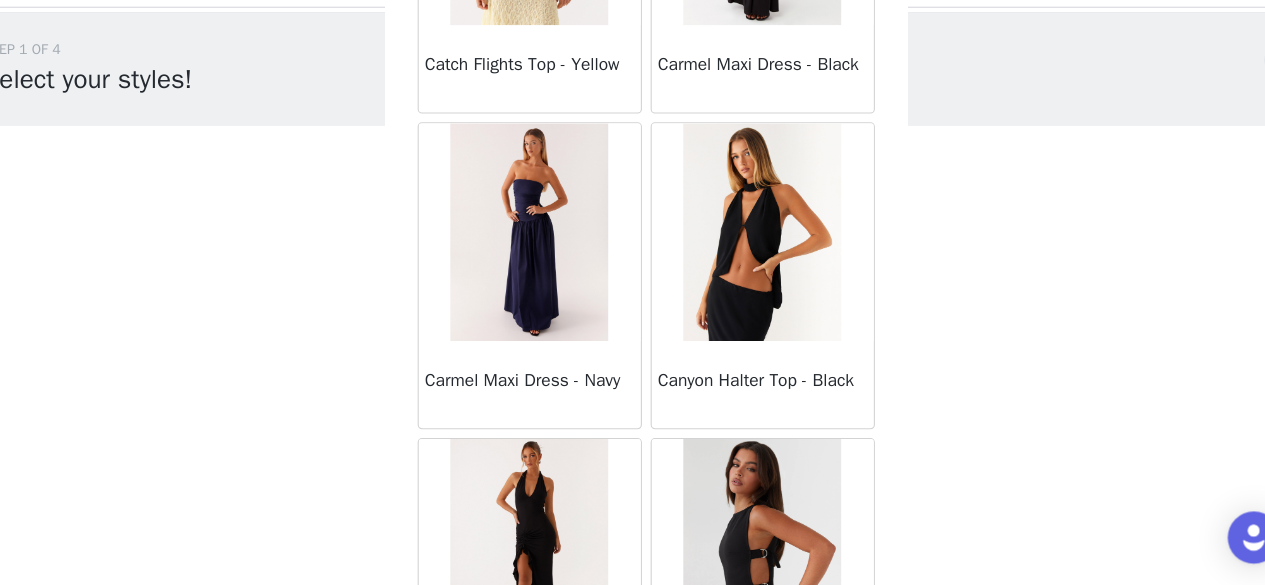 scroll, scrollTop: 8254, scrollLeft: 0, axis: vertical 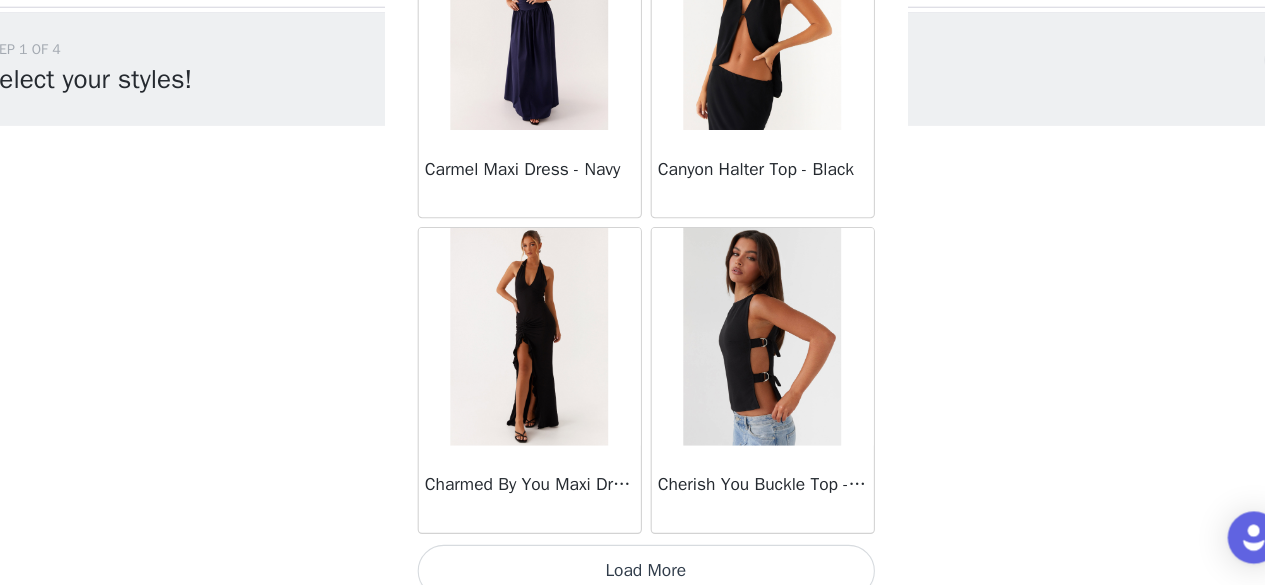 click on "Load More" at bounding box center [633, 572] 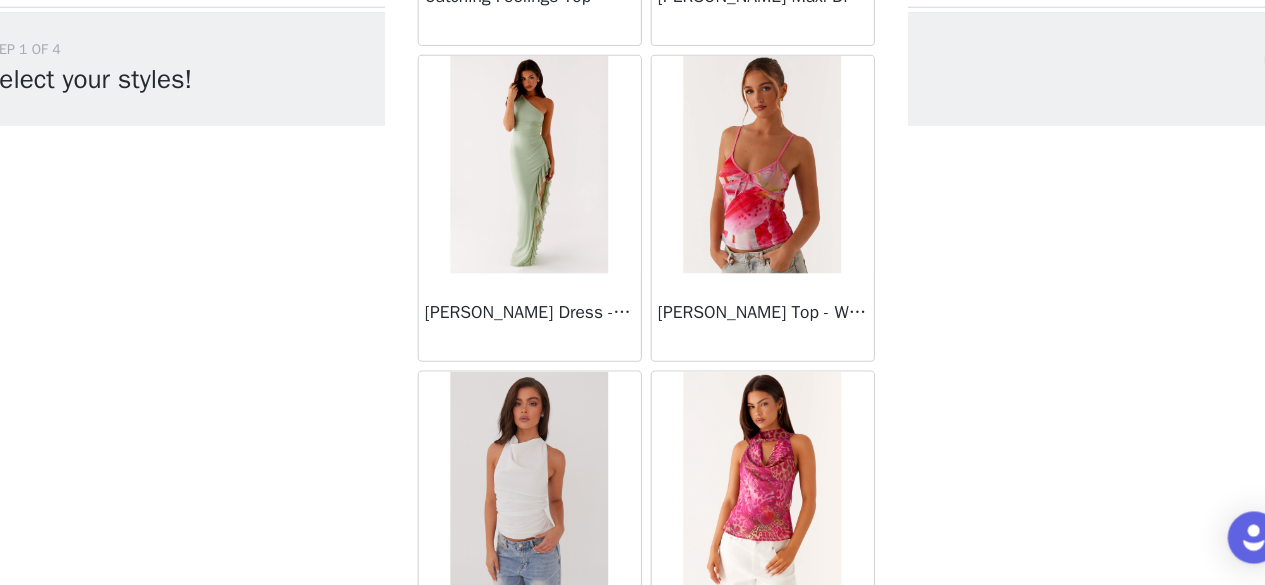 scroll, scrollTop: 11148, scrollLeft: 0, axis: vertical 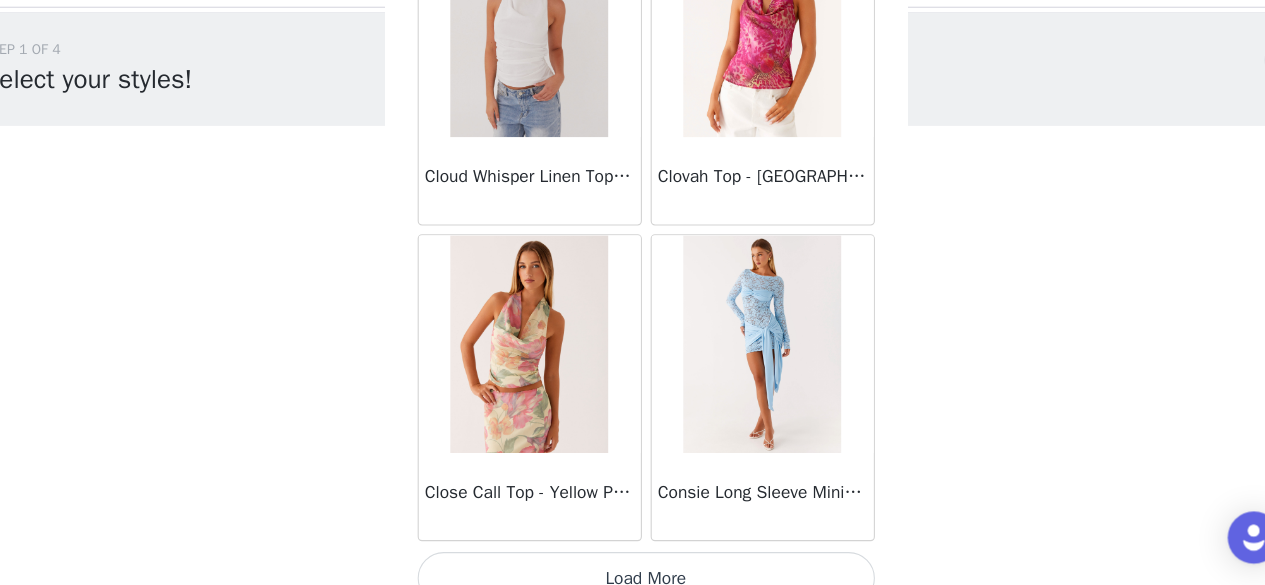 click on "Load More" at bounding box center [633, 578] 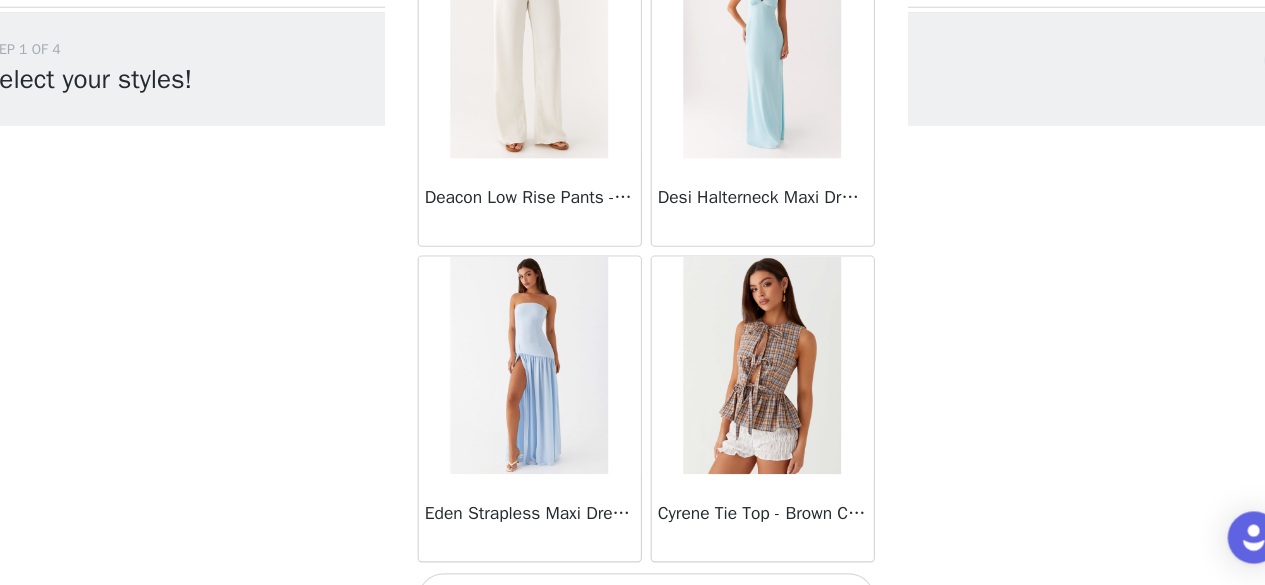 scroll, scrollTop: 14041, scrollLeft: 0, axis: vertical 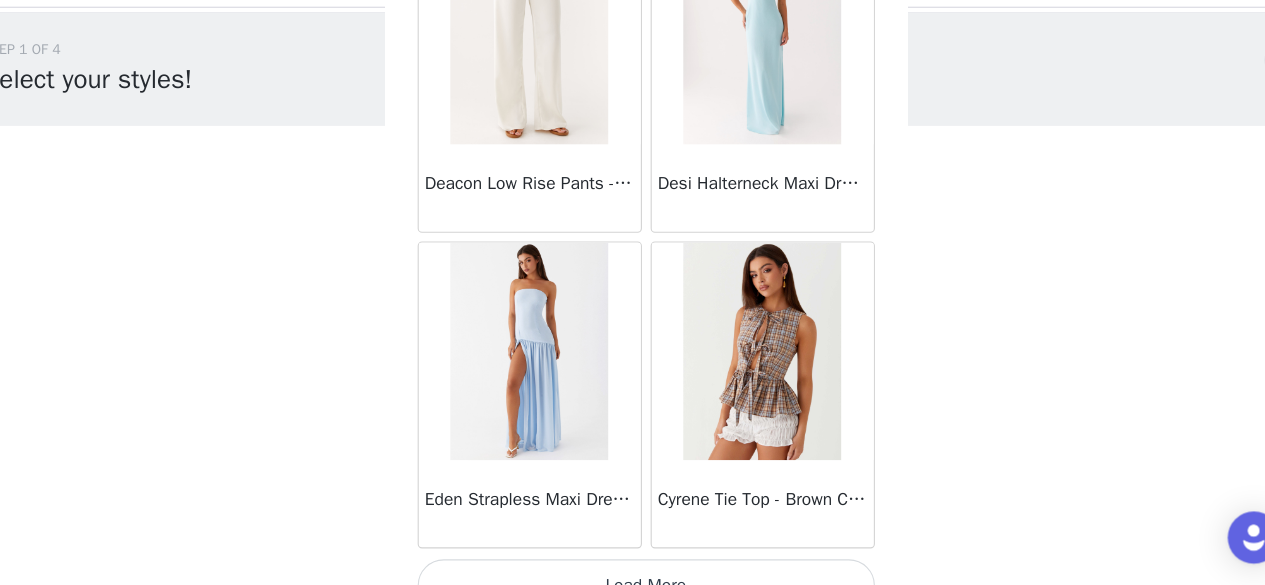 click on "Load More" at bounding box center [633, 585] 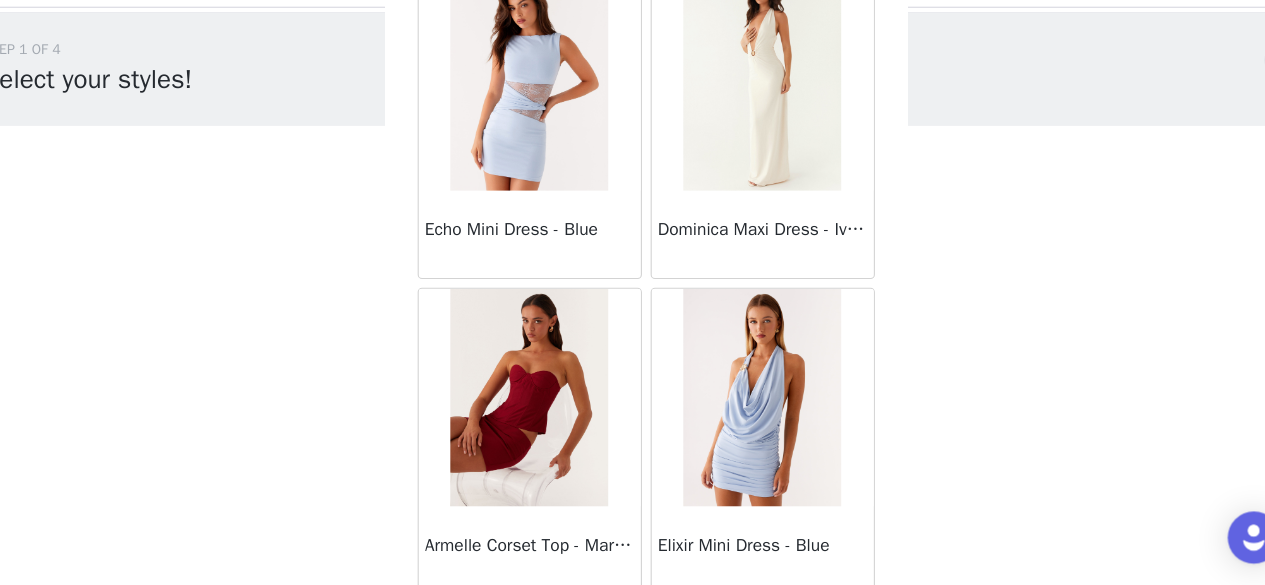 scroll, scrollTop: 16934, scrollLeft: 0, axis: vertical 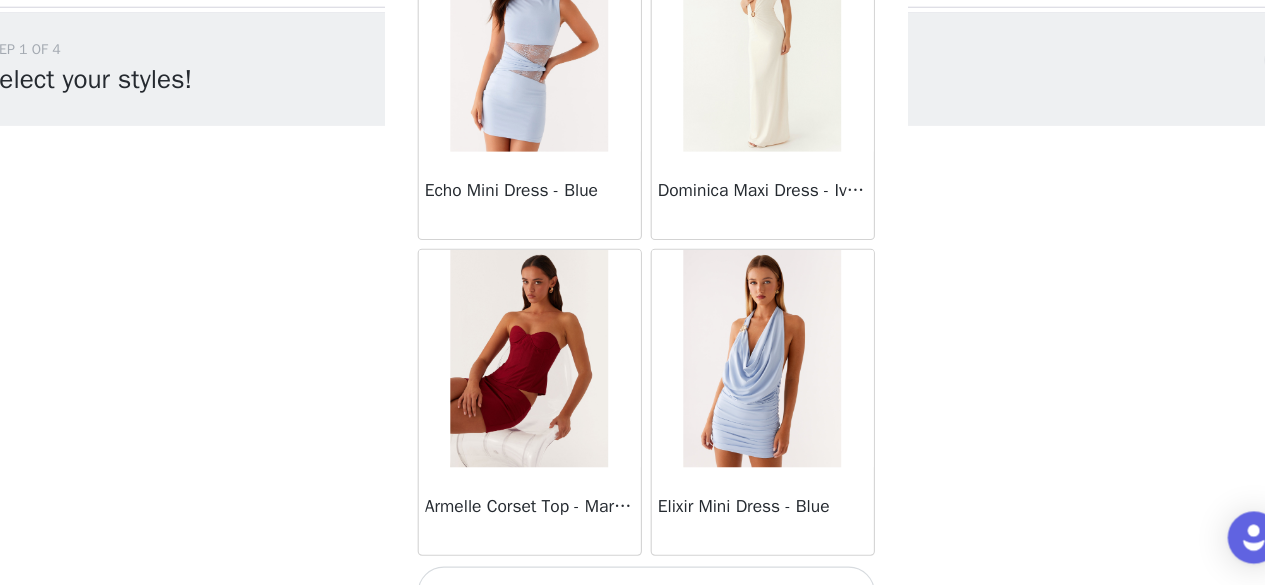 click on "Load More" at bounding box center [633, 592] 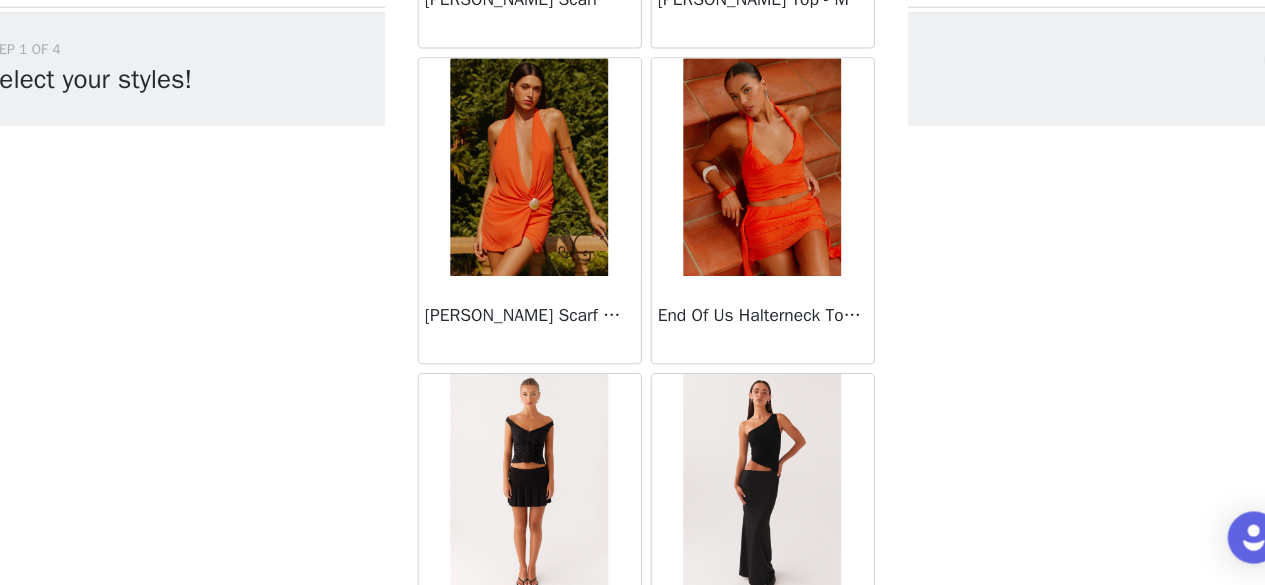 scroll, scrollTop: 19828, scrollLeft: 0, axis: vertical 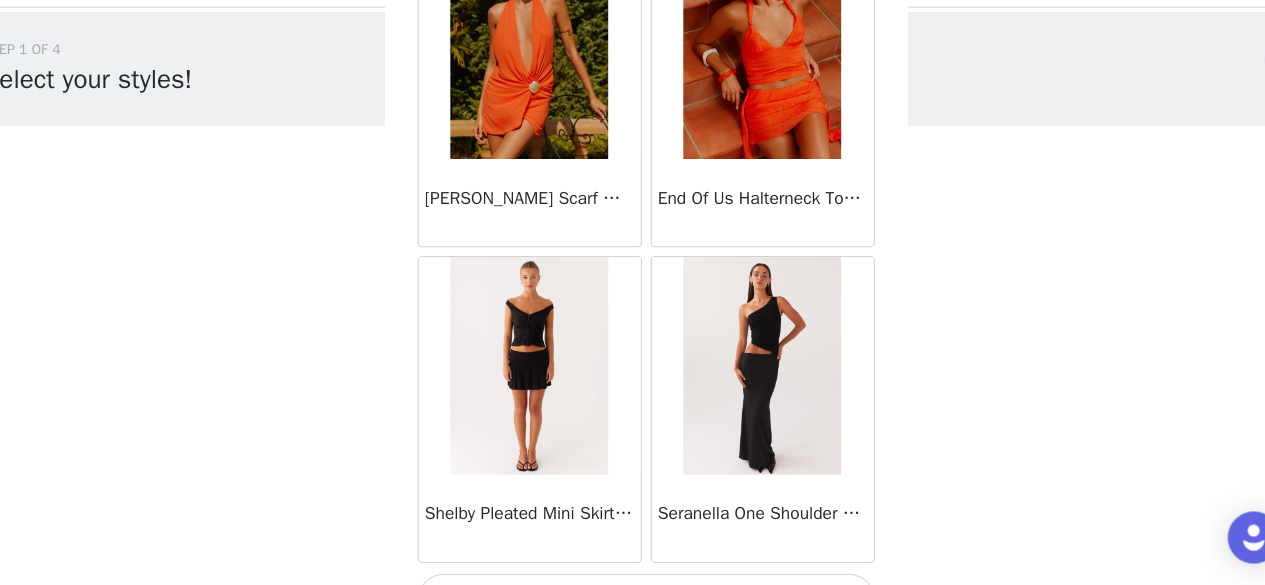 click on "Load More" at bounding box center [633, 598] 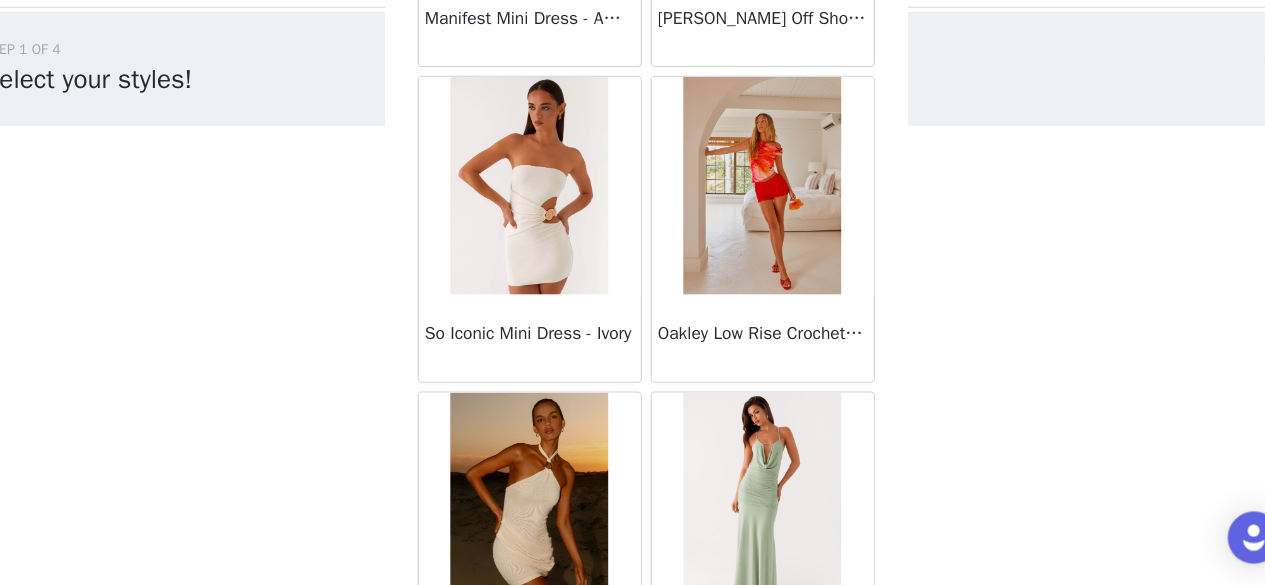 scroll, scrollTop: 22721, scrollLeft: 0, axis: vertical 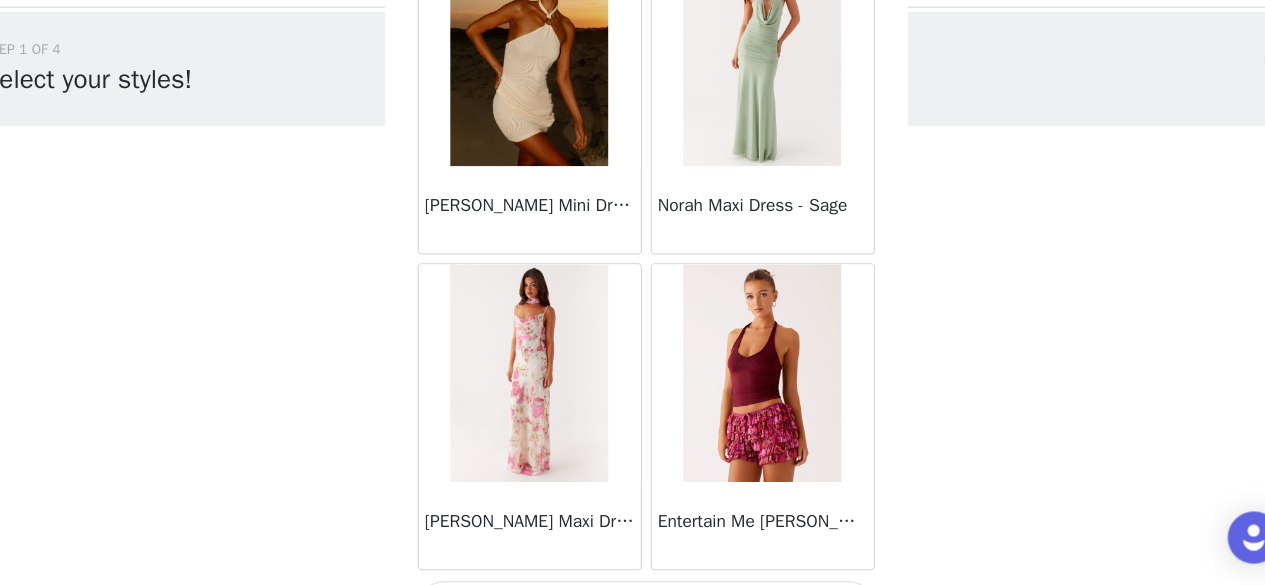 click on "Load More" at bounding box center [633, 605] 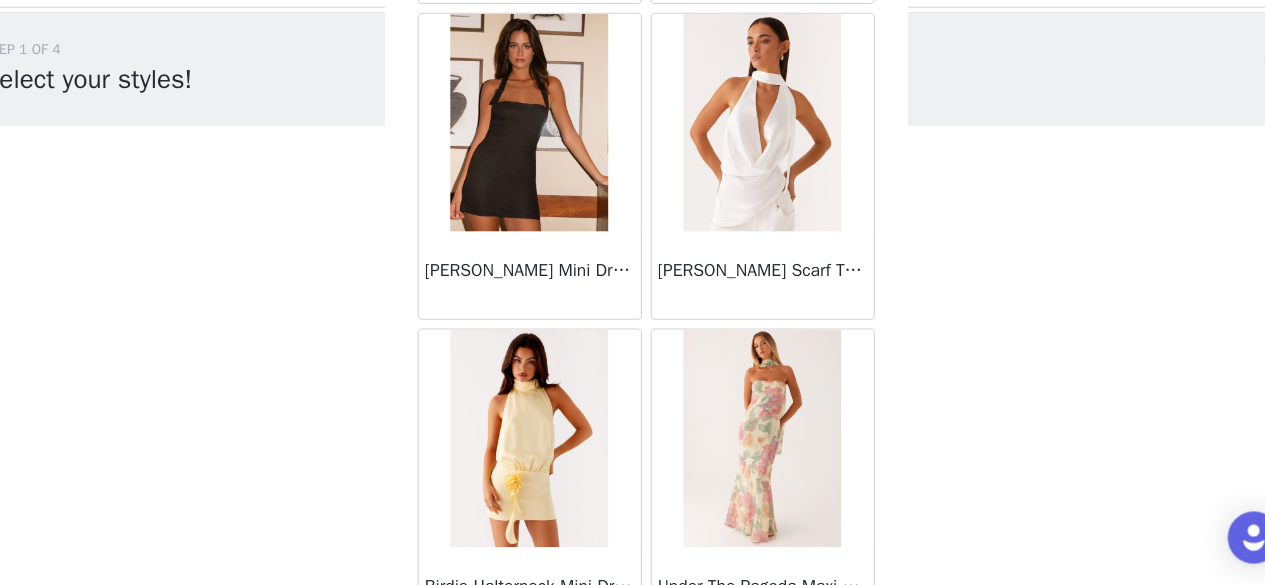 scroll, scrollTop: 25614, scrollLeft: 0, axis: vertical 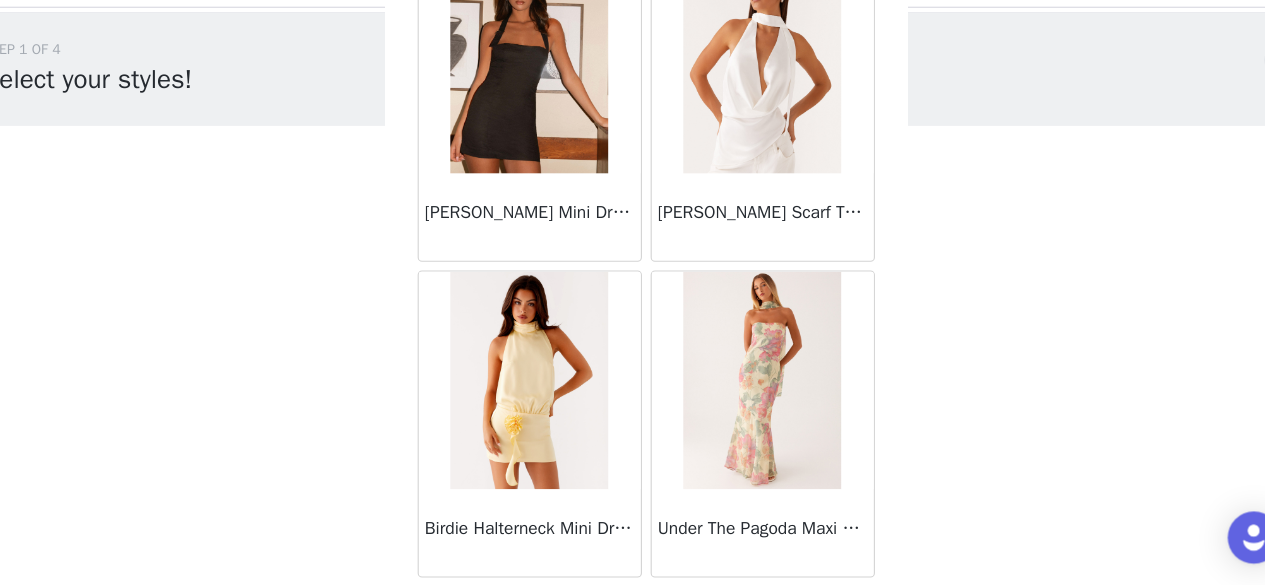 click on "Load More" at bounding box center [633, 612] 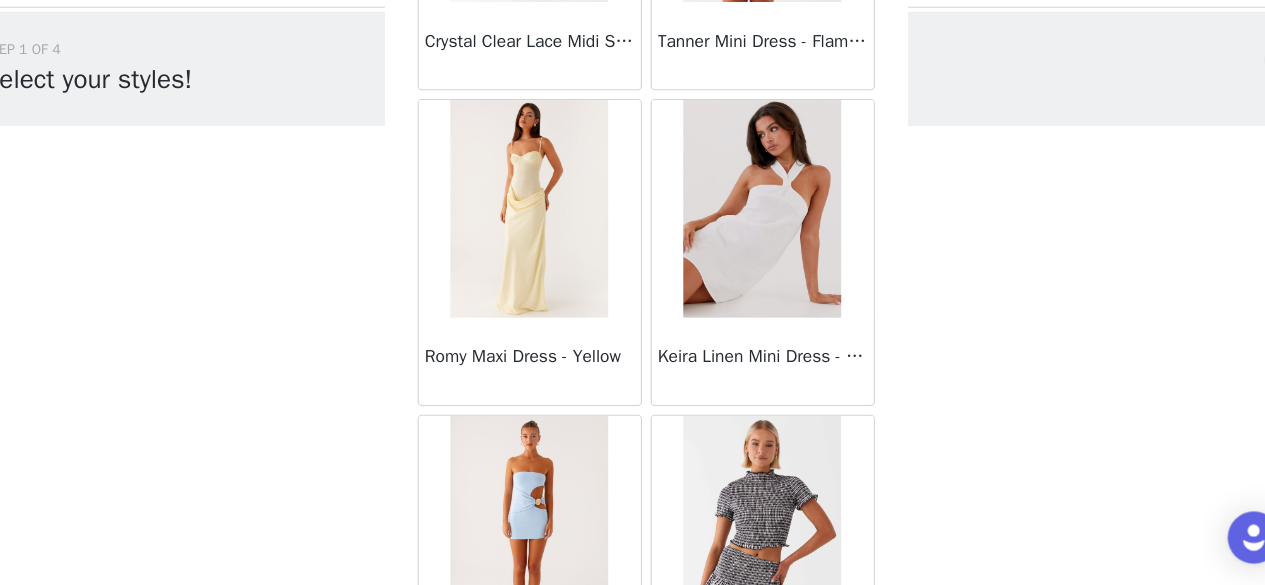 scroll, scrollTop: 28508, scrollLeft: 0, axis: vertical 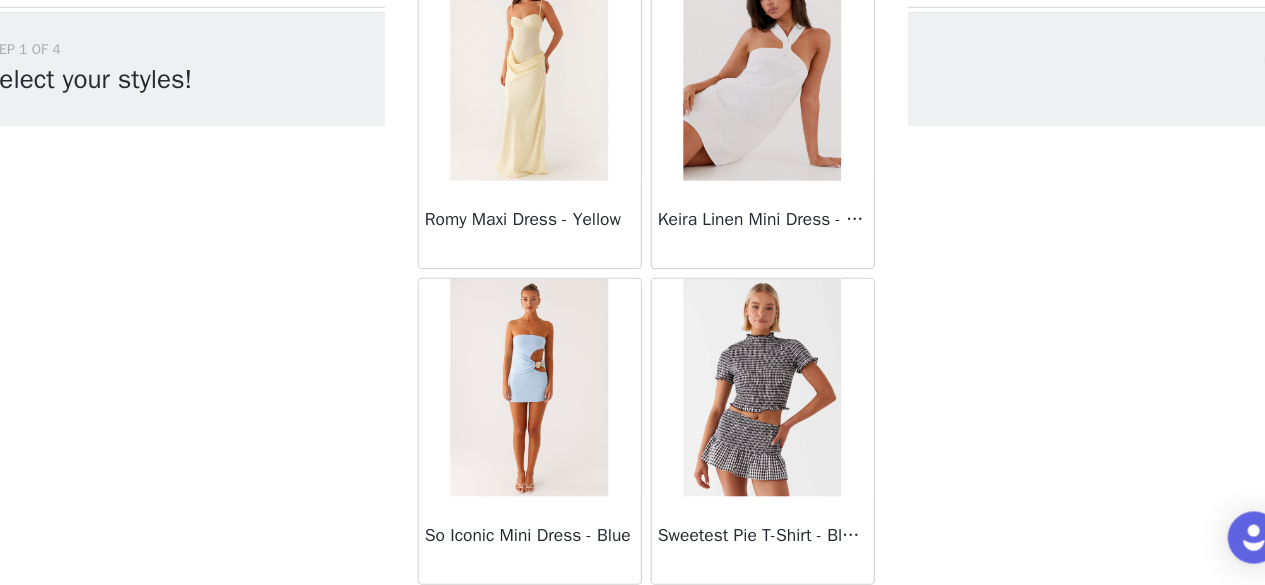 click on "Load More" at bounding box center (633, 618) 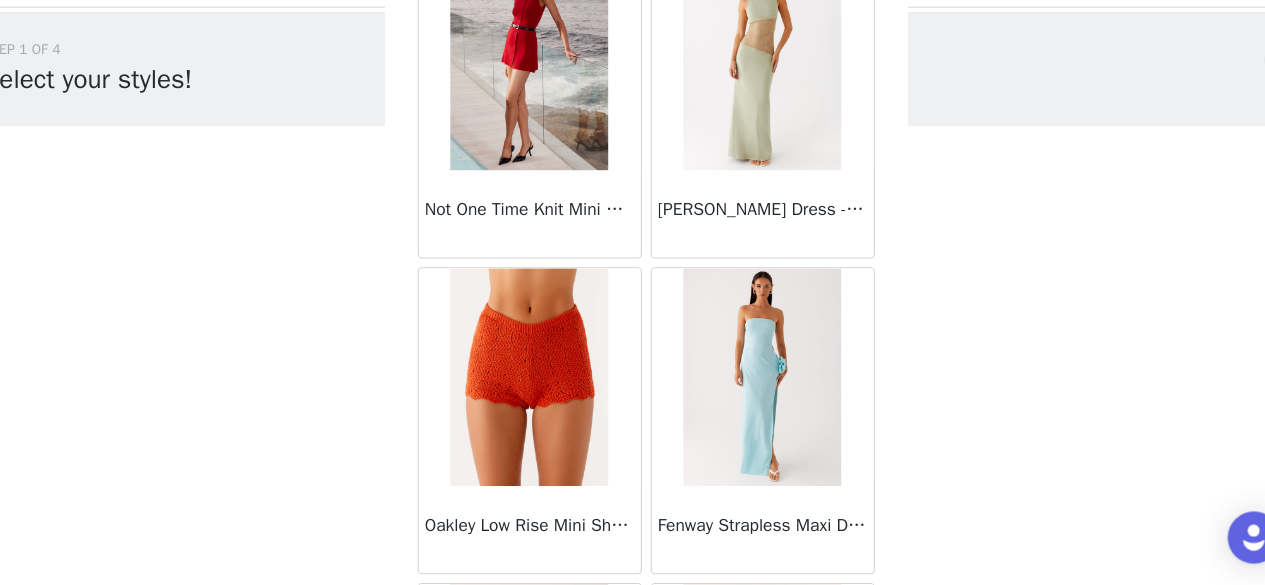 scroll, scrollTop: 31401, scrollLeft: 0, axis: vertical 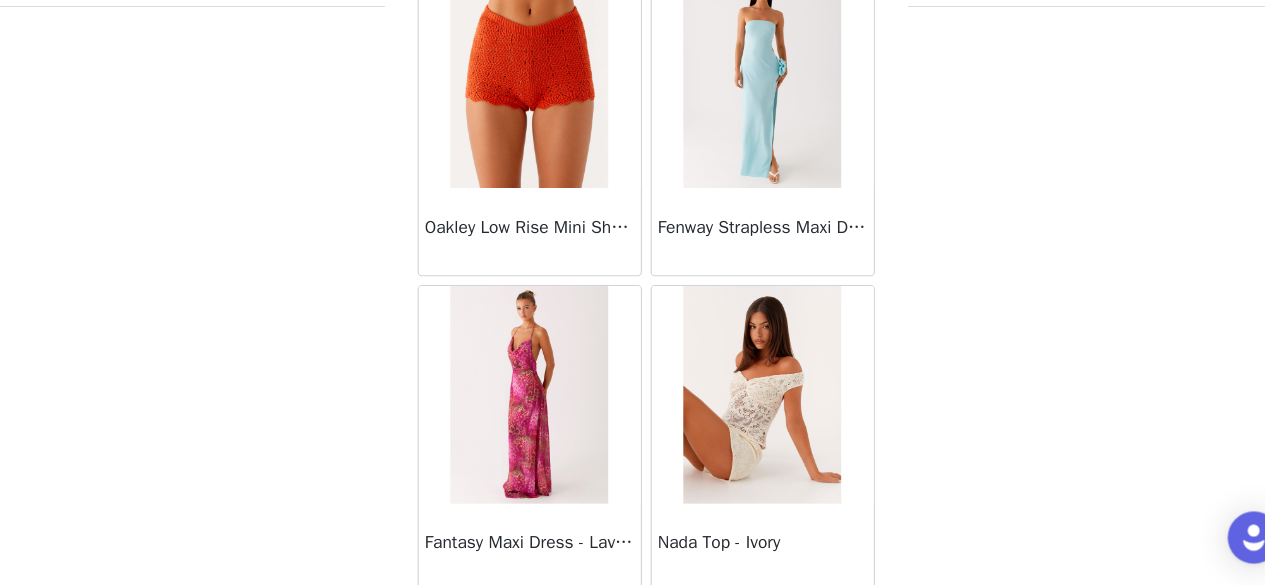 click on "Load More" at bounding box center [633, 625] 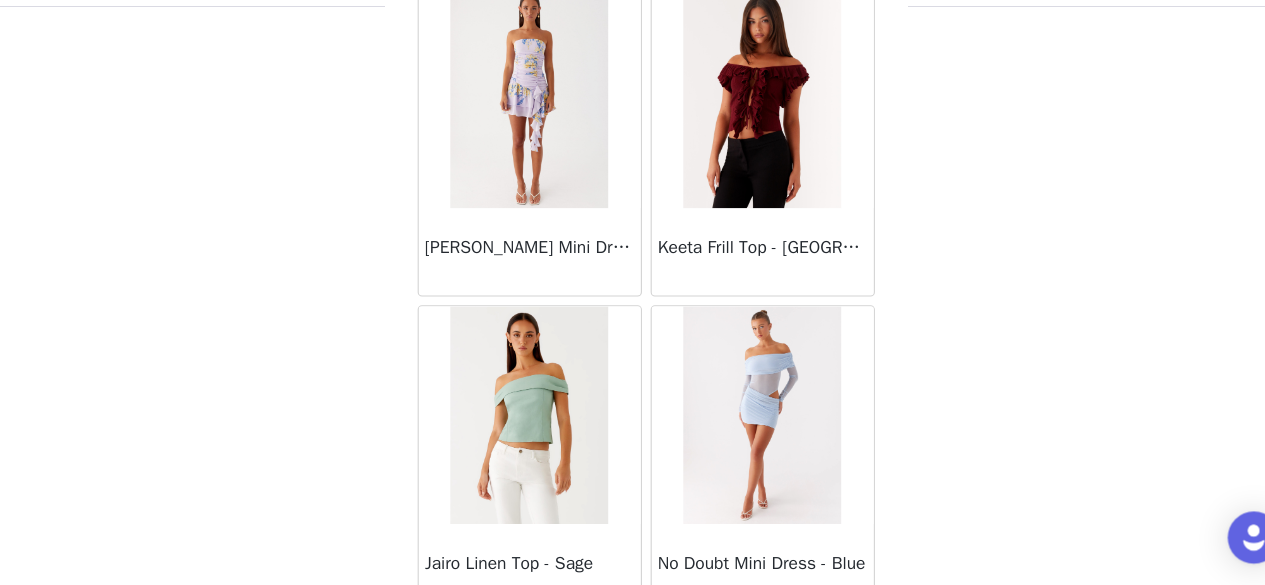 scroll, scrollTop: 34294, scrollLeft: 0, axis: vertical 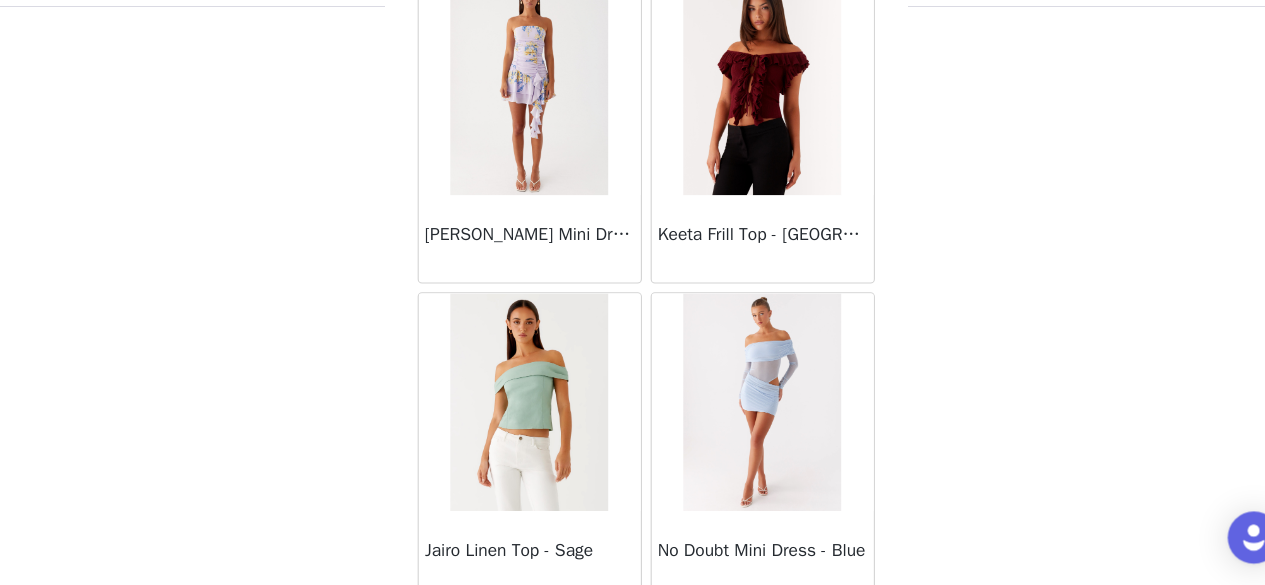 click on "Load More" at bounding box center (633, 632) 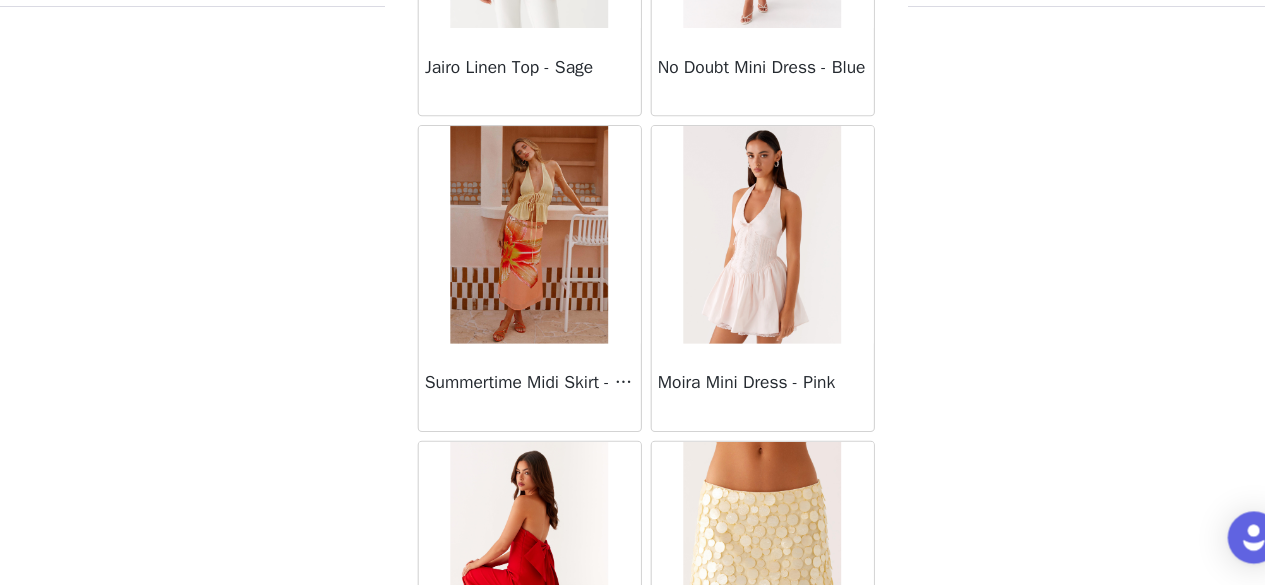 scroll, scrollTop: 34739, scrollLeft: 0, axis: vertical 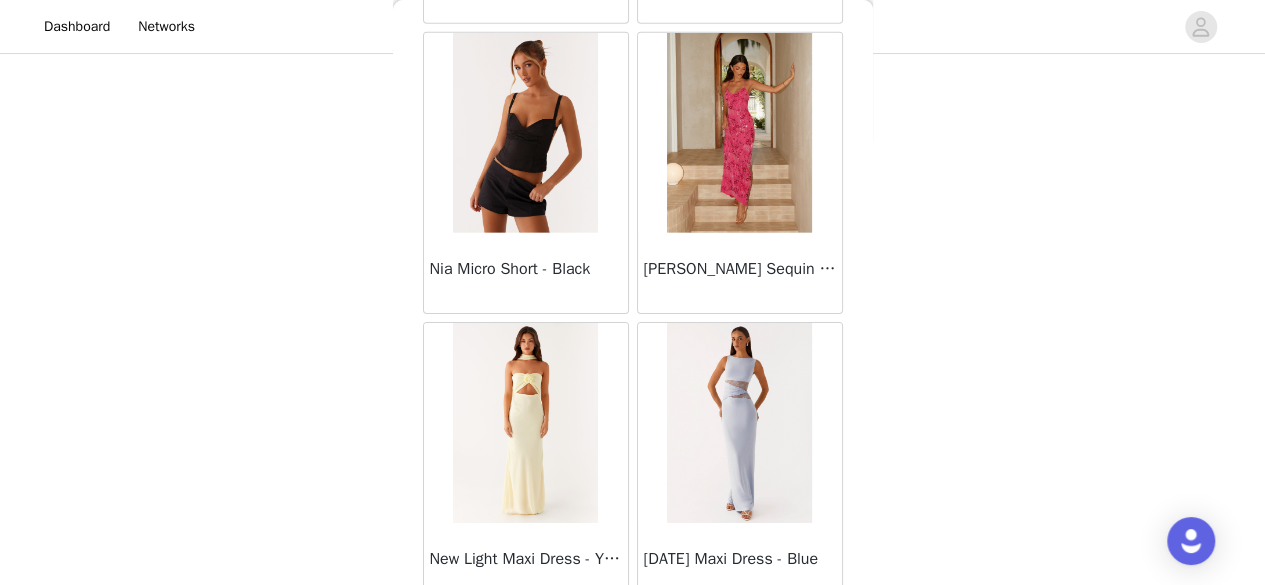 click on "Load More" at bounding box center [633, 638] 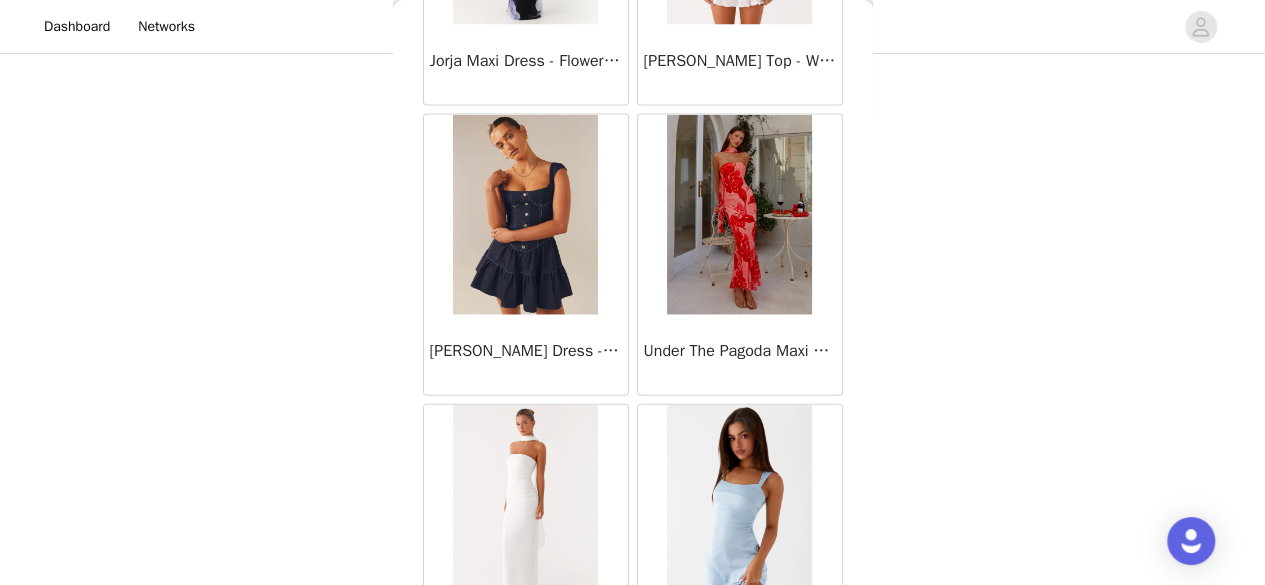 scroll, scrollTop: 40081, scrollLeft: 0, axis: vertical 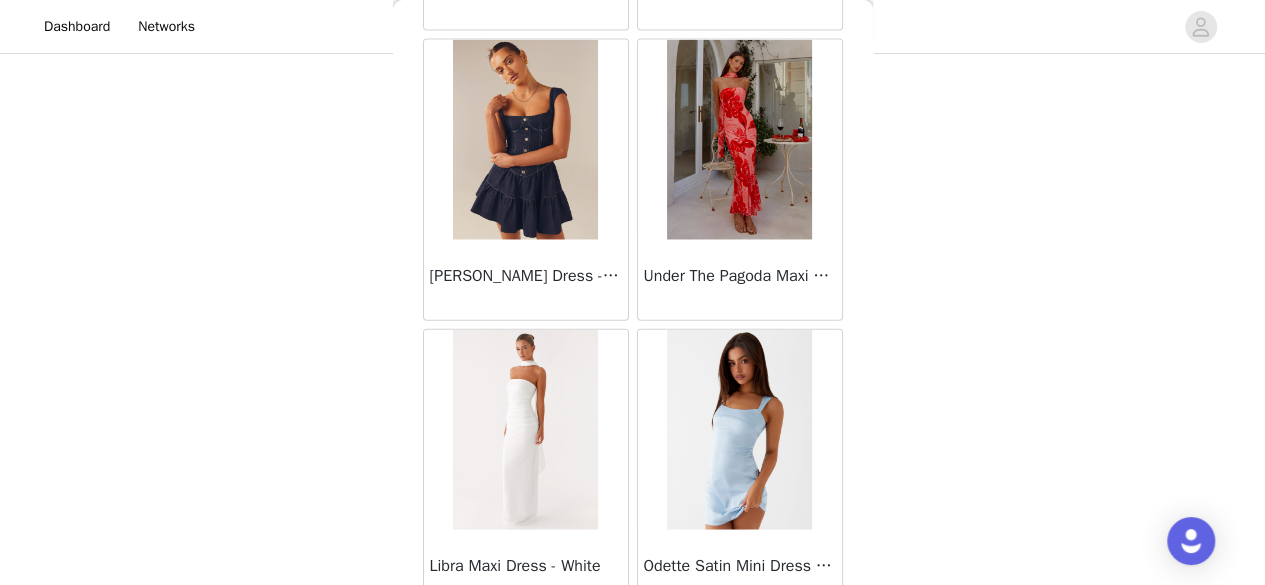 click on "Load More" at bounding box center [633, 645] 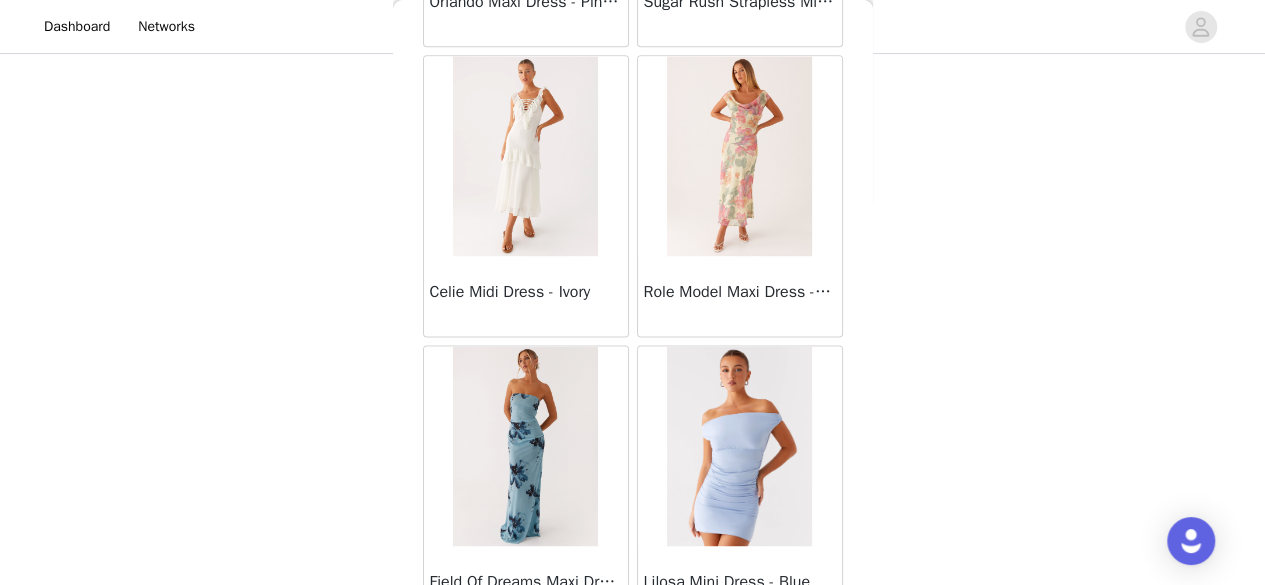 scroll, scrollTop: 42974, scrollLeft: 0, axis: vertical 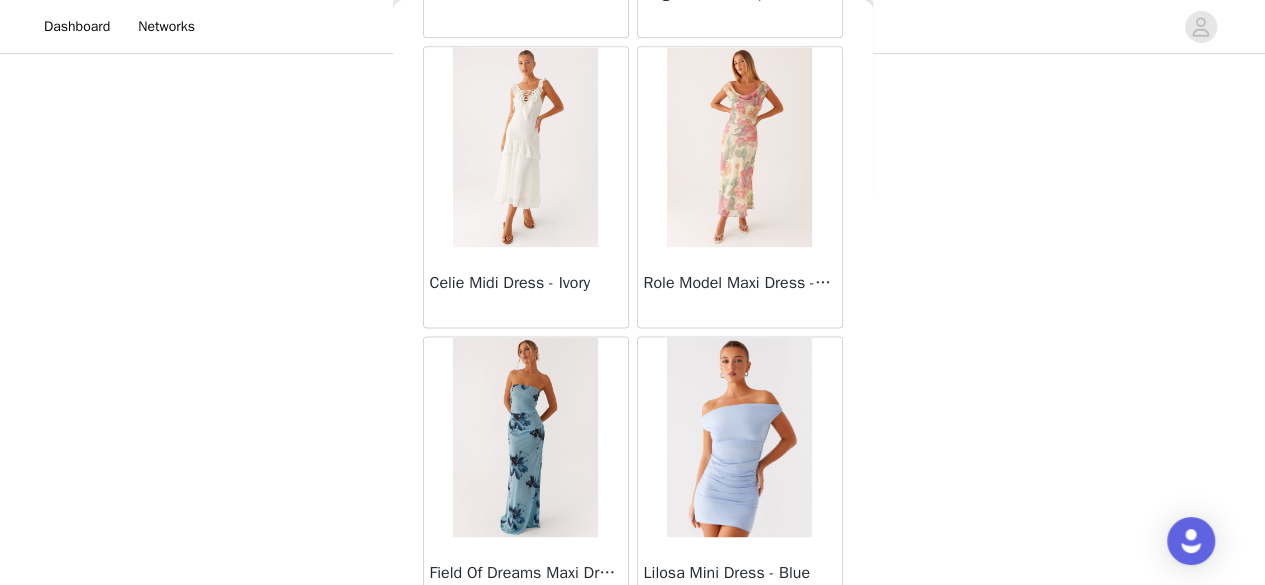 click on "Load More" at bounding box center (633, 652) 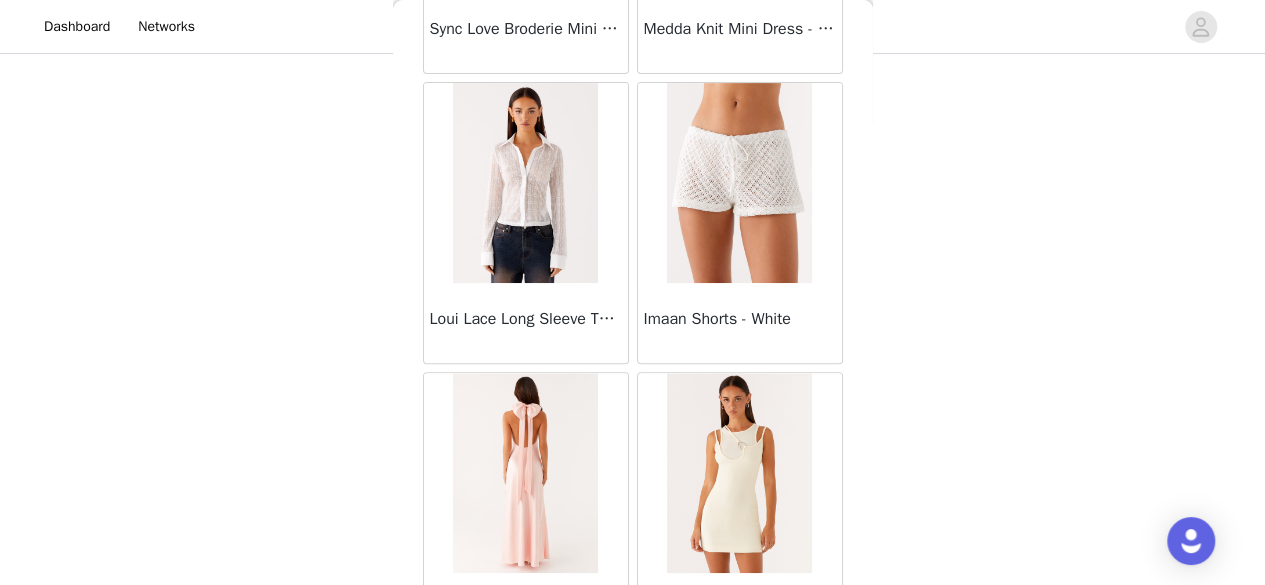 scroll, scrollTop: 45868, scrollLeft: 0, axis: vertical 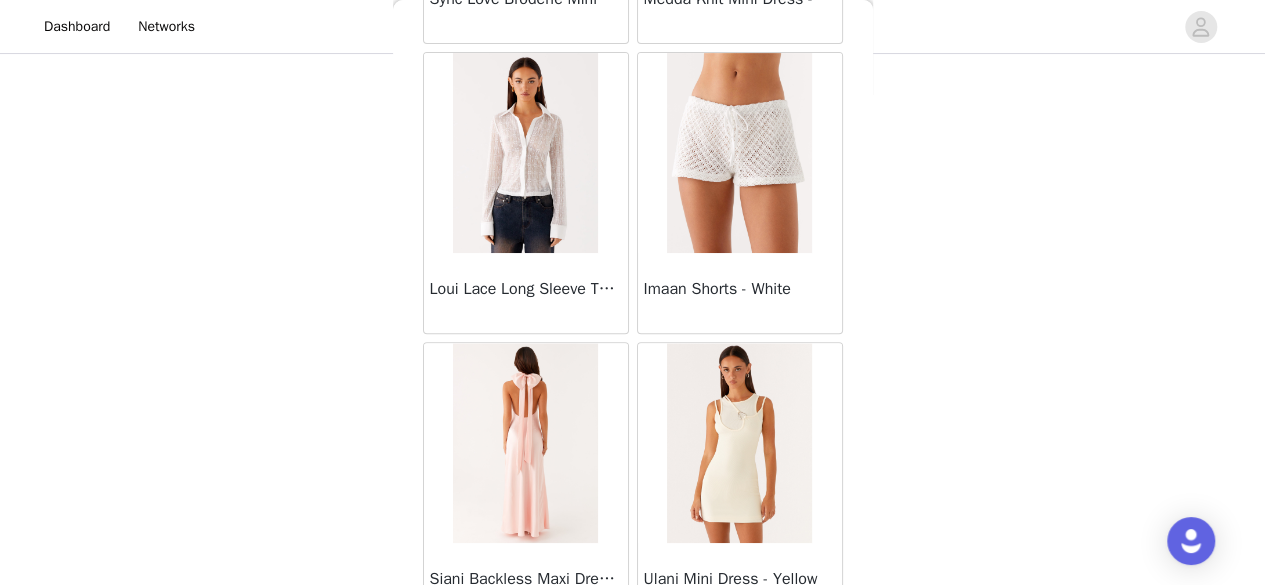 click on "Load More" at bounding box center (633, 658) 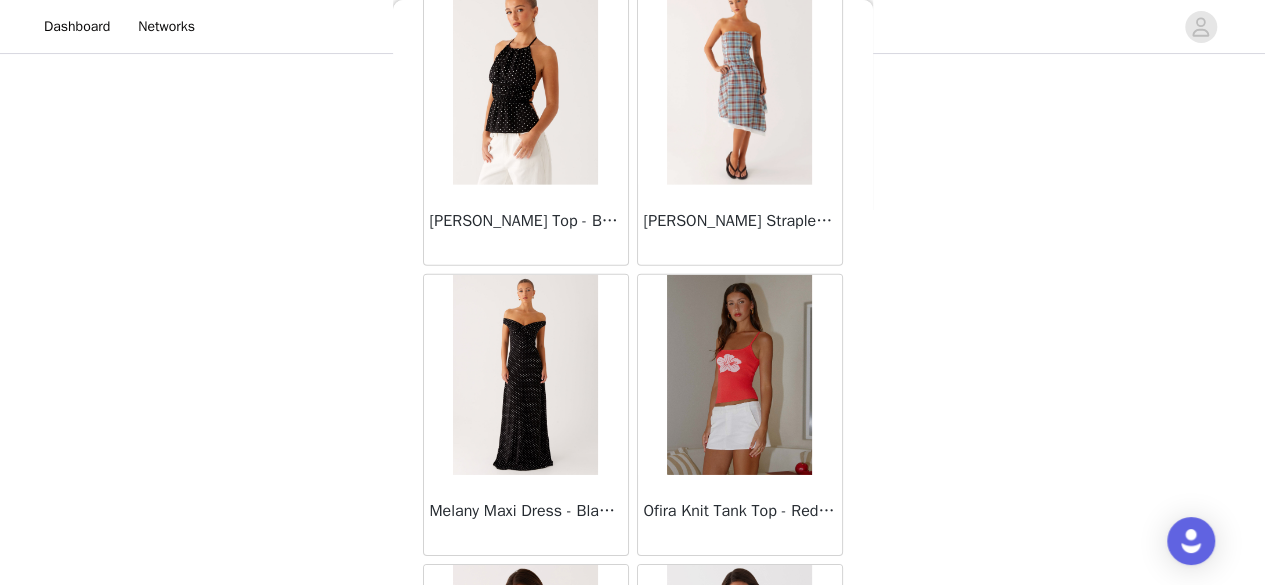 scroll, scrollTop: 48761, scrollLeft: 0, axis: vertical 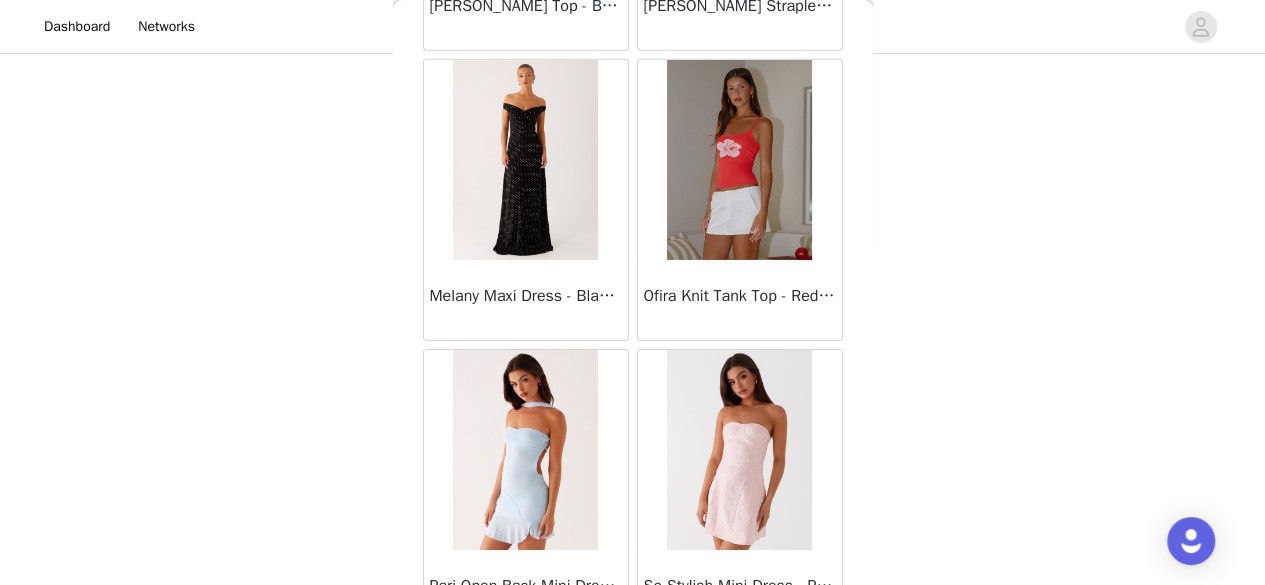 click on "Load More" at bounding box center [633, 665] 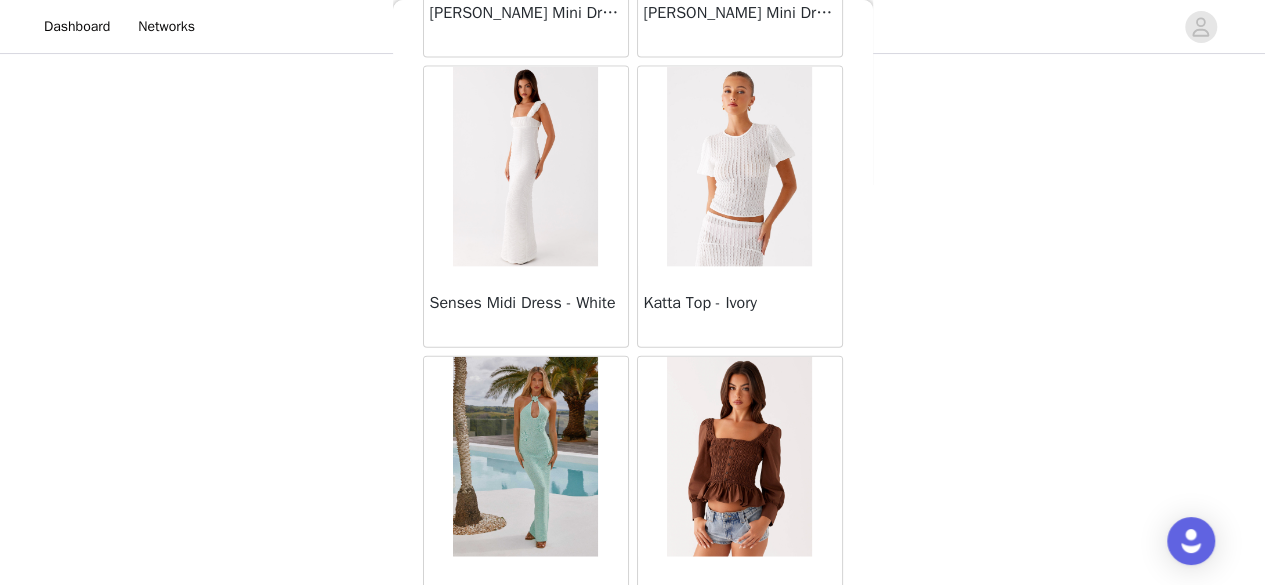 scroll, scrollTop: 51654, scrollLeft: 0, axis: vertical 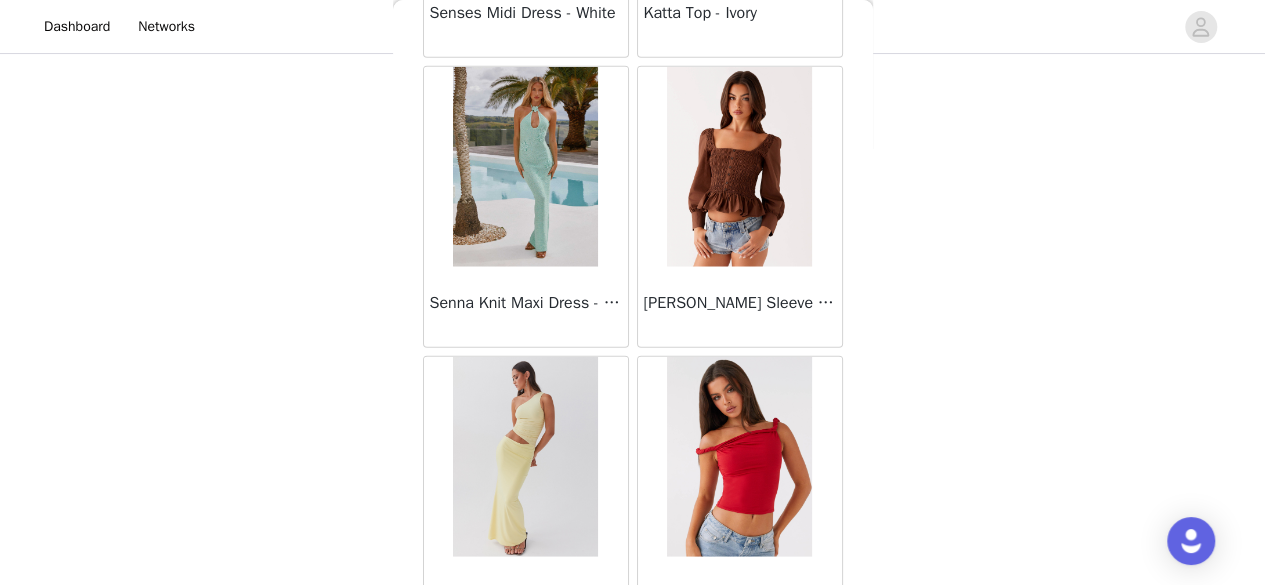 click on "Load More" at bounding box center [633, 672] 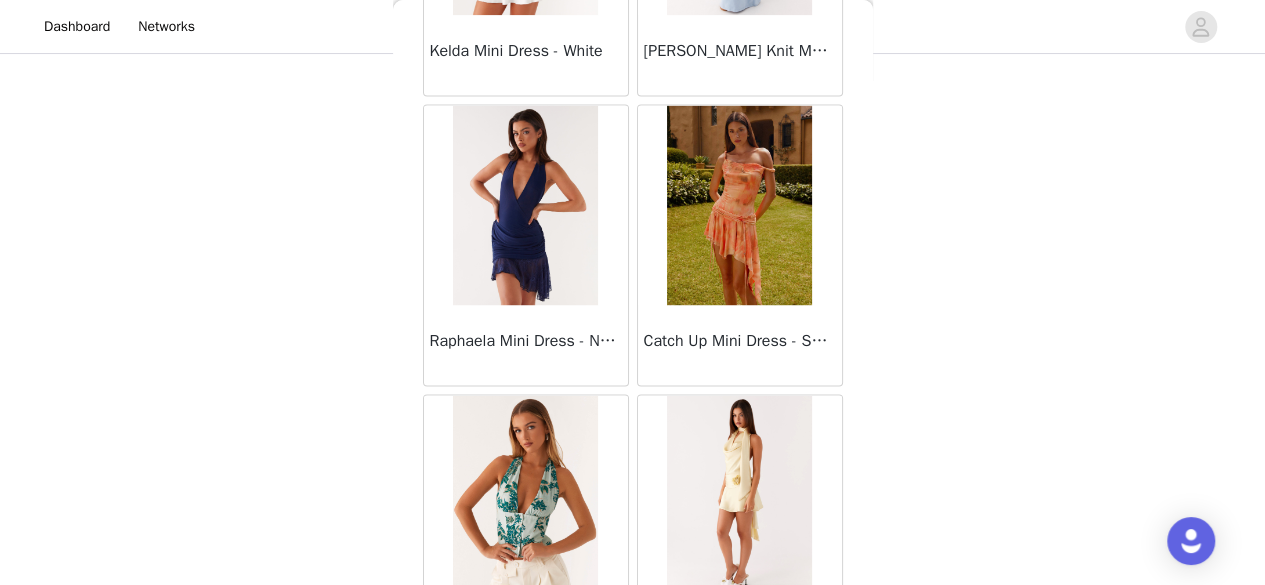 scroll, scrollTop: 54548, scrollLeft: 0, axis: vertical 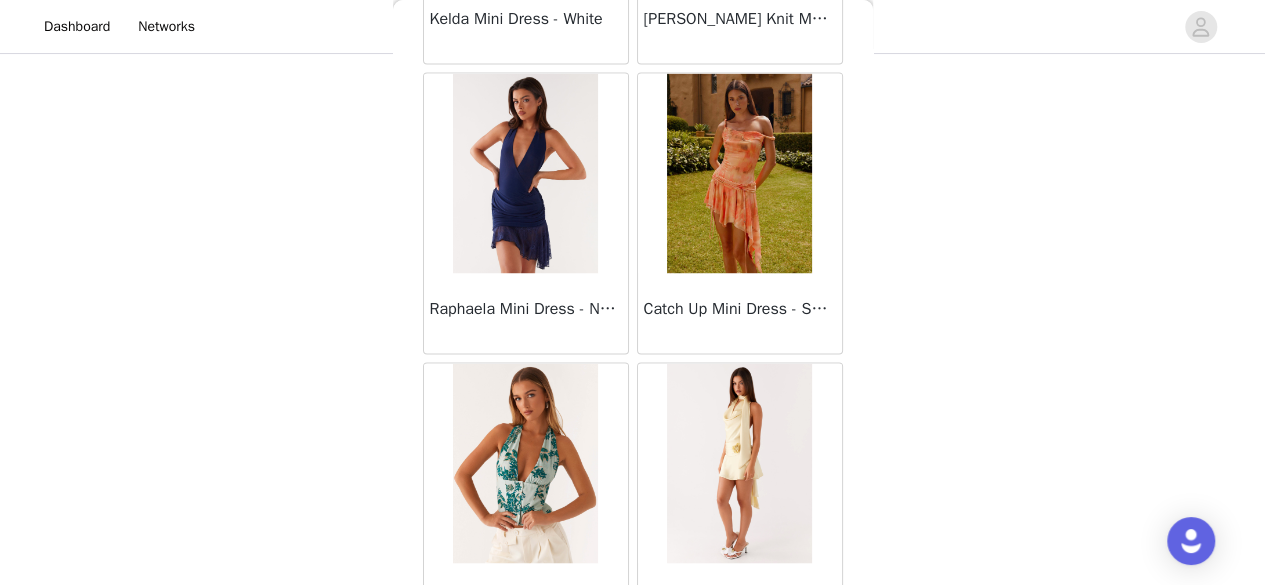 click on "Load More" at bounding box center [633, 678] 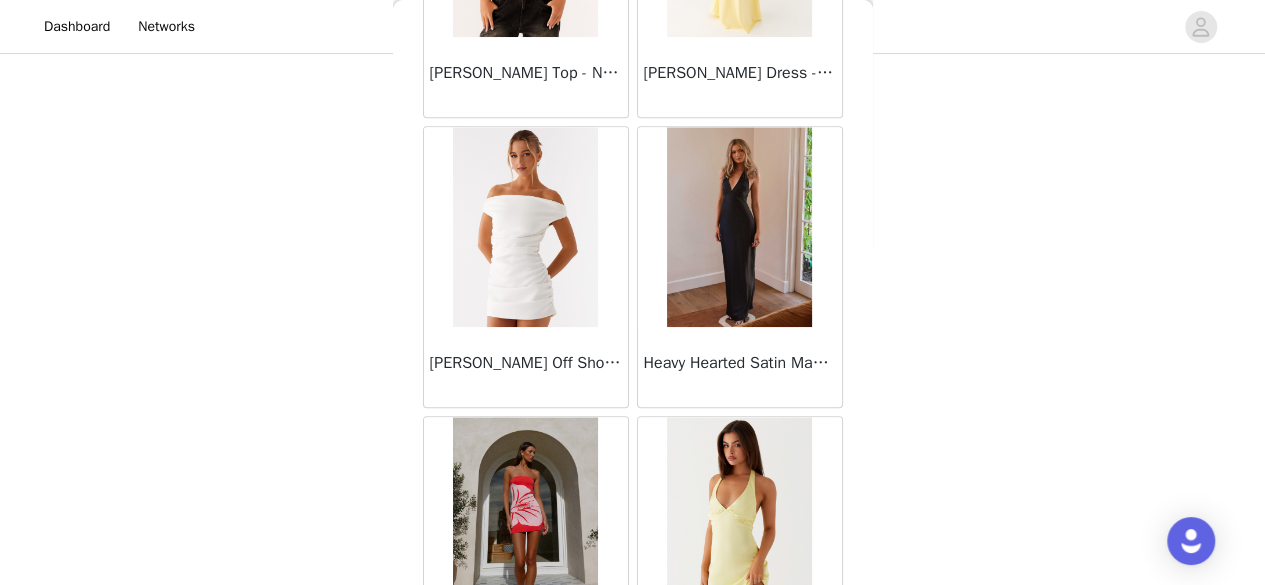 scroll, scrollTop: 57441, scrollLeft: 0, axis: vertical 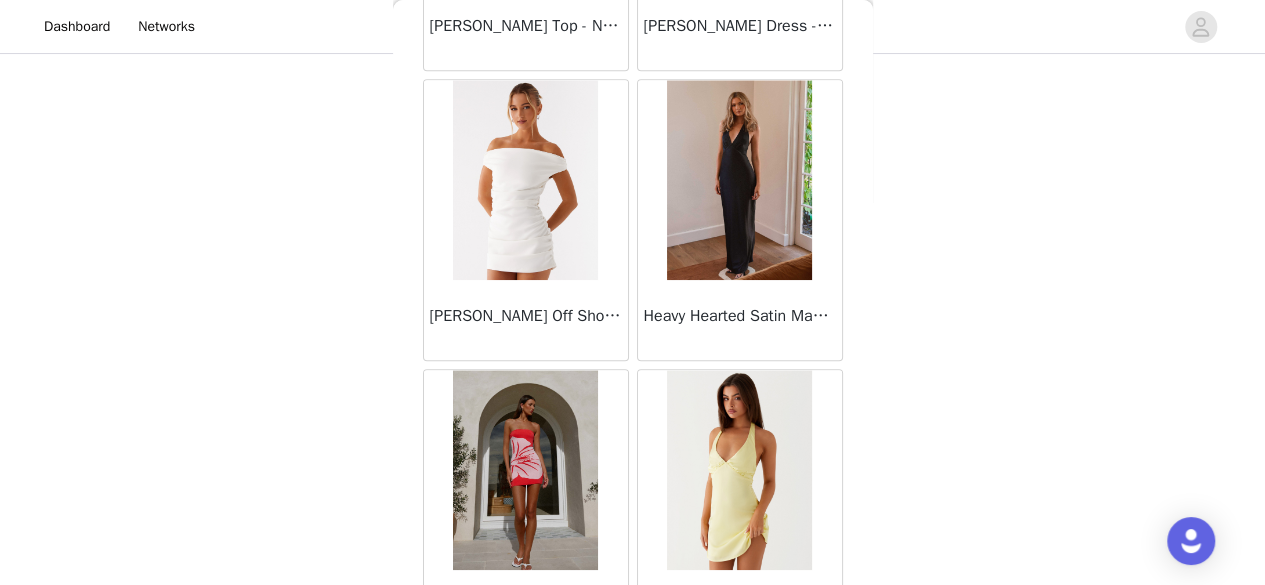 click on "Load More" at bounding box center [633, 685] 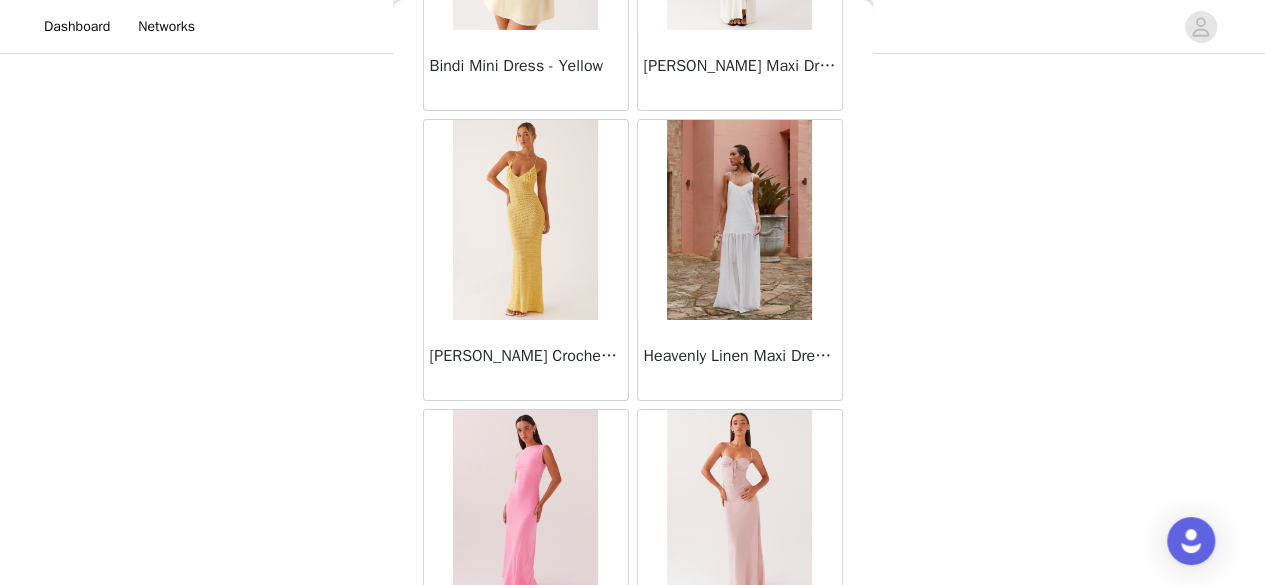 scroll, scrollTop: 60334, scrollLeft: 0, axis: vertical 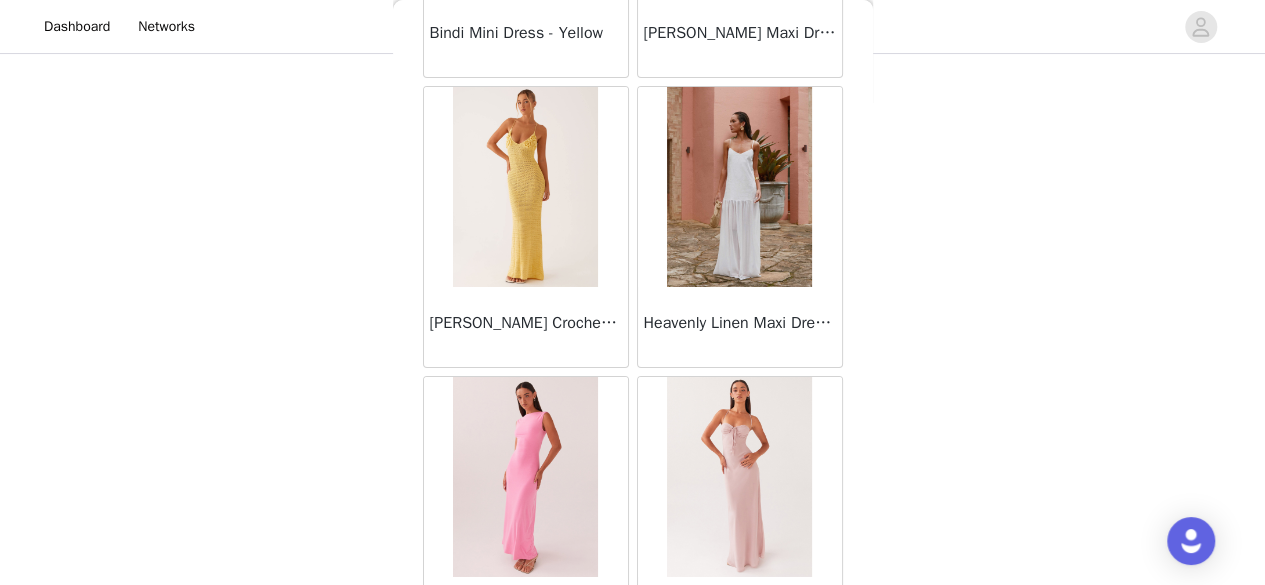 click on "Load More" at bounding box center (633, 692) 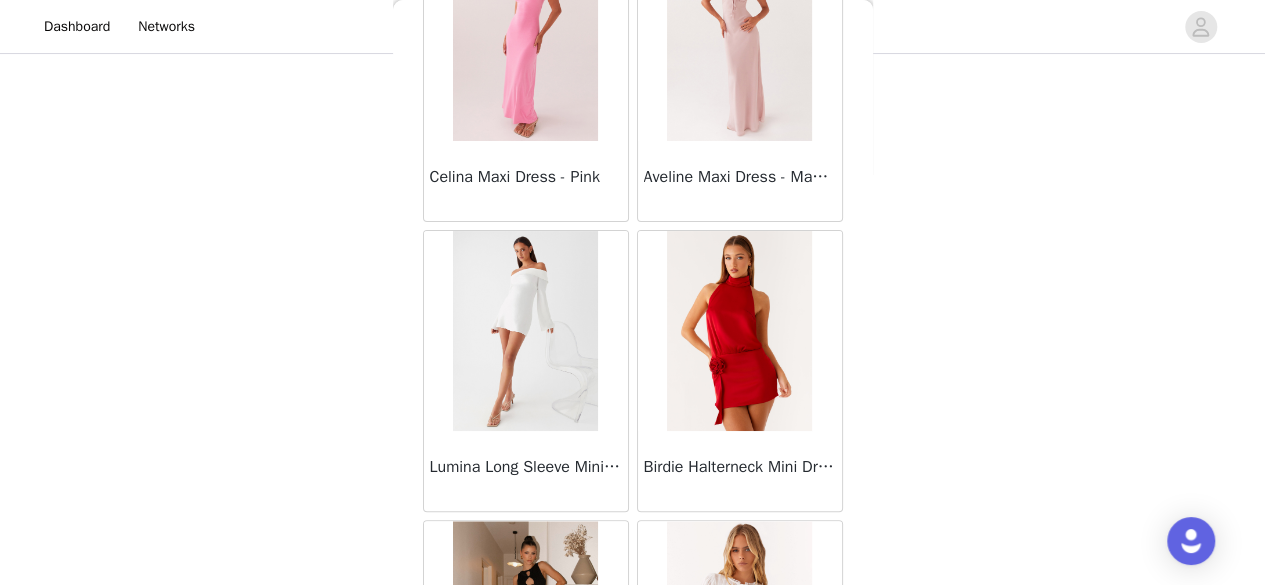 scroll, scrollTop: 60772, scrollLeft: 0, axis: vertical 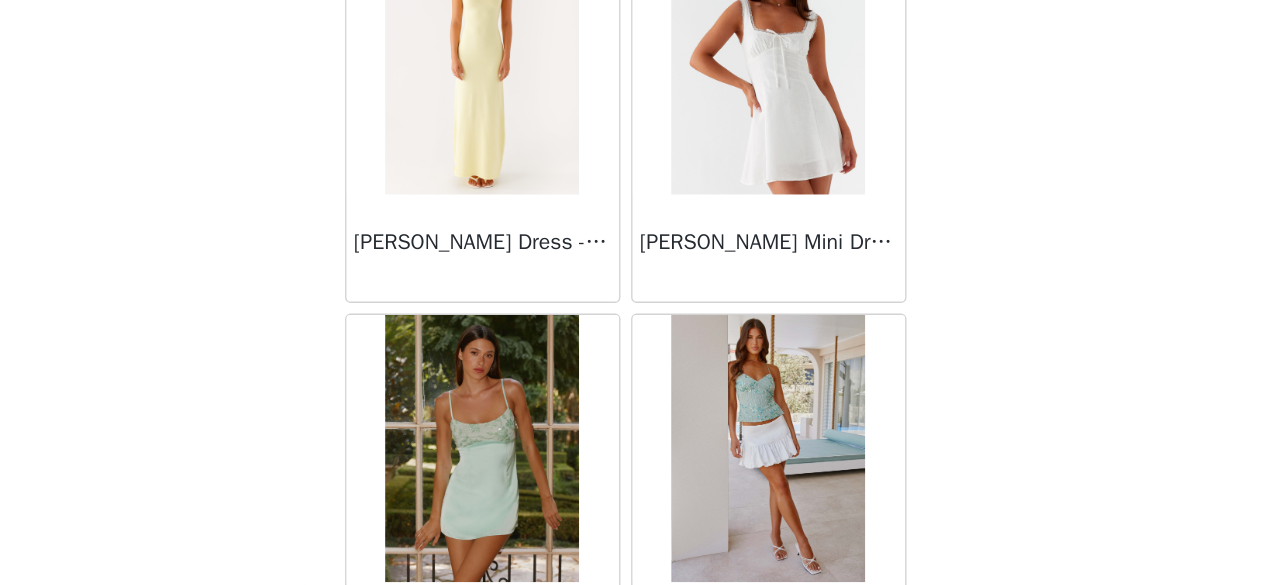 click on "Load More" at bounding box center [633, 698] 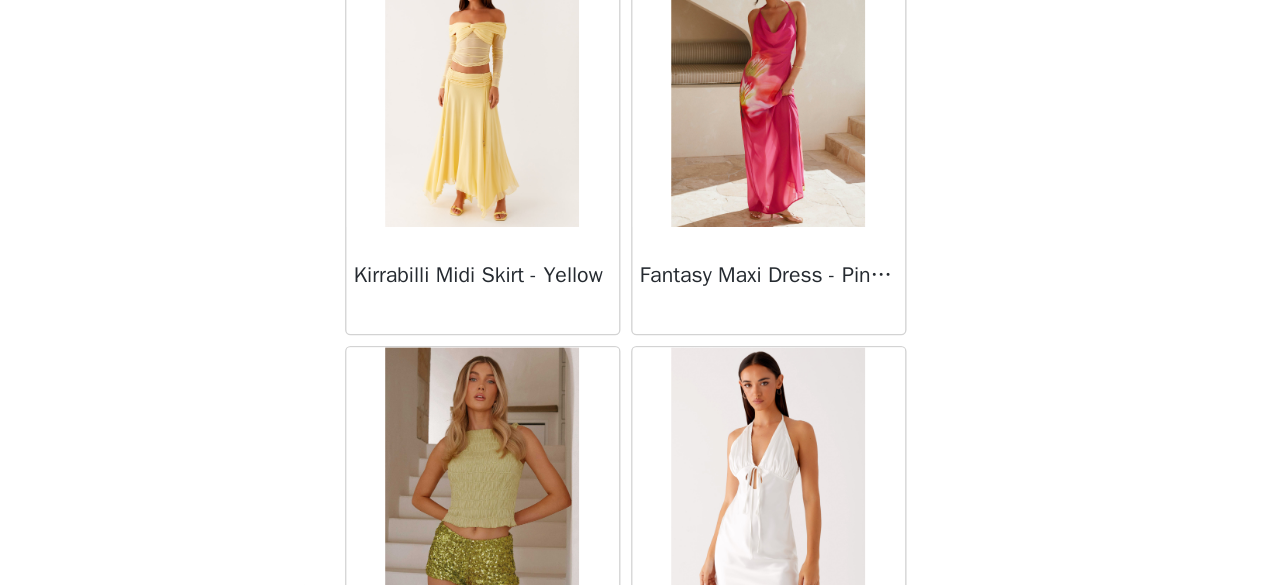 scroll, scrollTop: 66121, scrollLeft: 0, axis: vertical 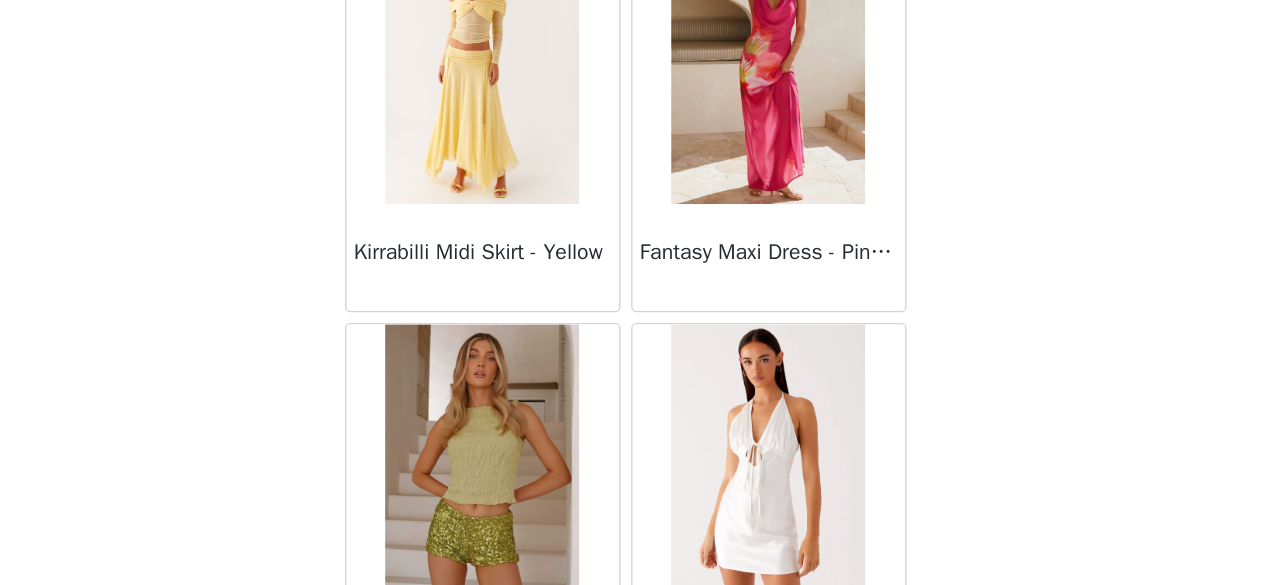 click on "Load More" at bounding box center [633, 705] 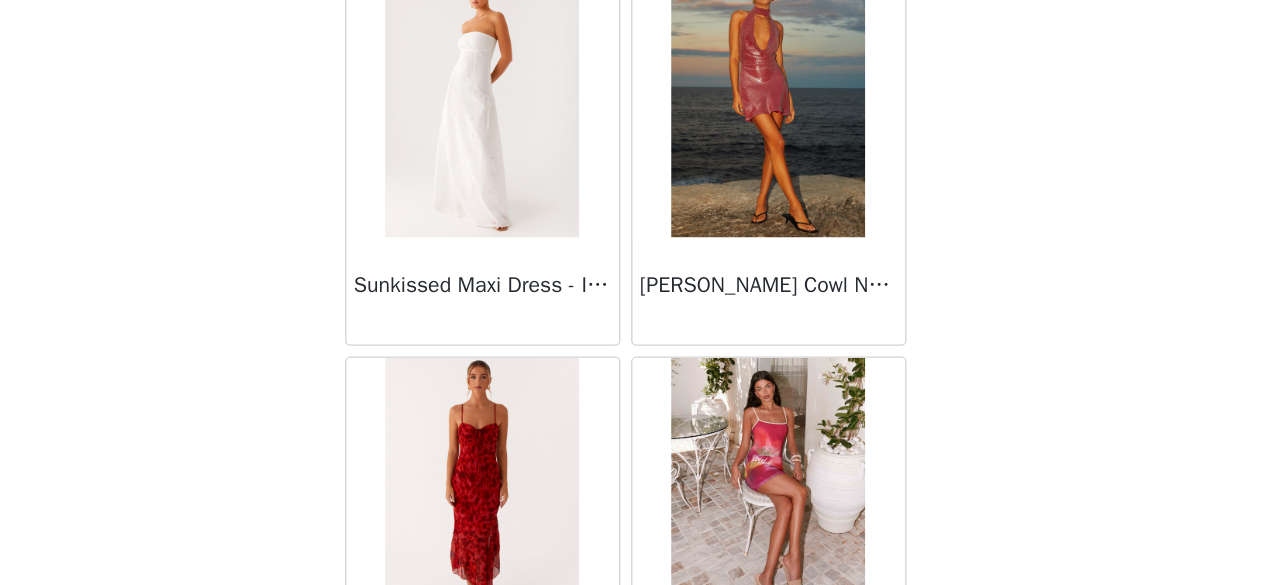 scroll, scrollTop: 69014, scrollLeft: 0, axis: vertical 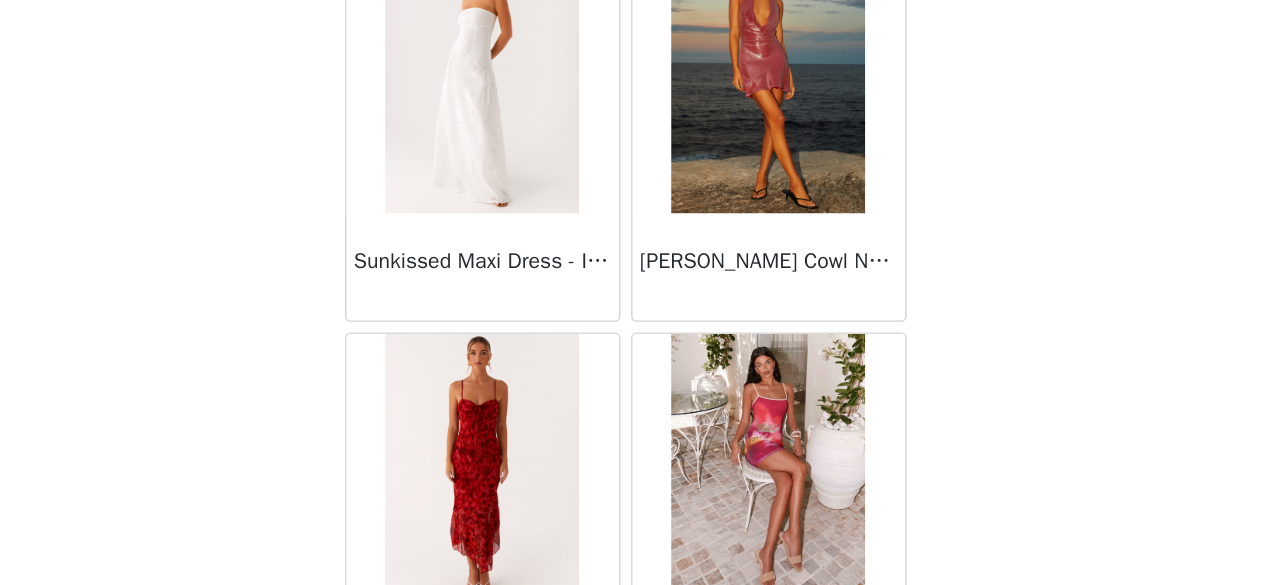 click on "Load More" at bounding box center [633, 712] 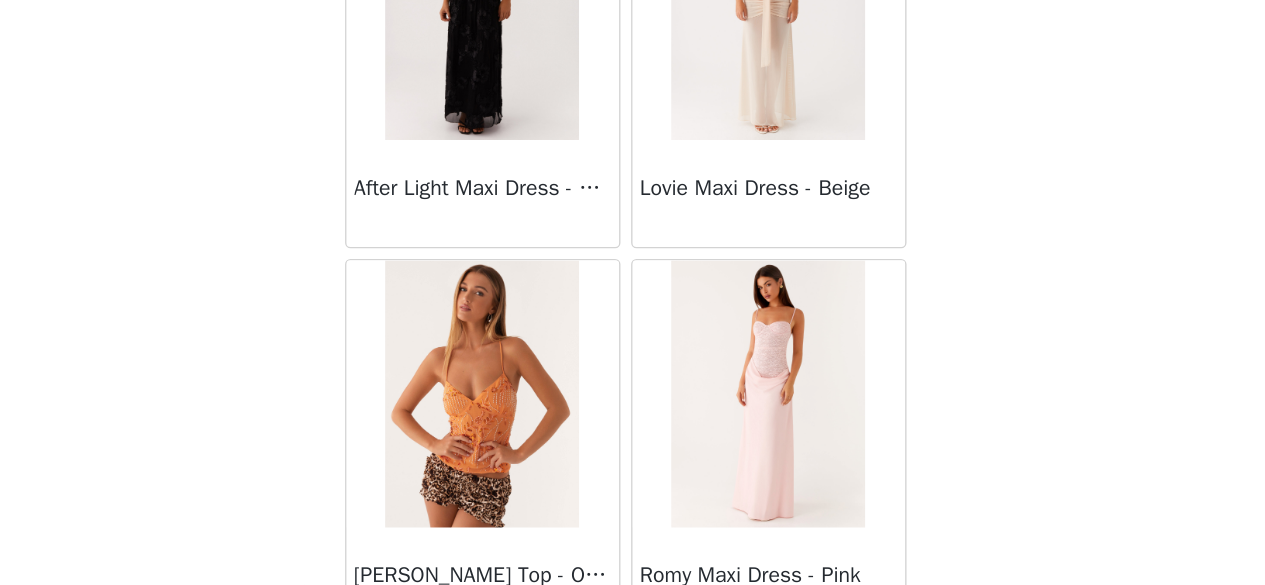 scroll, scrollTop: 71098, scrollLeft: 0, axis: vertical 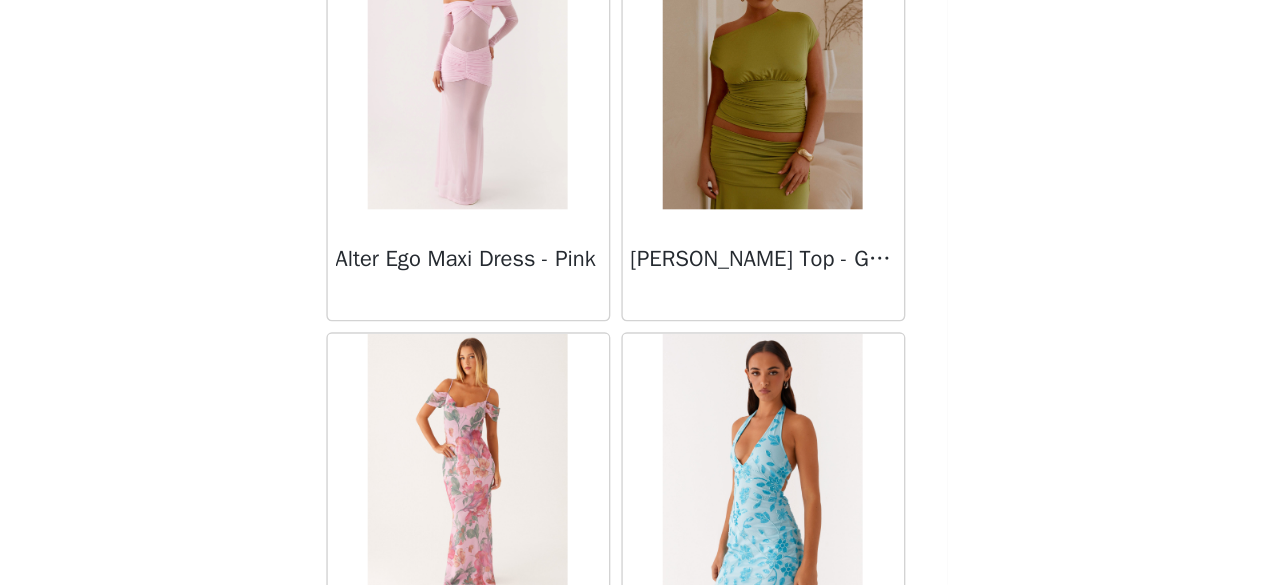 click on "Load More" at bounding box center (633, 718) 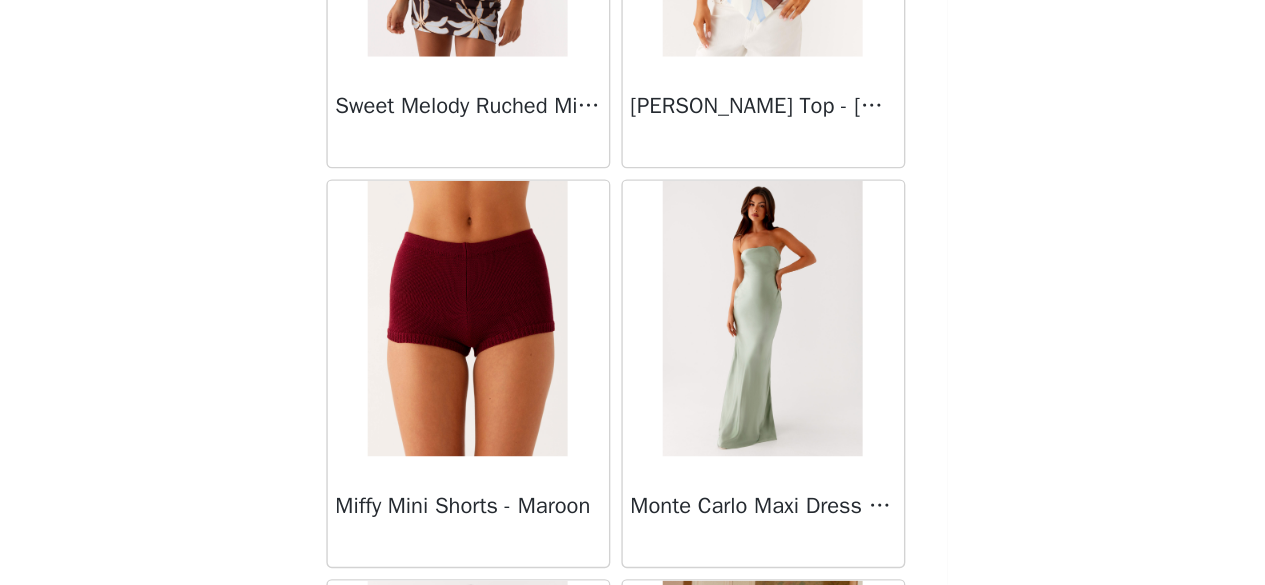 scroll, scrollTop: 74801, scrollLeft: 0, axis: vertical 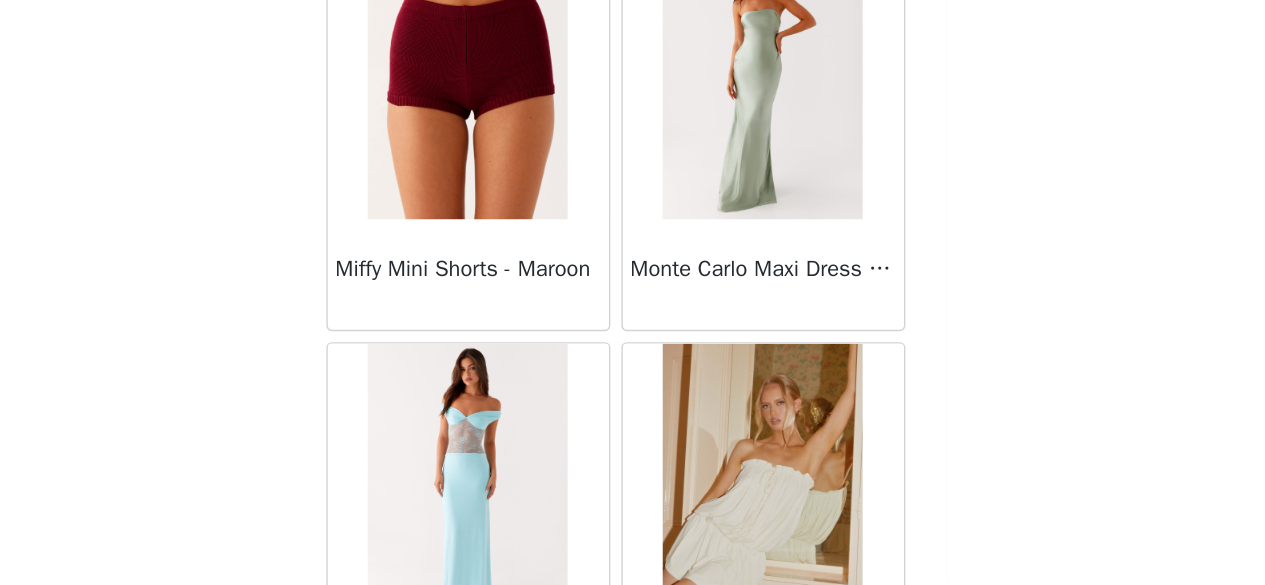 click on "Load More" at bounding box center [633, 725] 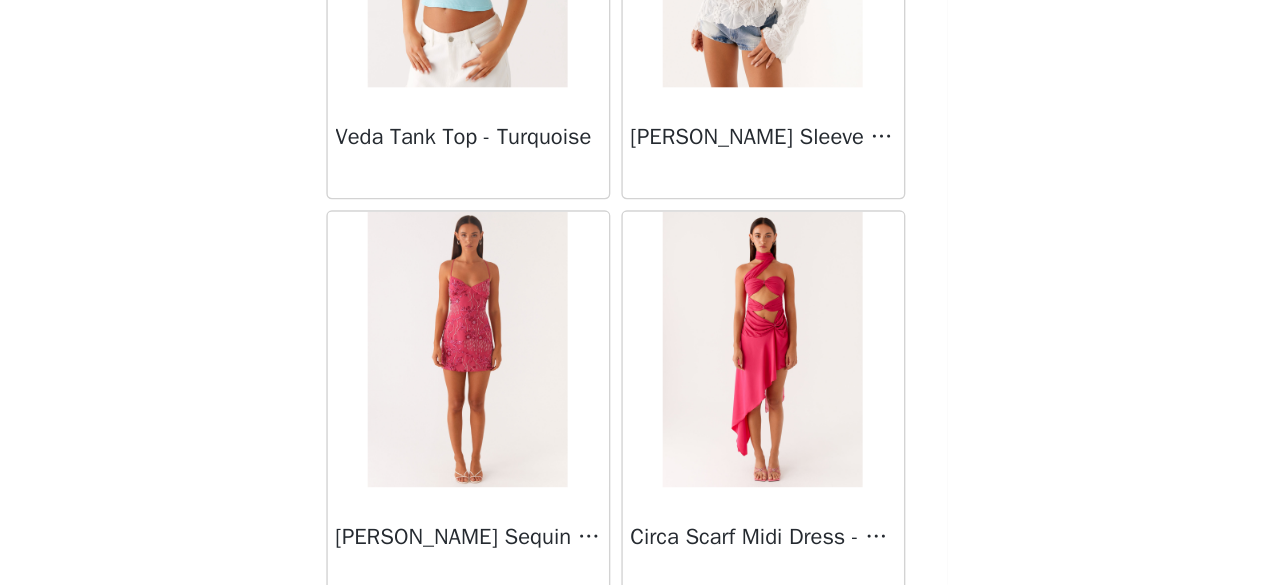 scroll, scrollTop: 76058, scrollLeft: 0, axis: vertical 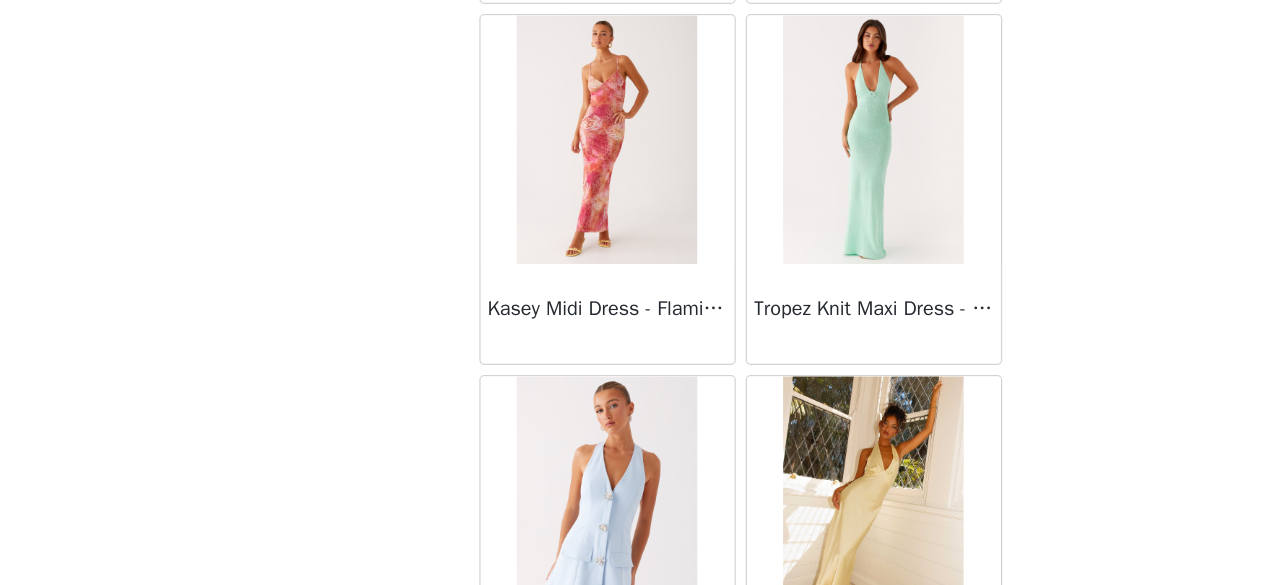 click on "Load More" at bounding box center (633, 732) 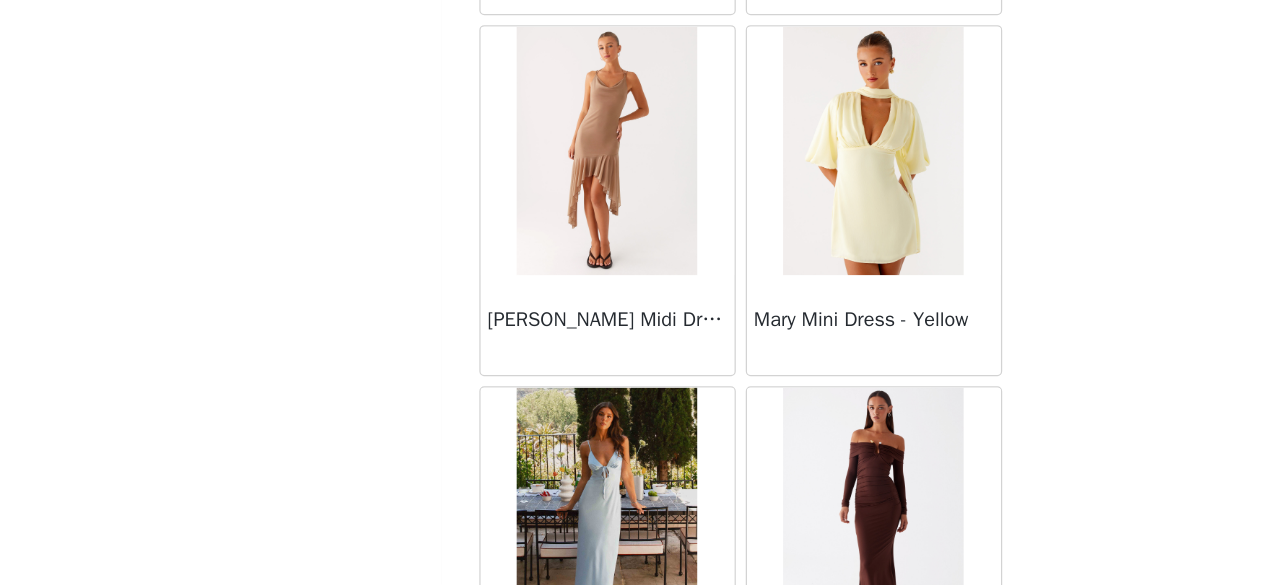 scroll, scrollTop: 80588, scrollLeft: 0, axis: vertical 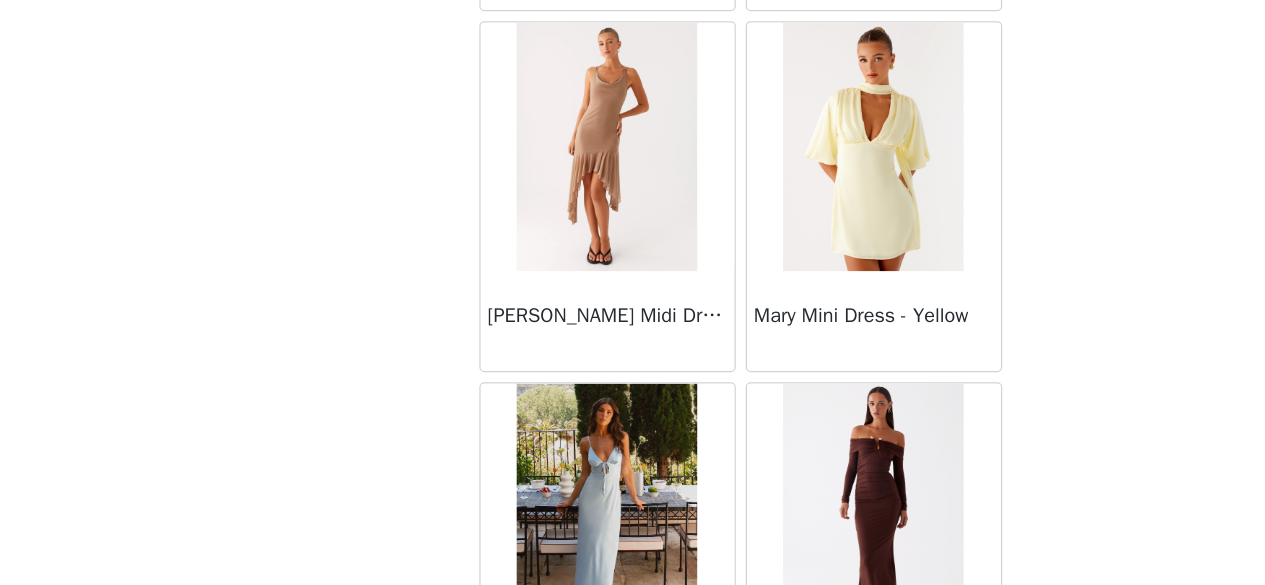 click on "Load More" at bounding box center [633, 738] 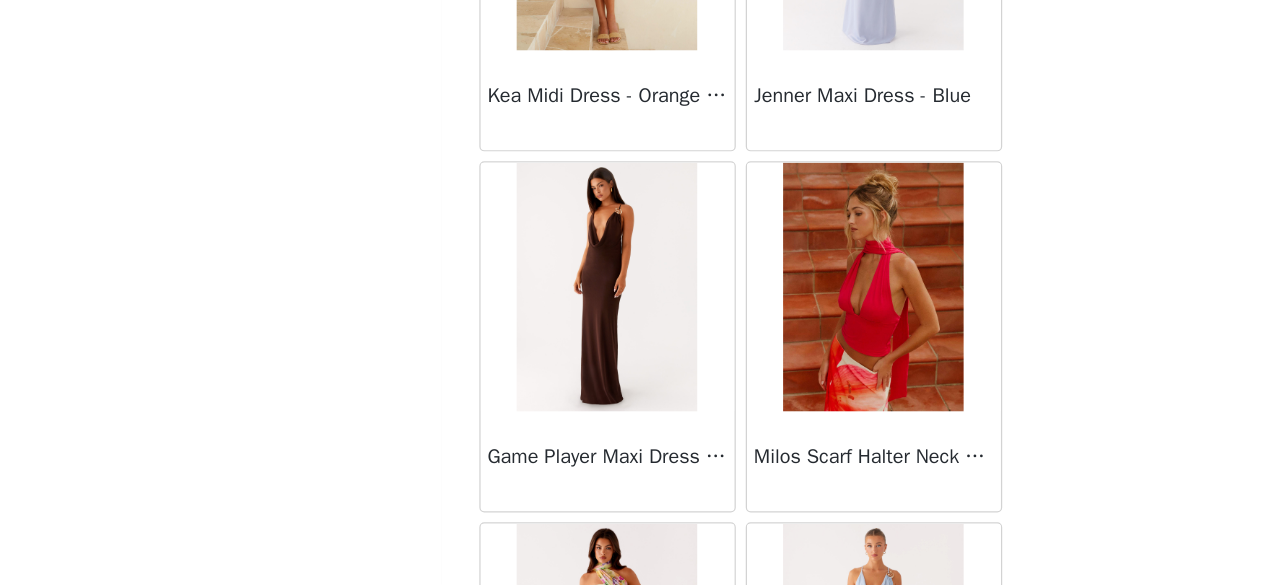 scroll, scrollTop: 82918, scrollLeft: 0, axis: vertical 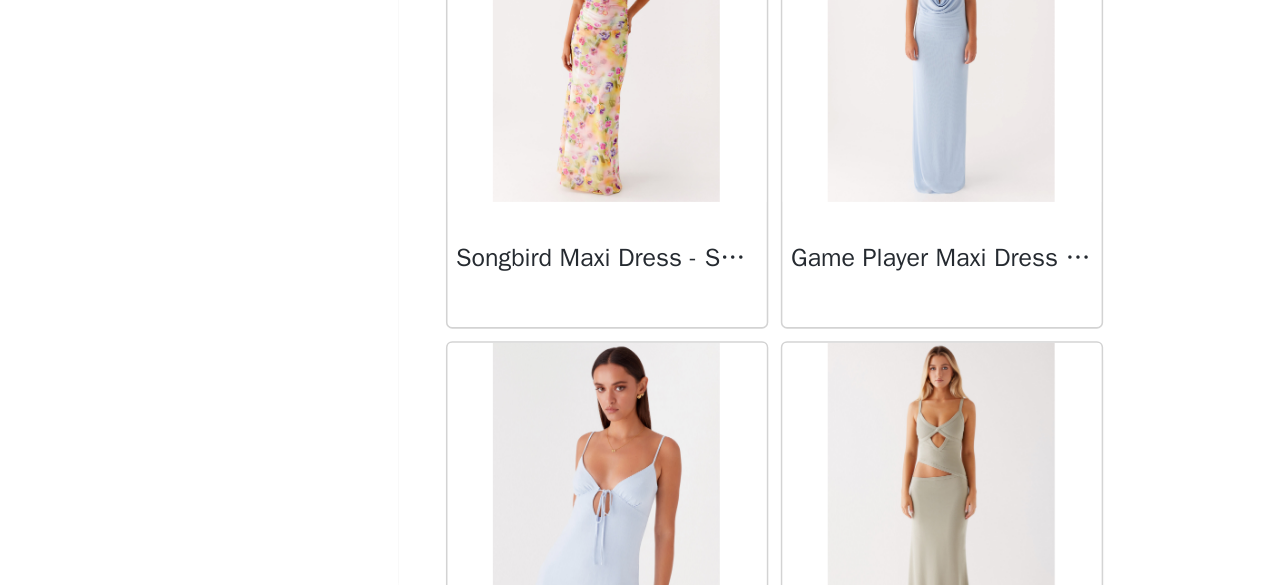 click on "Load More" at bounding box center (633, 745) 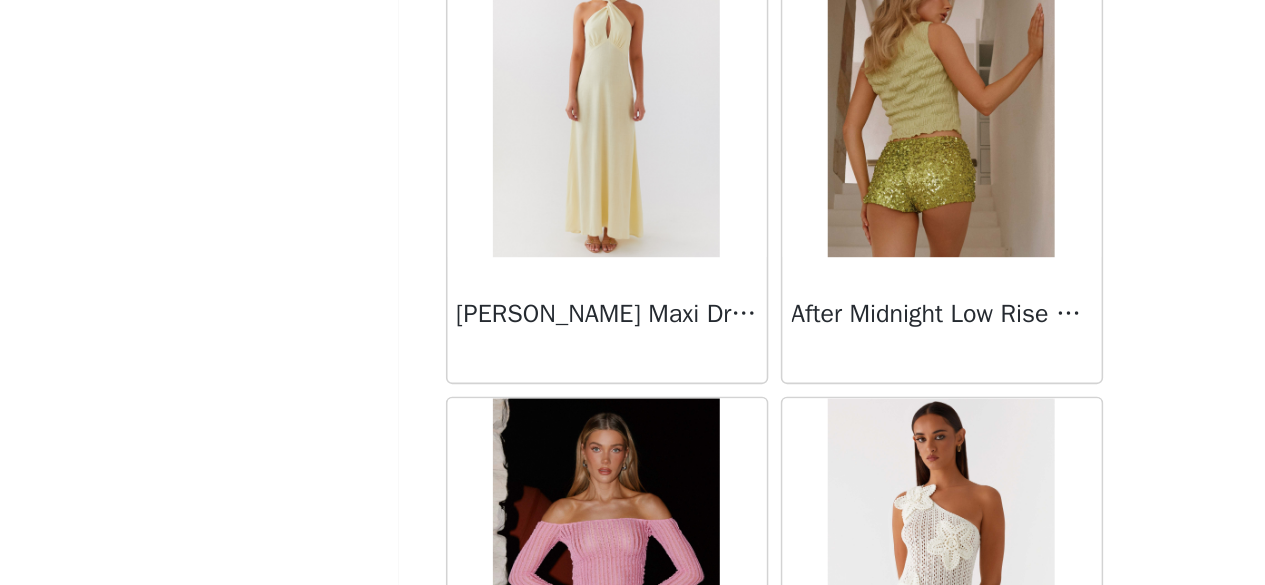scroll, scrollTop: 85545, scrollLeft: 0, axis: vertical 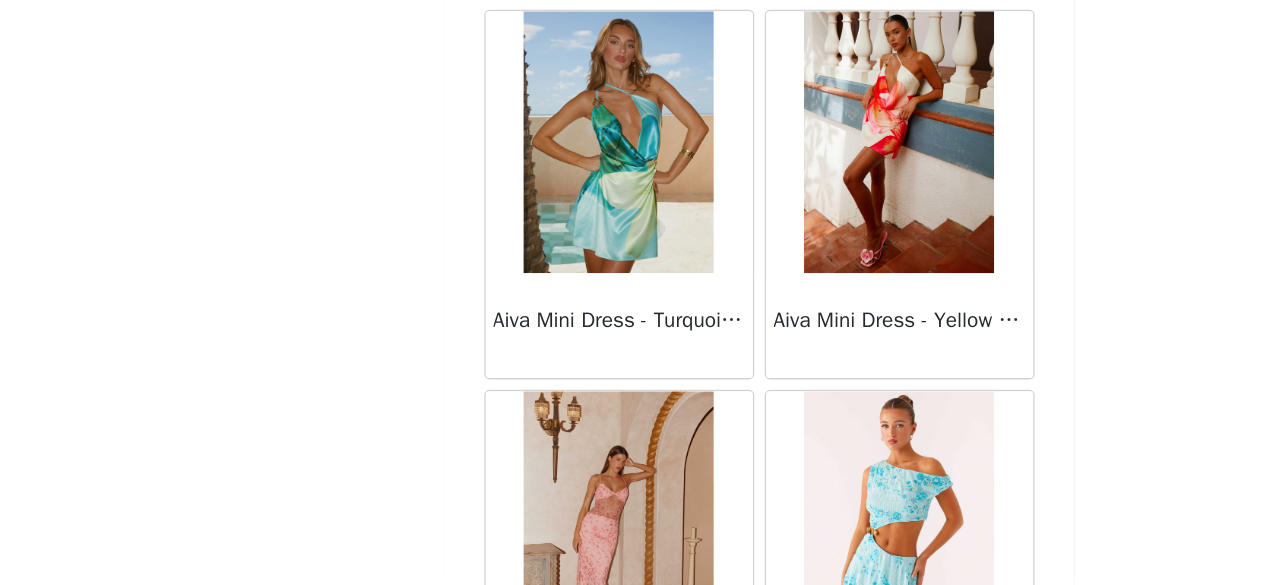 click on "Load More" at bounding box center (633, 752) 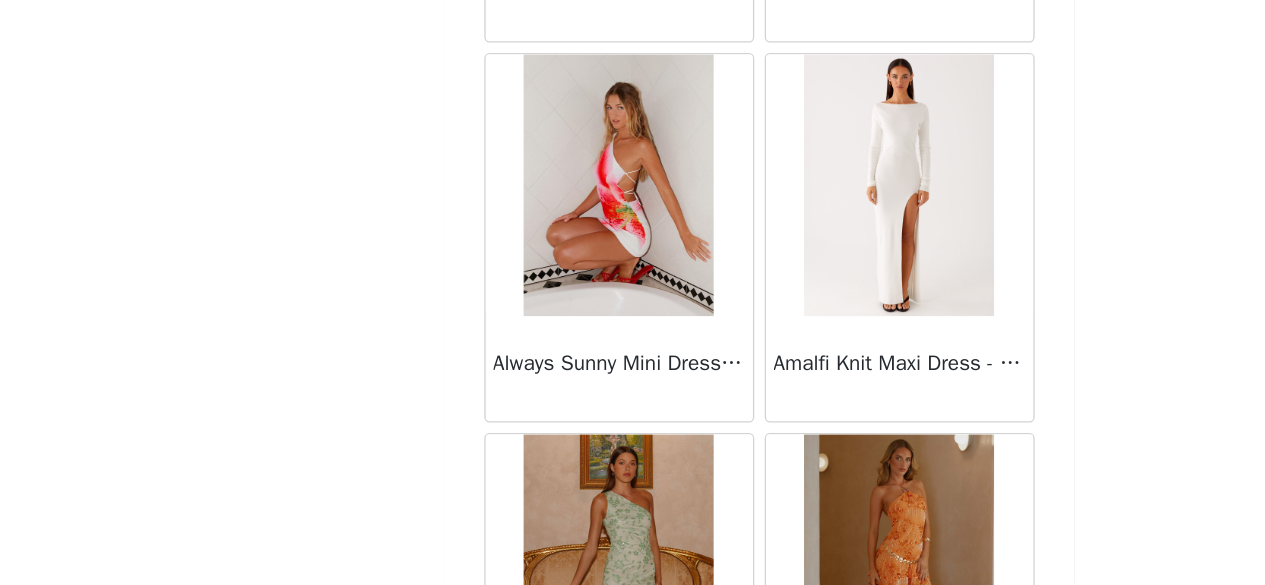 scroll, scrollTop: 89268, scrollLeft: 0, axis: vertical 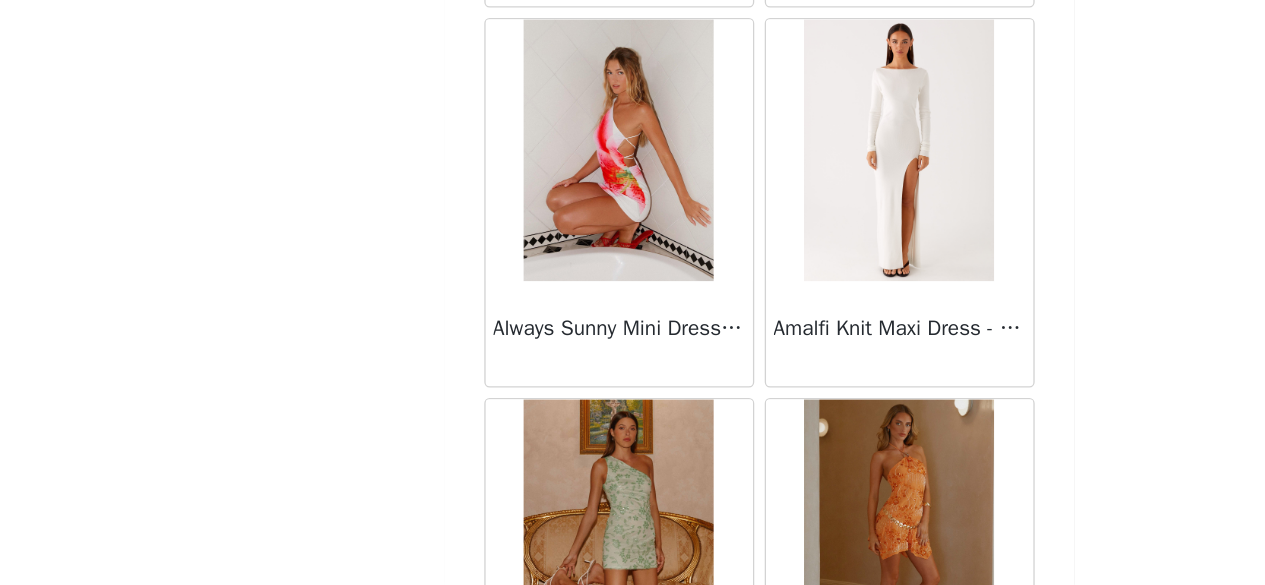 click on "Load More" at bounding box center [633, 758] 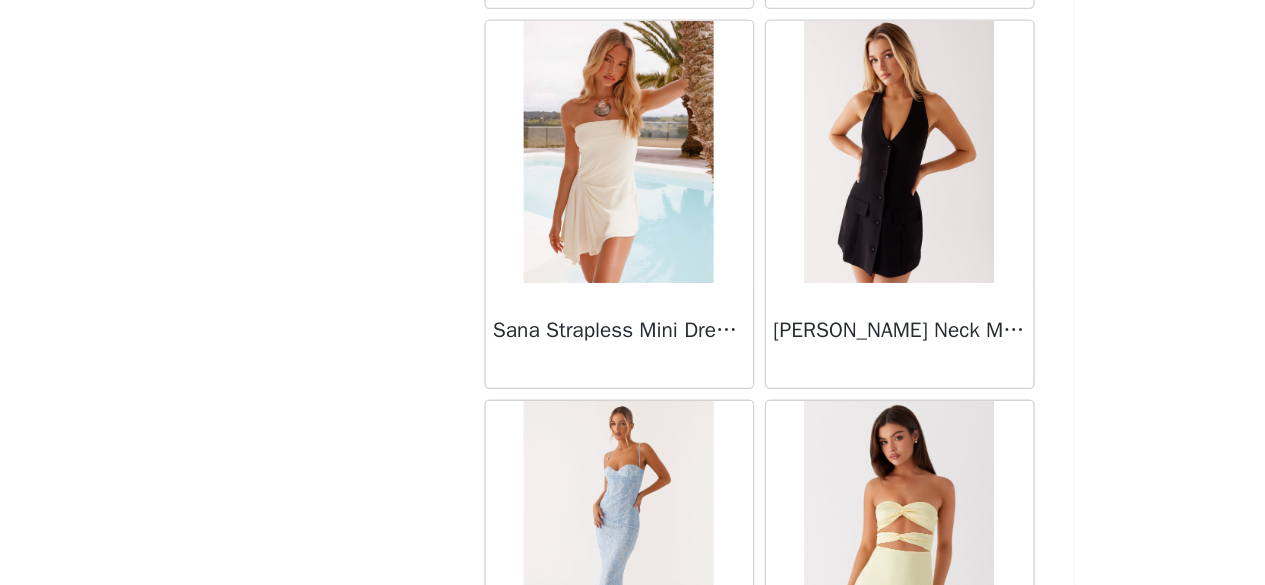 scroll, scrollTop: 77089, scrollLeft: 0, axis: vertical 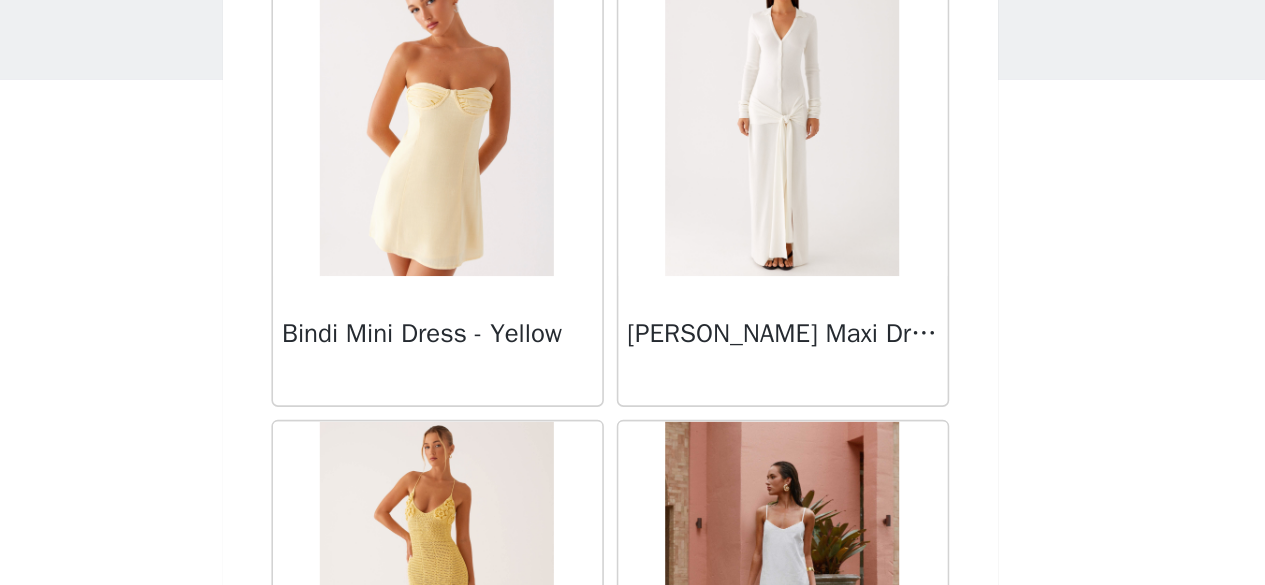click at bounding box center [525, 474] 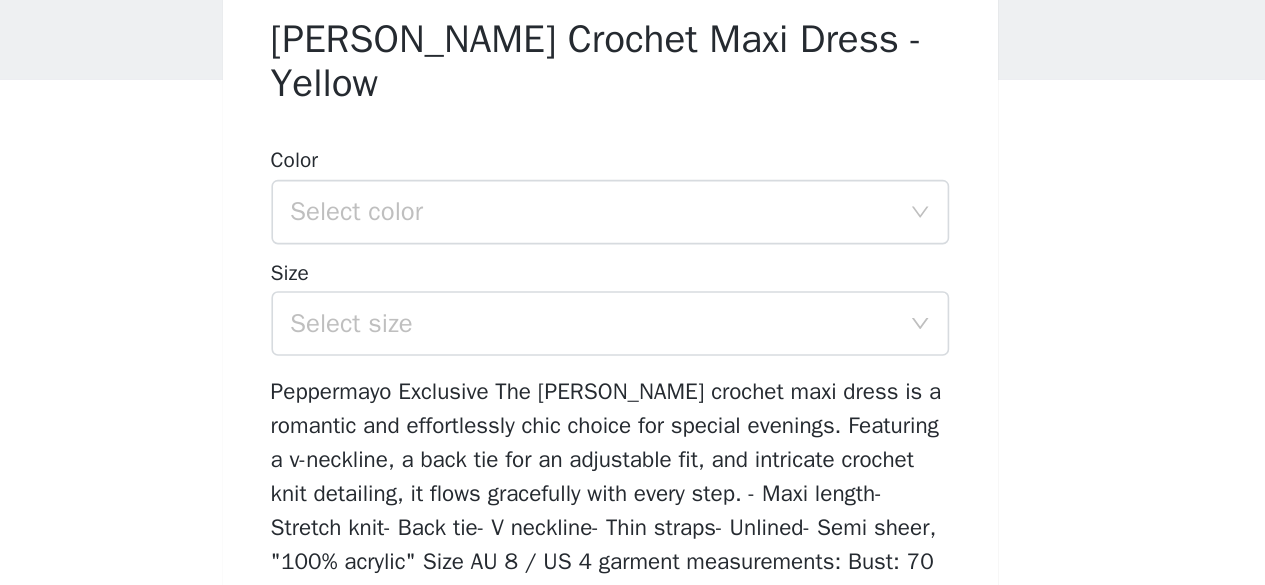 scroll, scrollTop: 448, scrollLeft: 0, axis: vertical 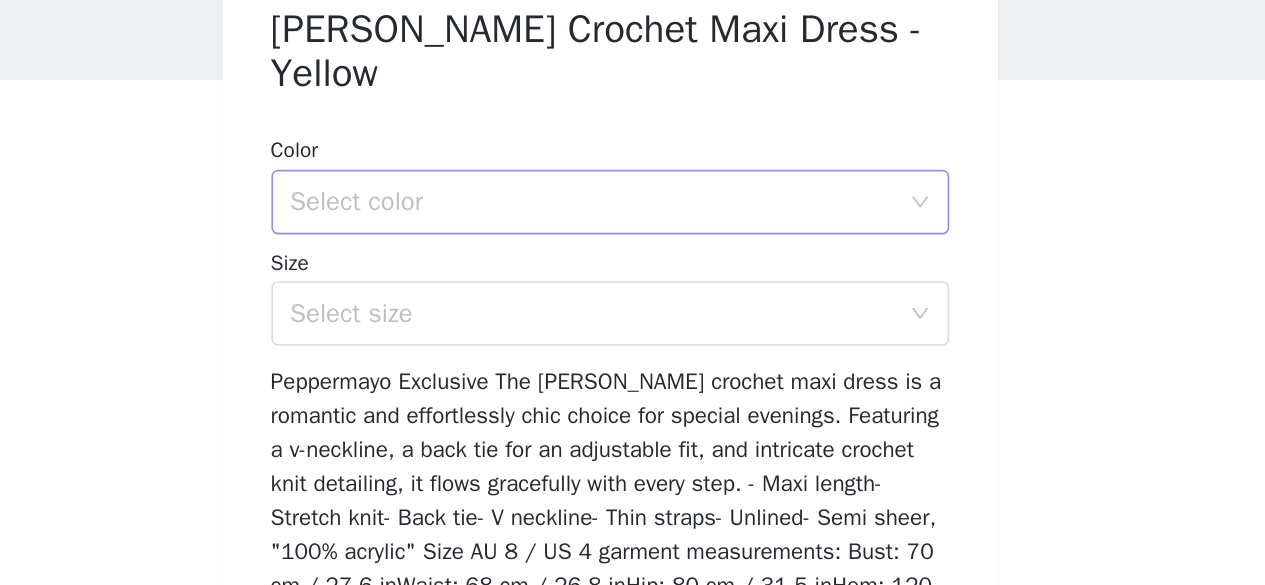click on "Select color" at bounding box center (622, 238) 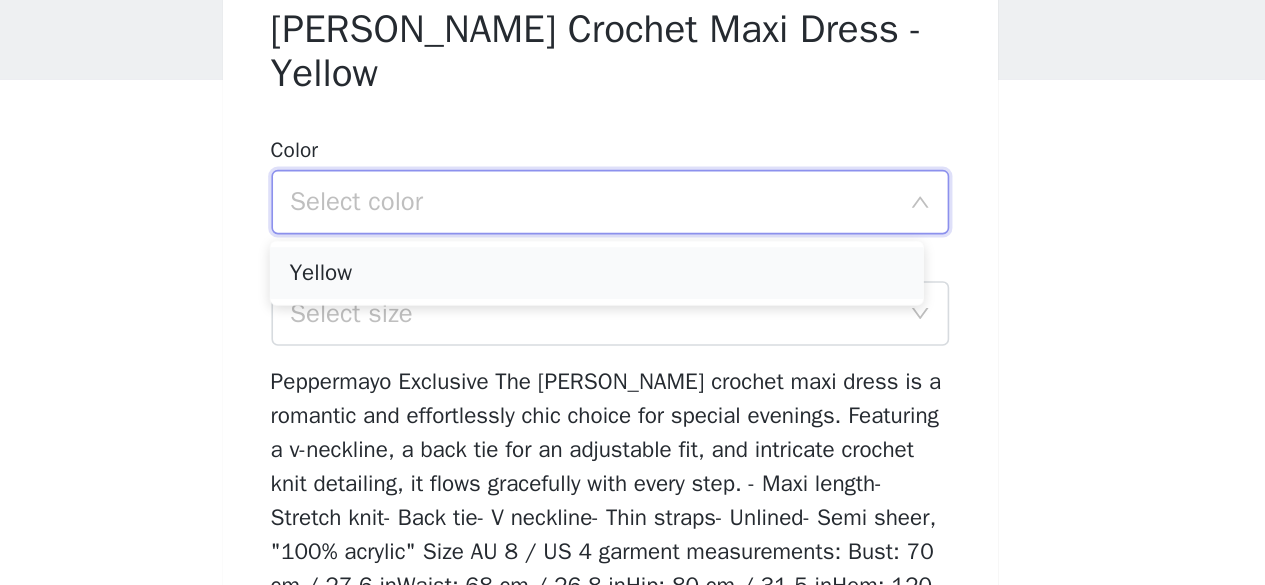click on "Yellow" at bounding box center (624, 282) 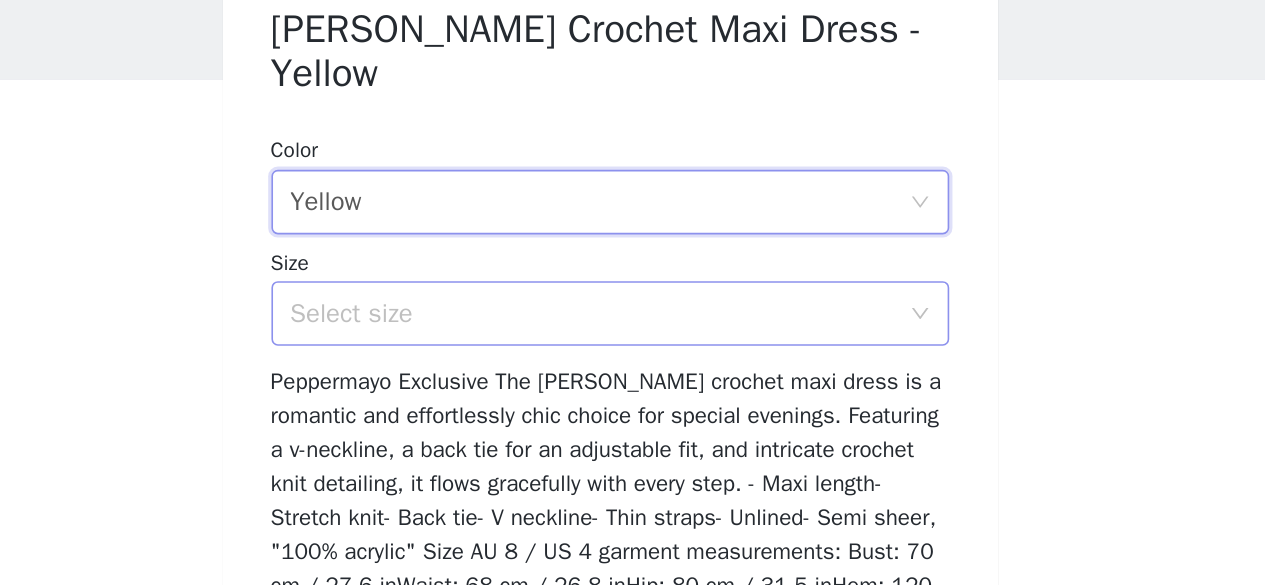 click on "Select size" at bounding box center (622, 307) 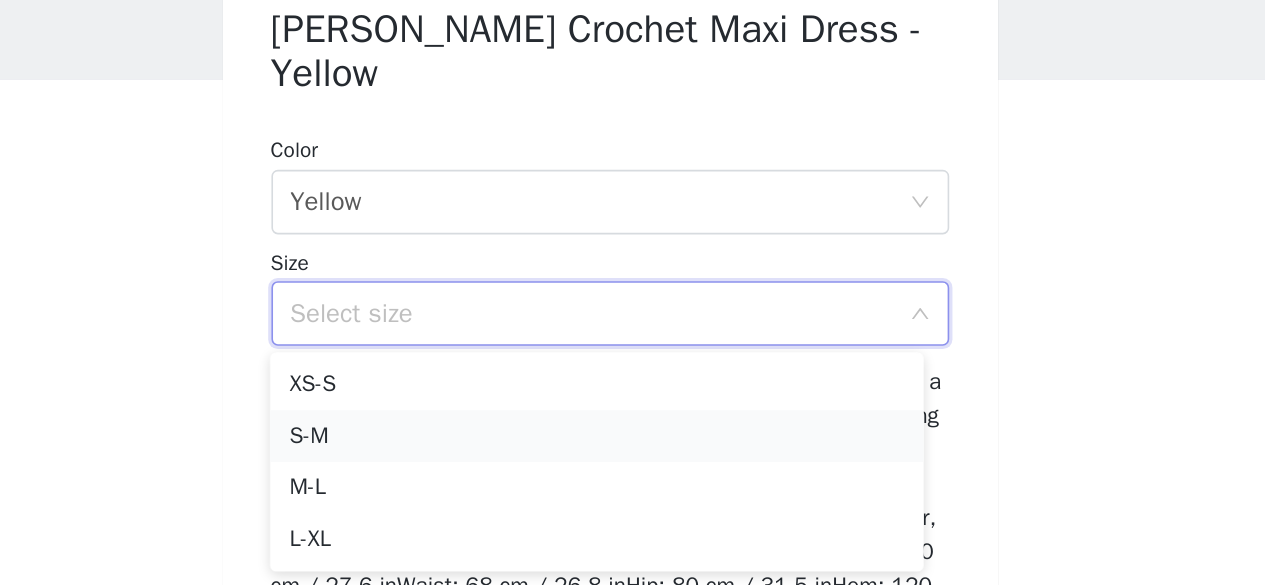 click on "S-M" at bounding box center [624, 383] 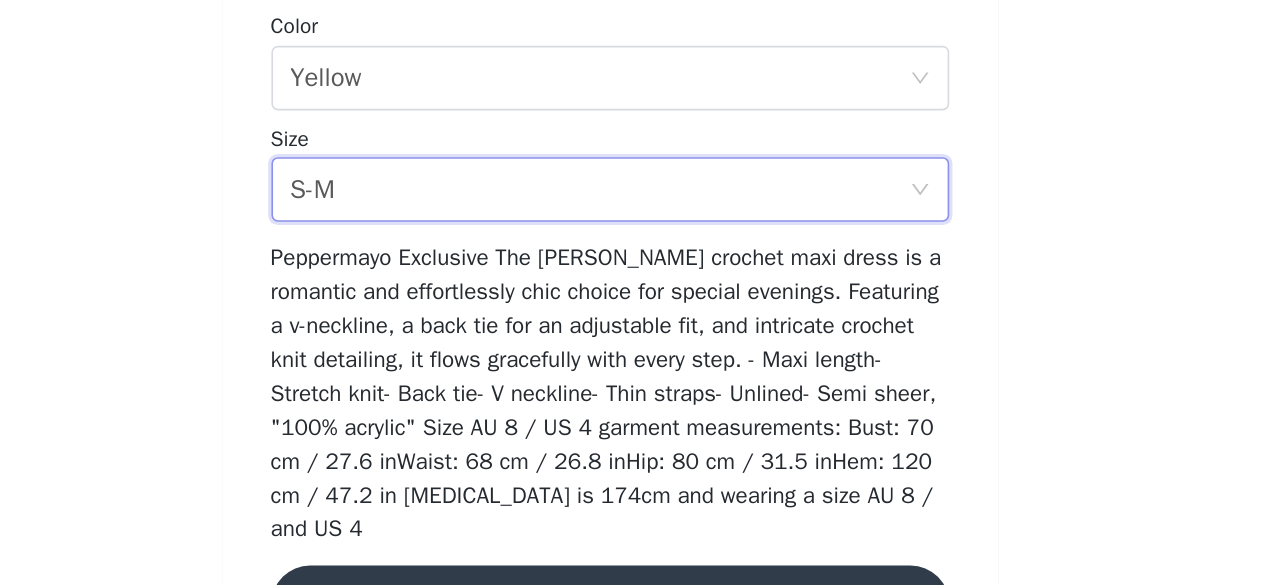 scroll, scrollTop: 151, scrollLeft: 0, axis: vertical 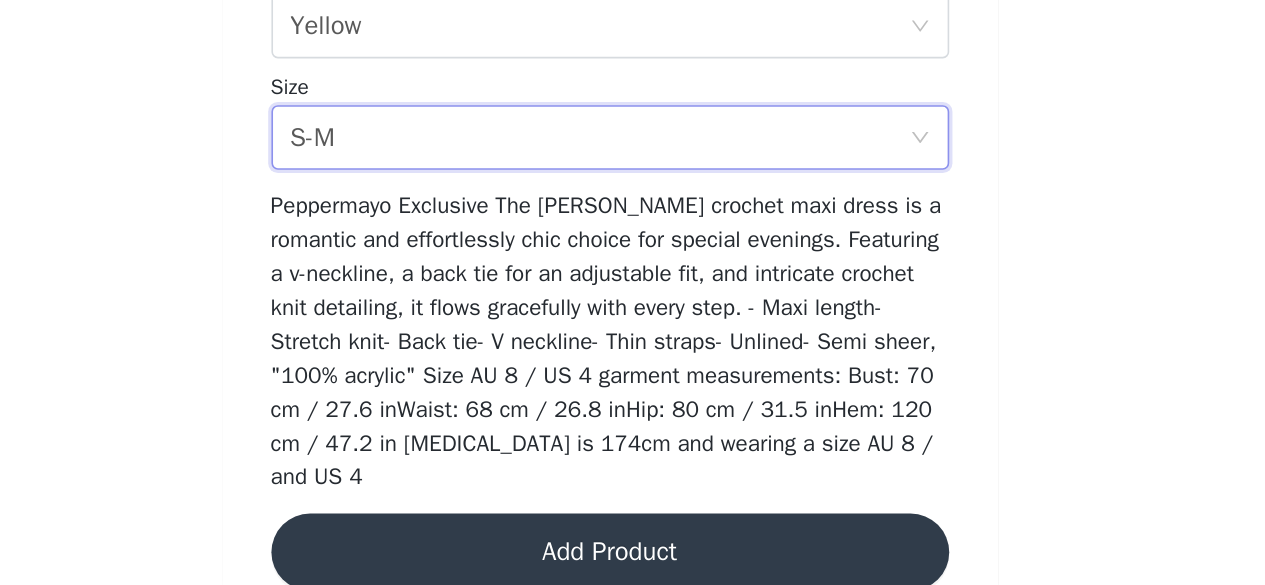 click on "Add Product" at bounding box center (633, 564) 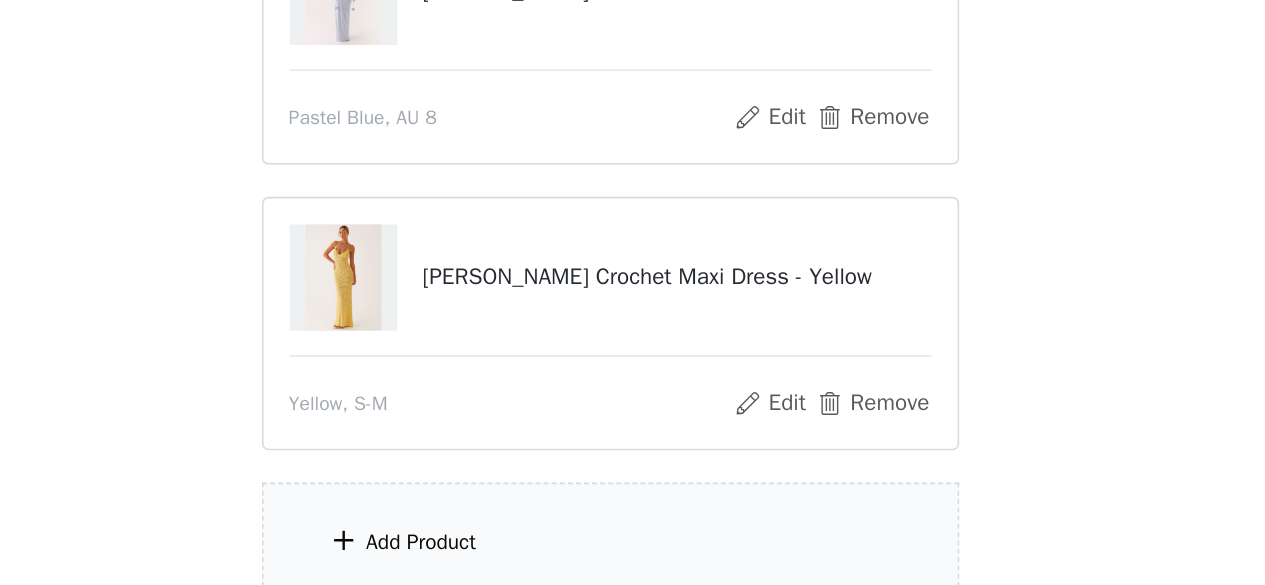 click on "Add Product" at bounding box center [633, 558] 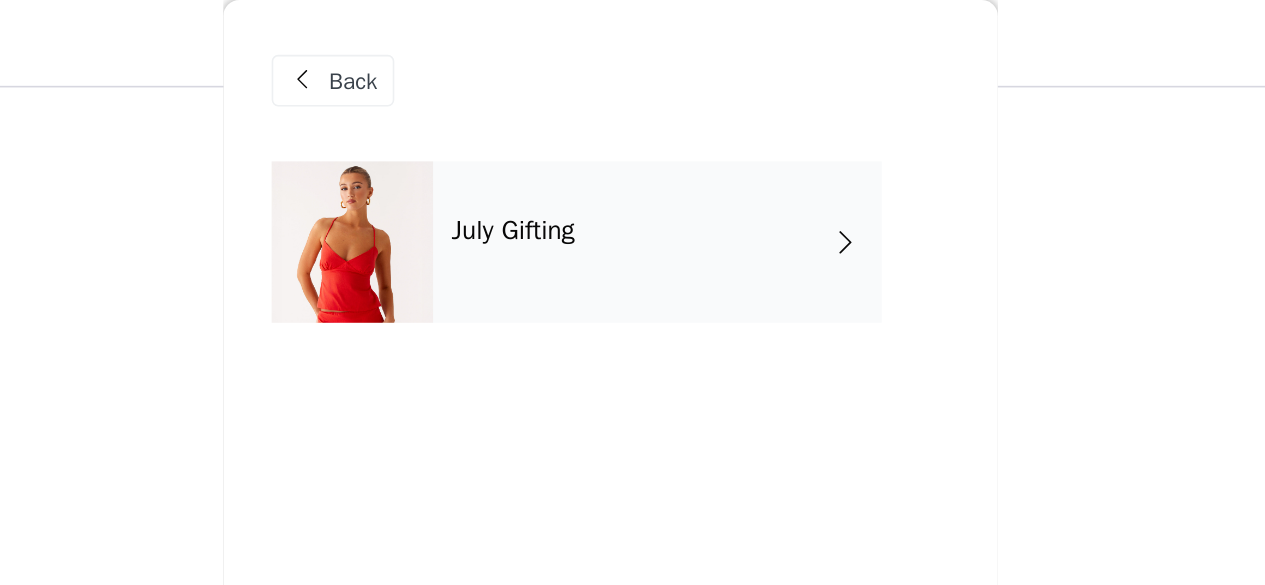 scroll, scrollTop: 107, scrollLeft: 0, axis: vertical 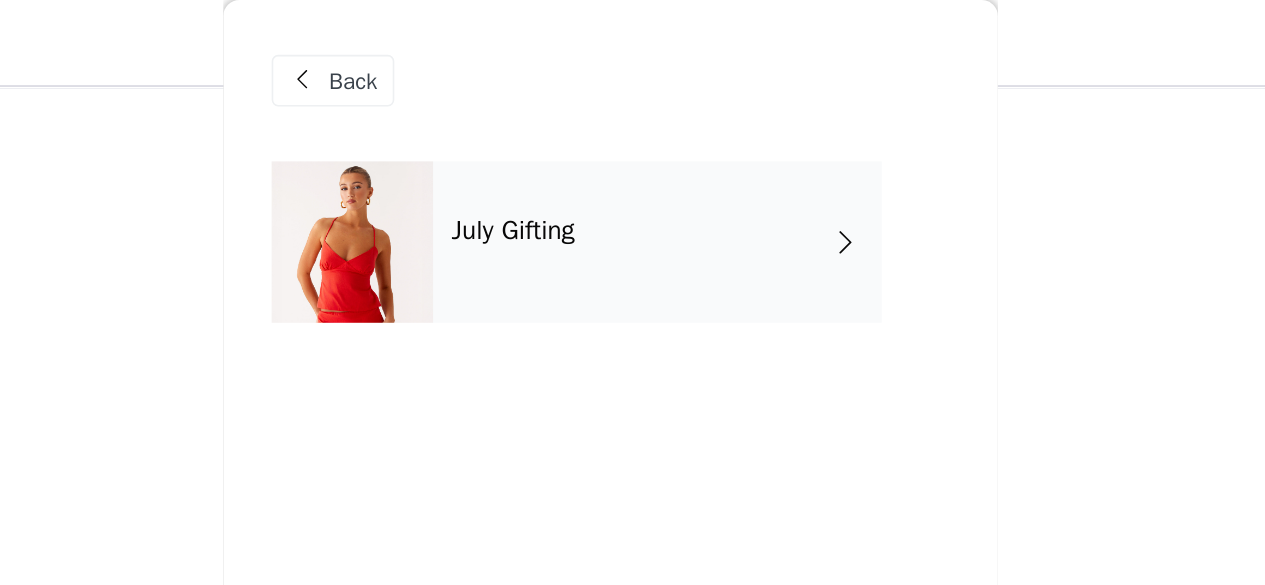 click on "July Gifting" at bounding box center [662, 150] 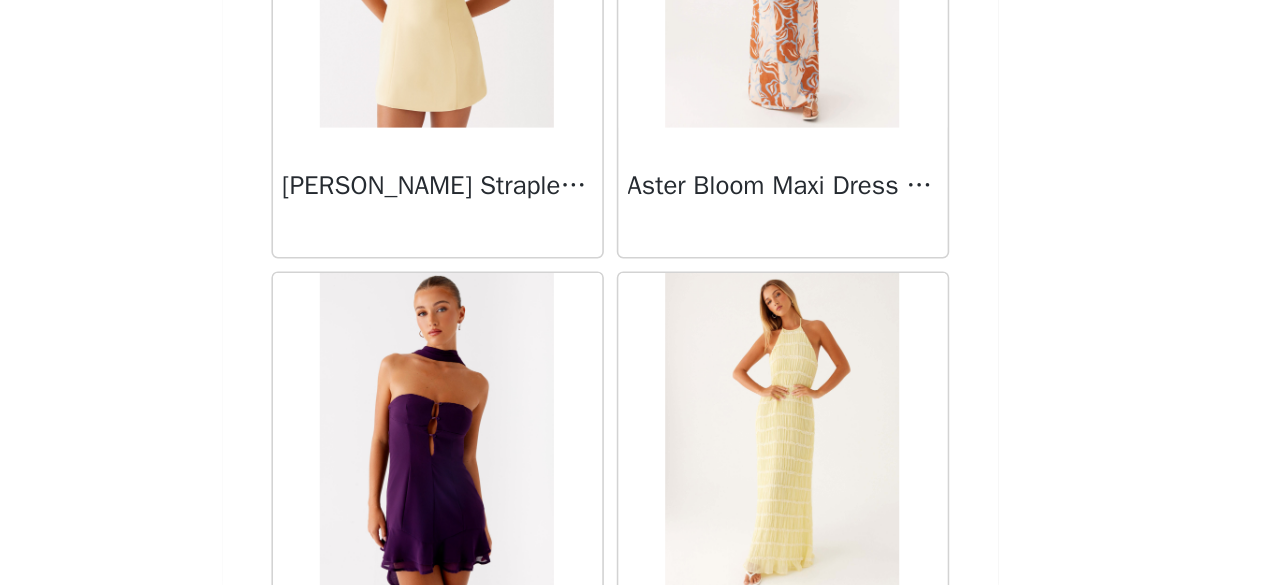 scroll, scrollTop: 327, scrollLeft: 0, axis: vertical 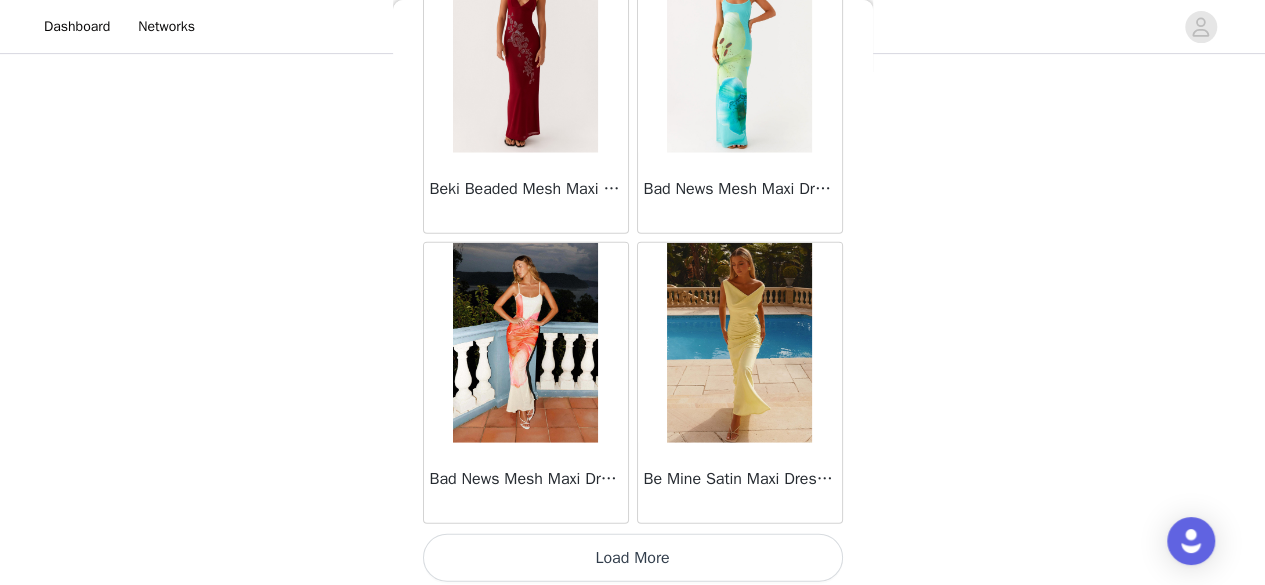 click on "Load More" at bounding box center (633, 558) 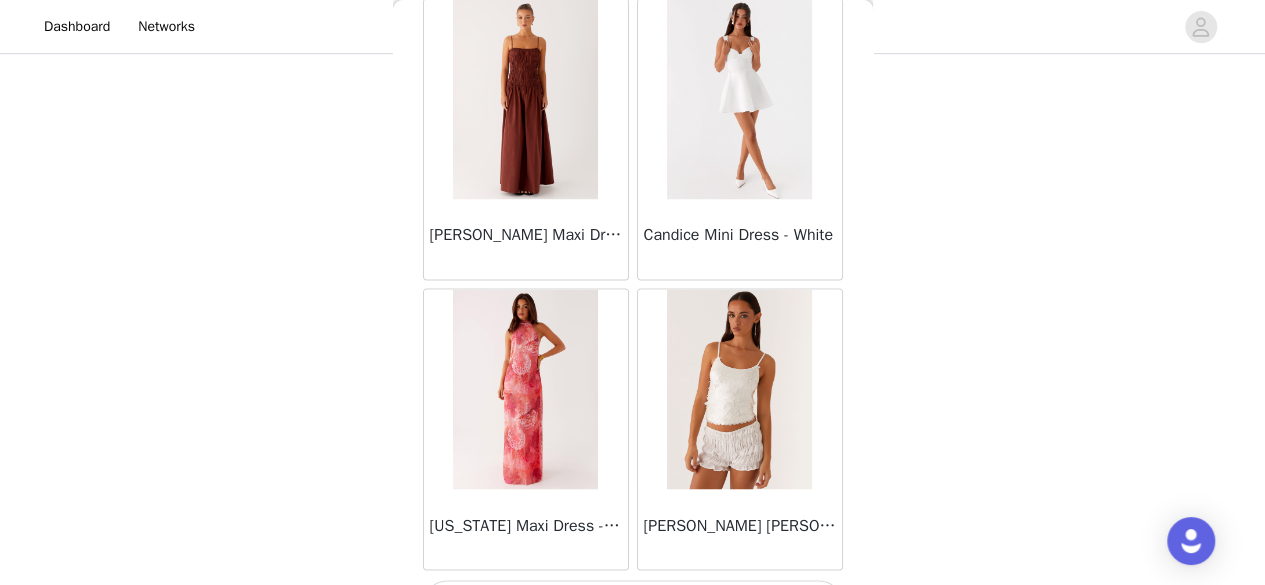 scroll, scrollTop: 5361, scrollLeft: 0, axis: vertical 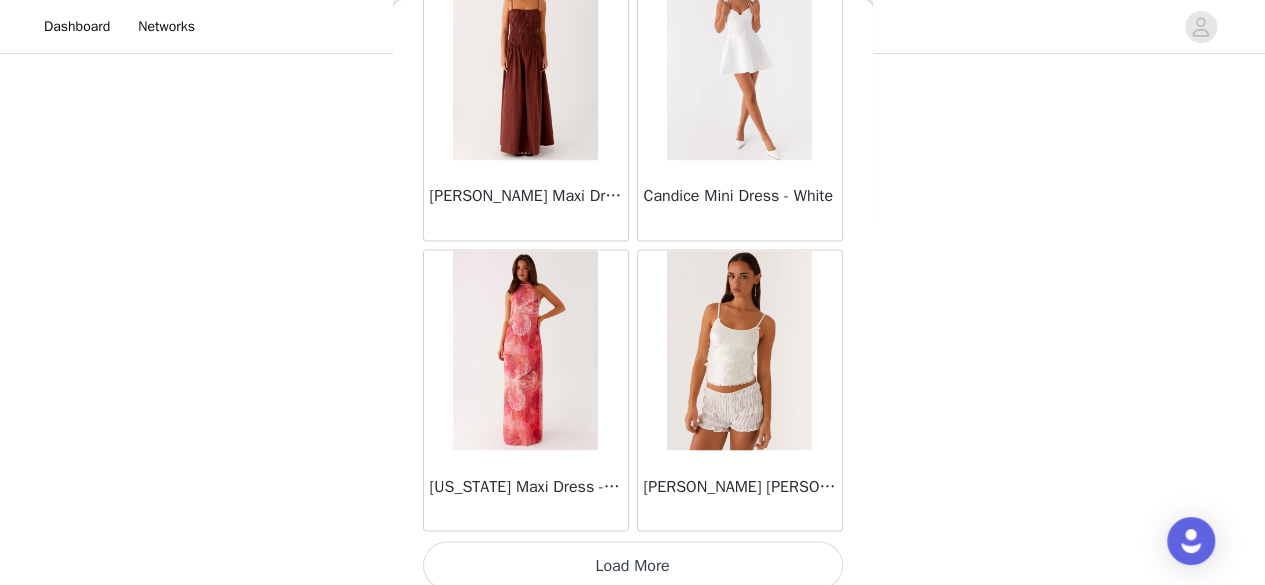 click on "Load More" at bounding box center (633, 565) 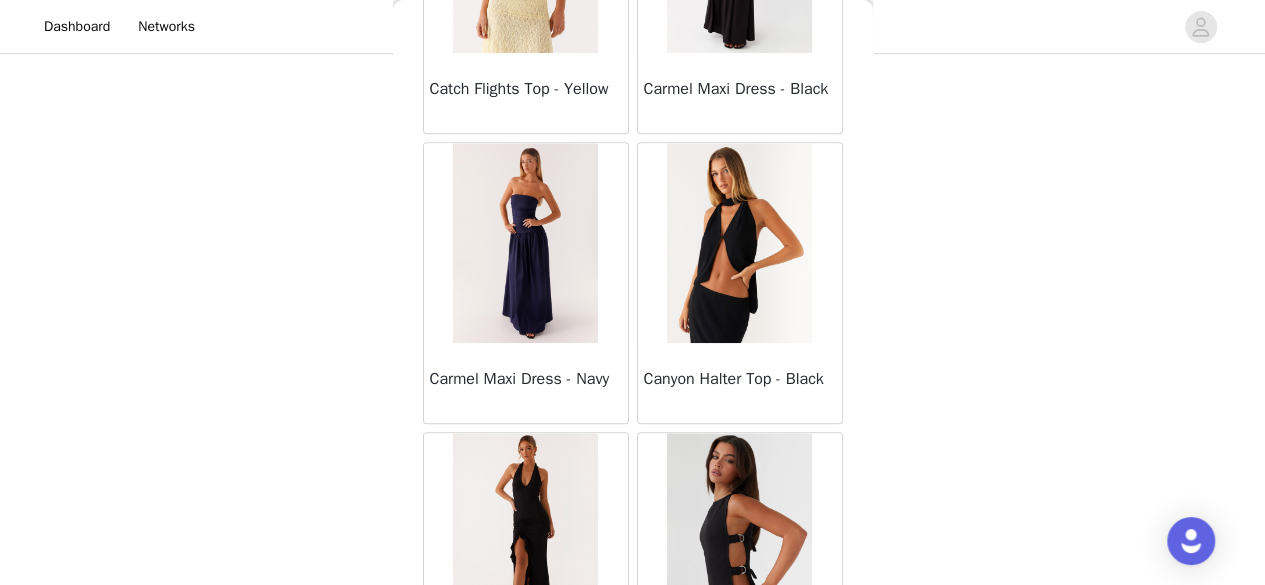 scroll, scrollTop: 8254, scrollLeft: 0, axis: vertical 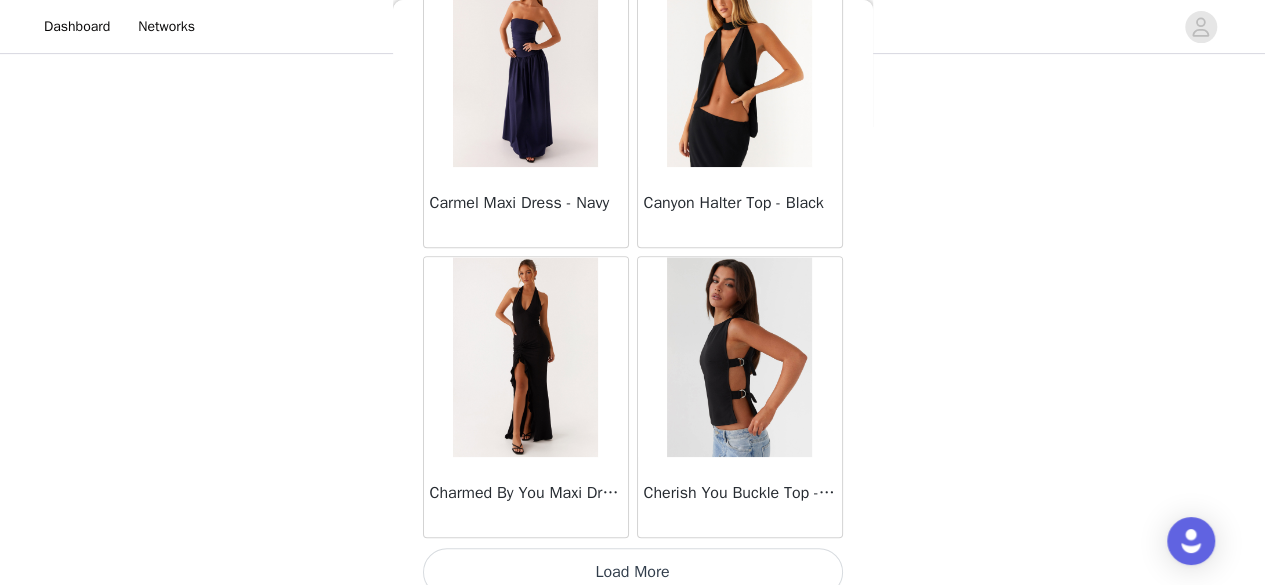 click on "Load More" at bounding box center (633, 572) 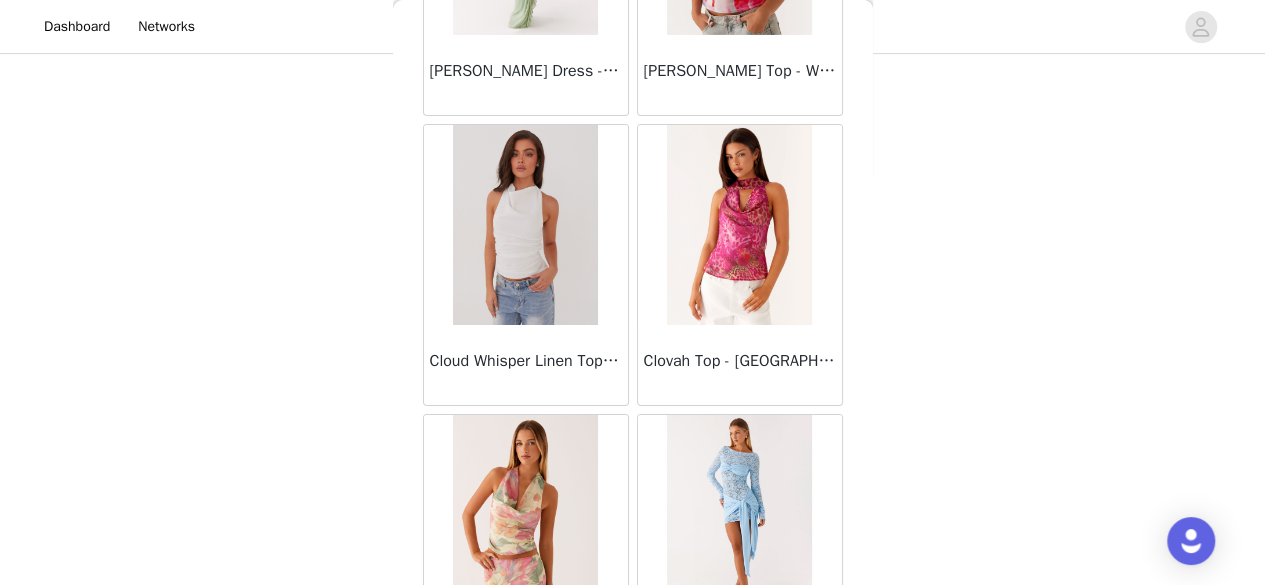 scroll, scrollTop: 11148, scrollLeft: 0, axis: vertical 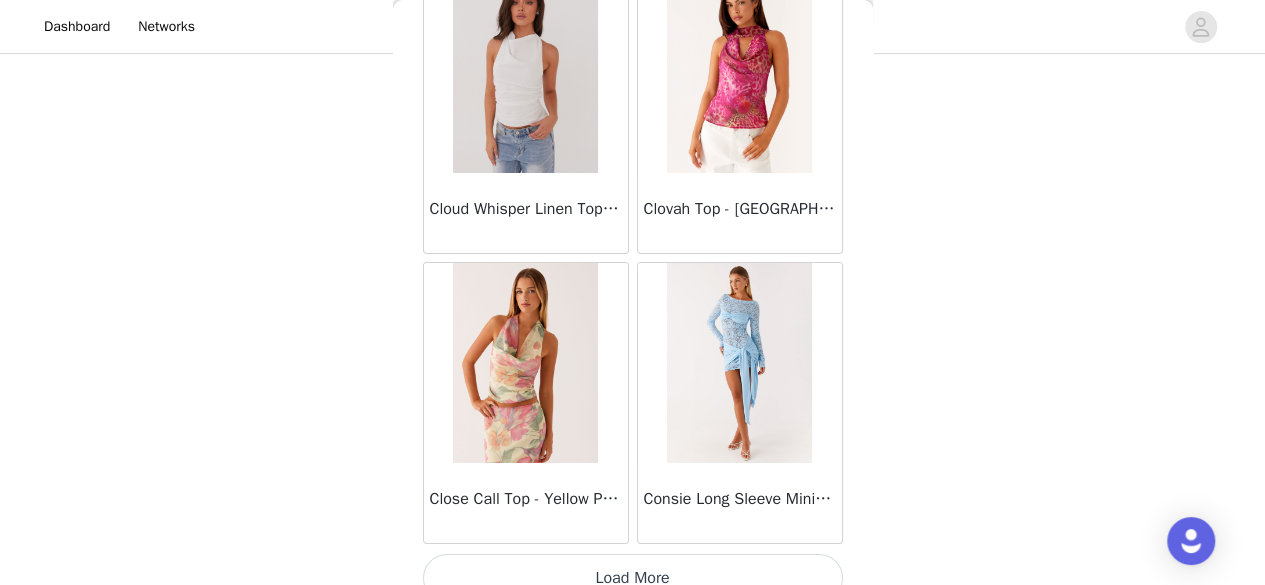 click on "Load More" at bounding box center (633, 578) 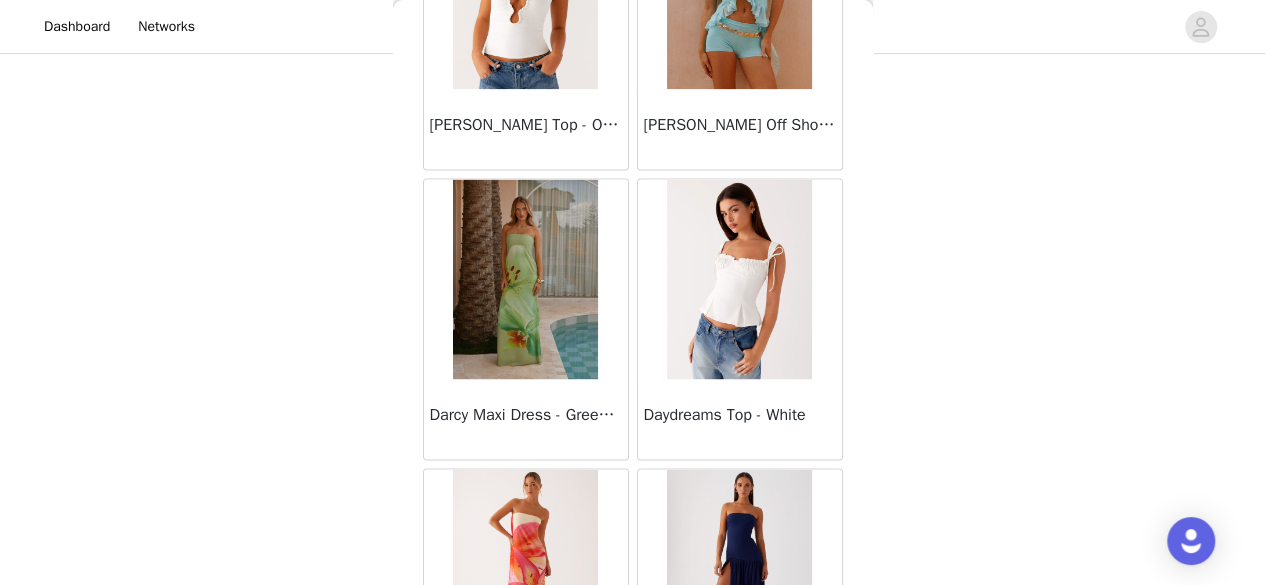scroll, scrollTop: 12676, scrollLeft: 0, axis: vertical 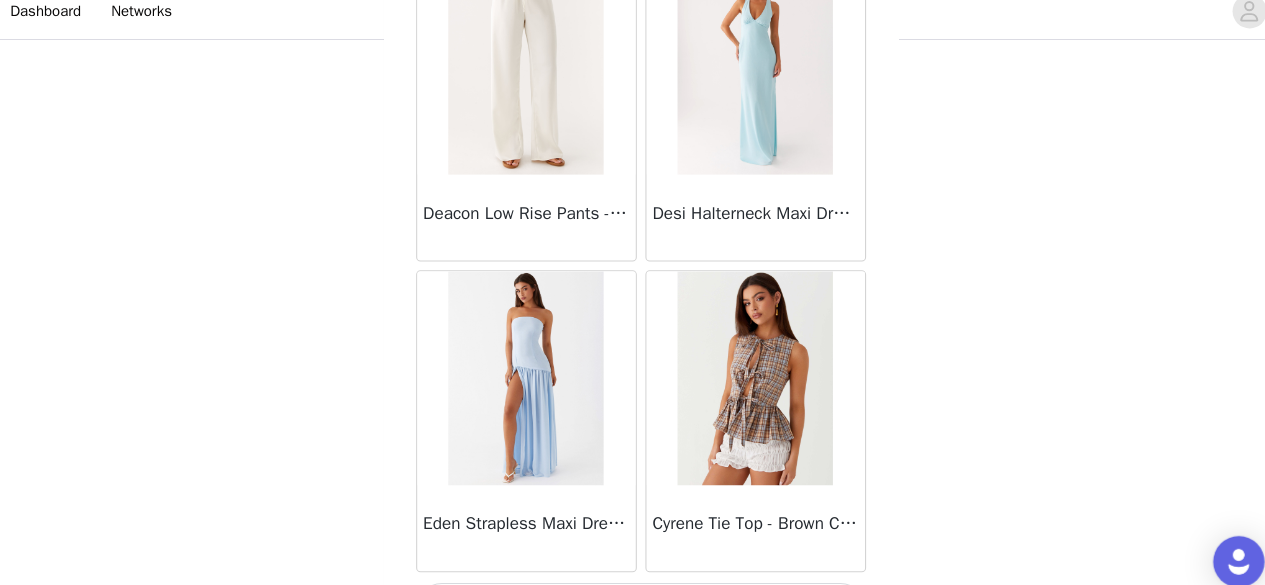 click on "Load More" at bounding box center (633, 585) 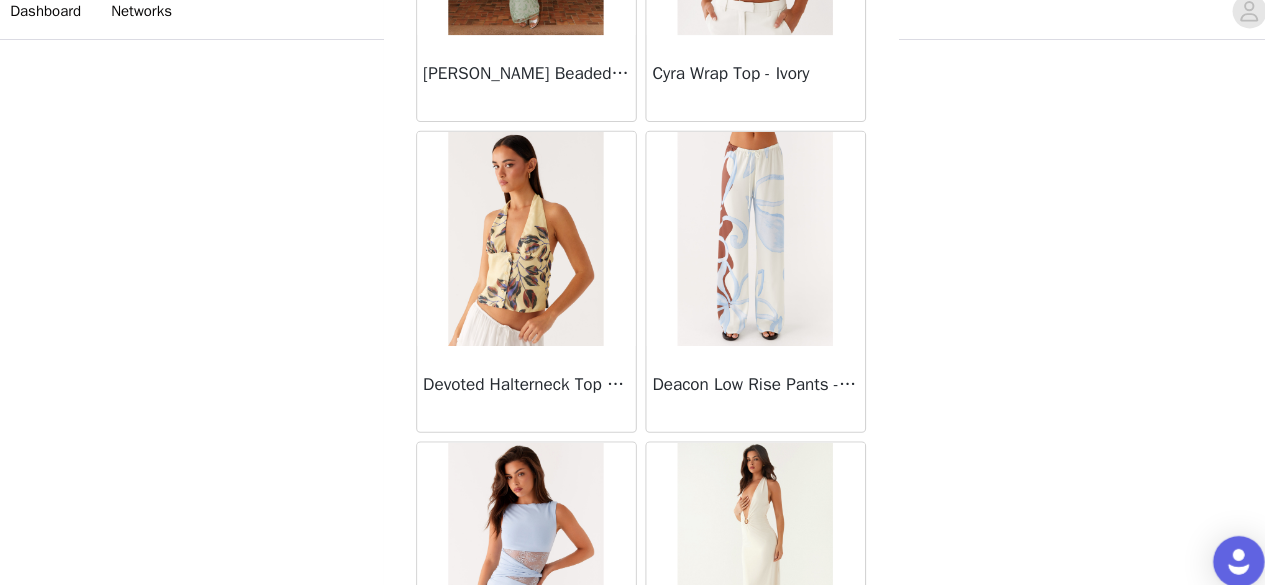 scroll, scrollTop: 16934, scrollLeft: 0, axis: vertical 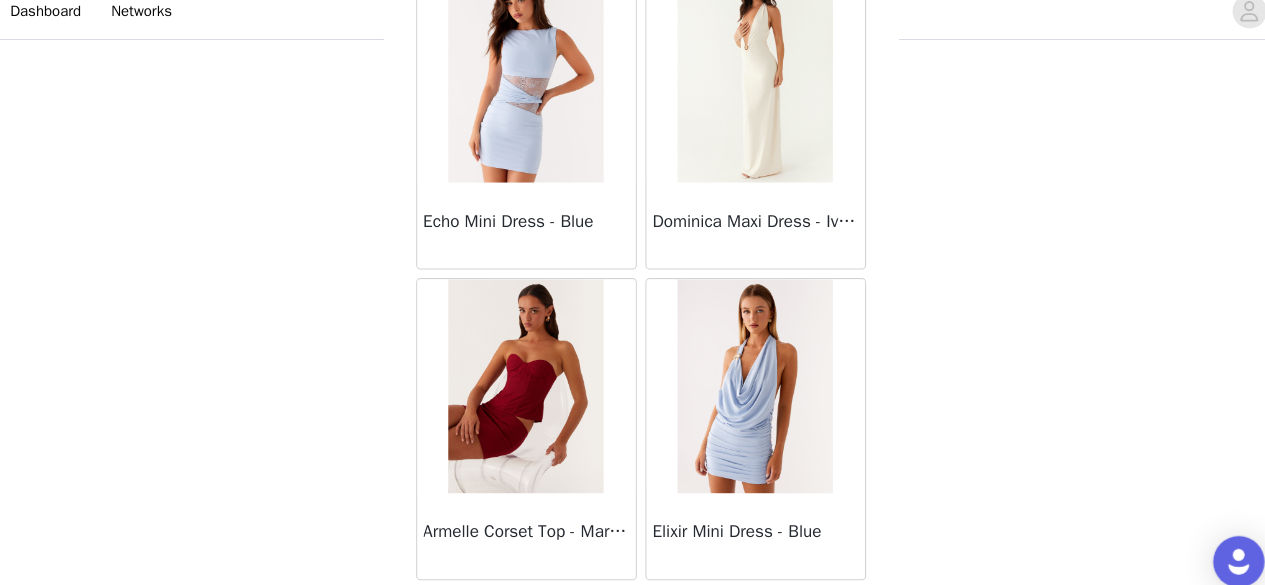 click on "Load More" at bounding box center (633, 592) 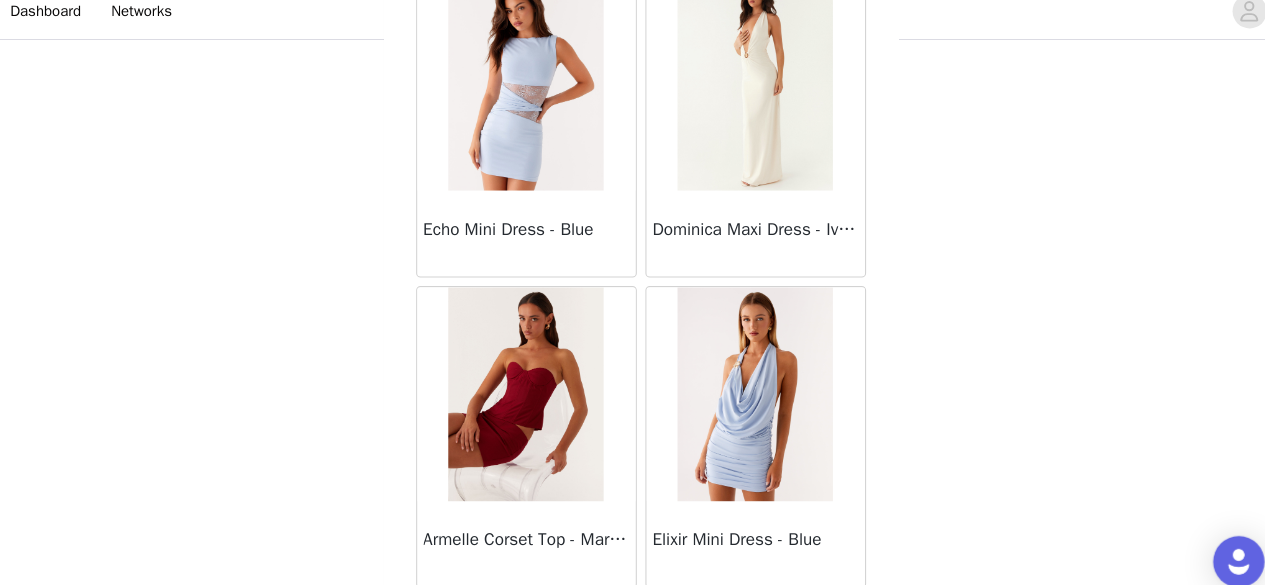 scroll, scrollTop: 16934, scrollLeft: 0, axis: vertical 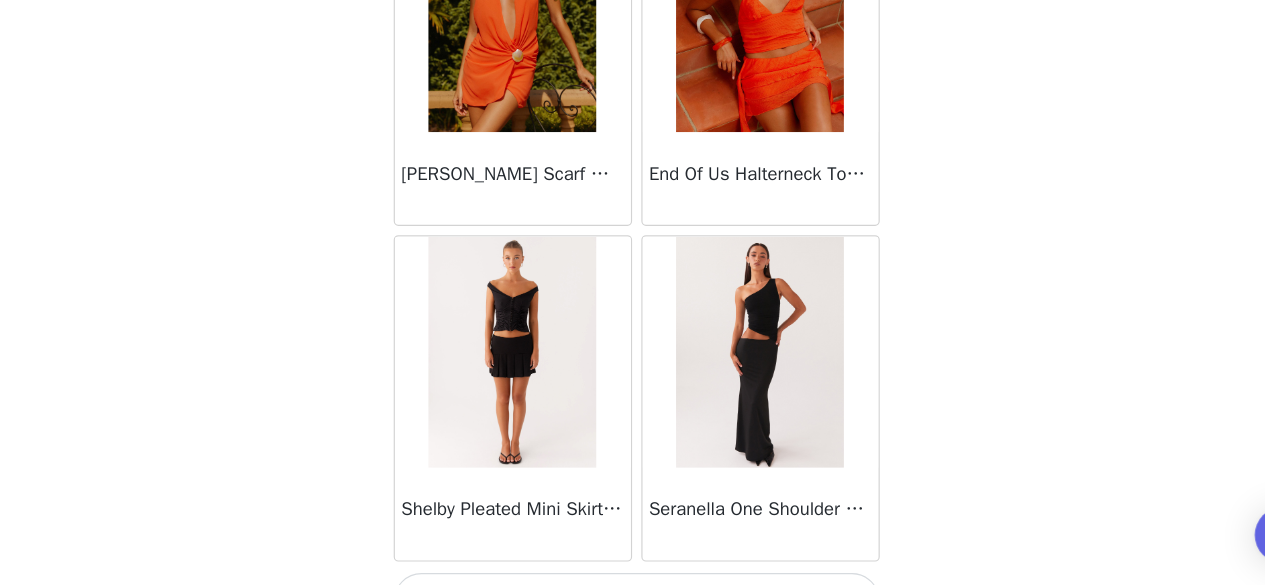 click on "Load More" at bounding box center (633, 598) 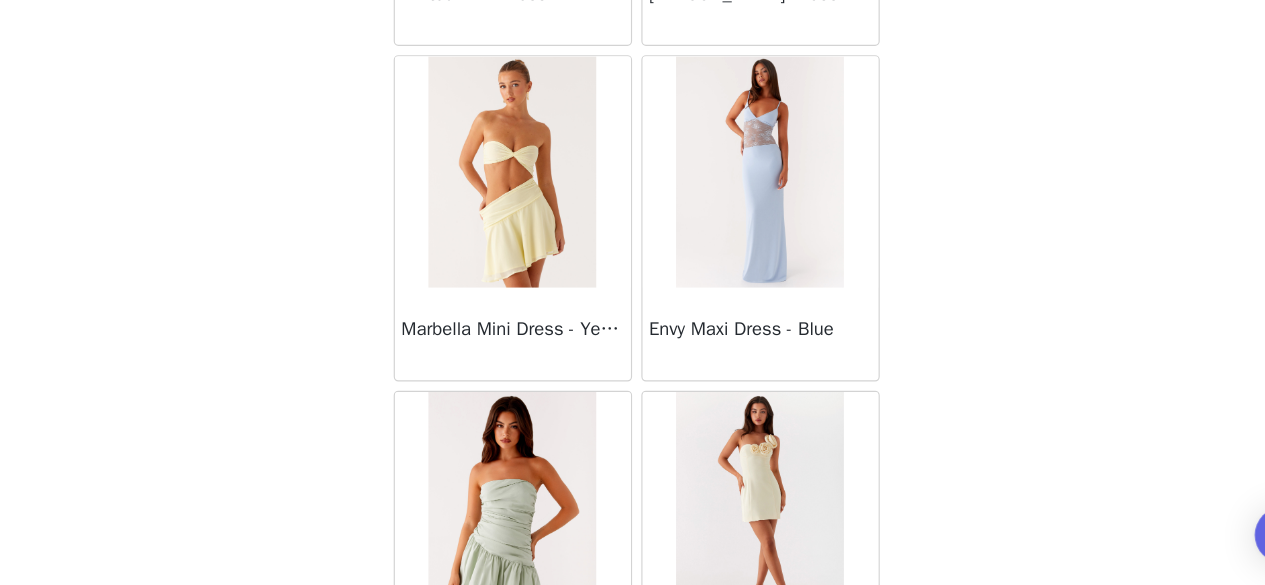 scroll, scrollTop: 21506, scrollLeft: 0, axis: vertical 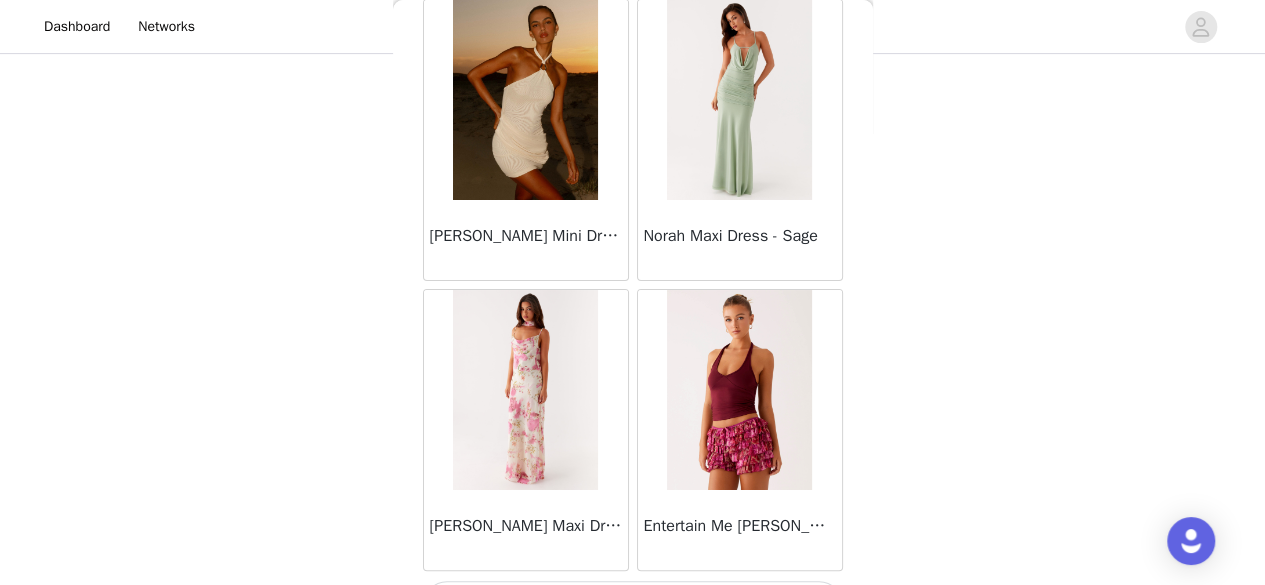 click on "Load More" at bounding box center [633, 605] 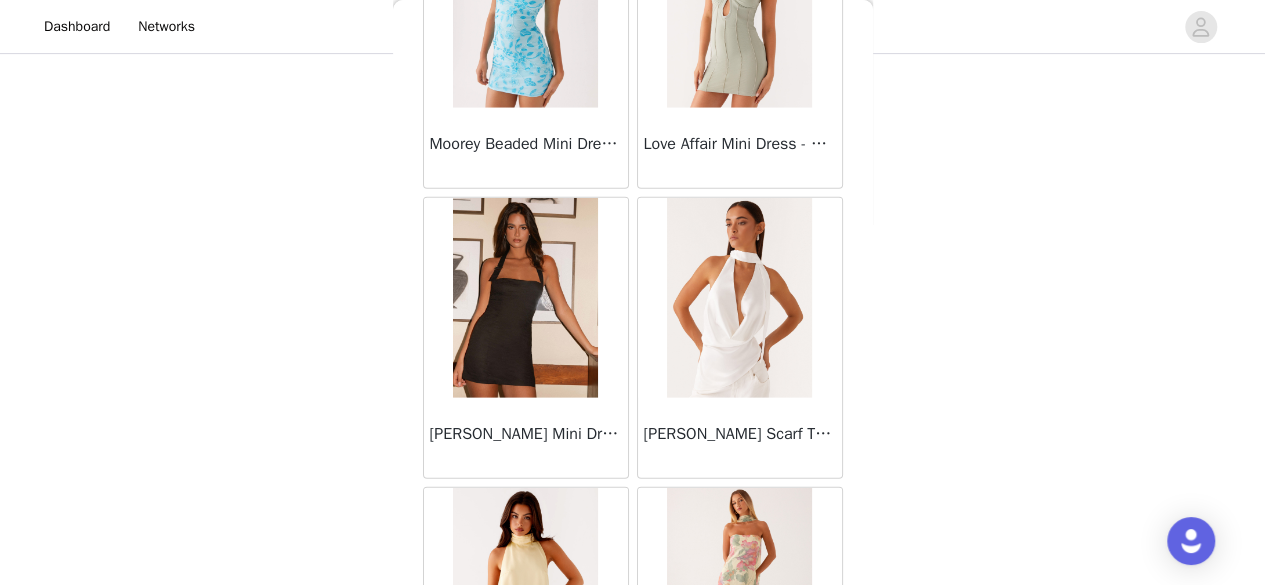 scroll, scrollTop: 25614, scrollLeft: 0, axis: vertical 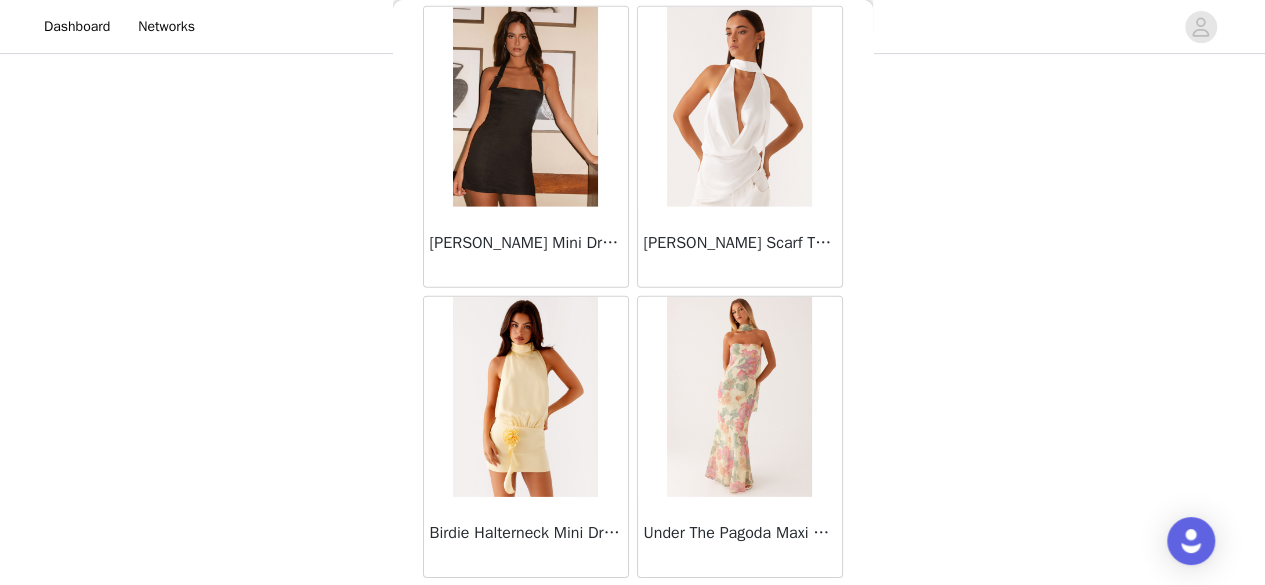 click on "Load More" at bounding box center [633, 612] 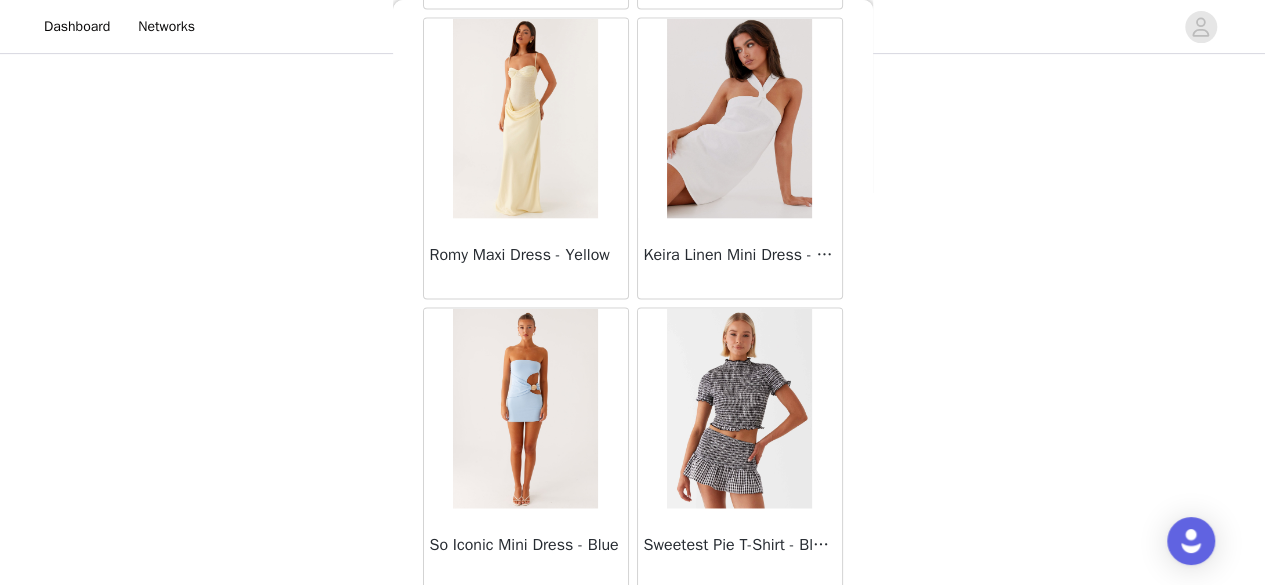 scroll, scrollTop: 28508, scrollLeft: 0, axis: vertical 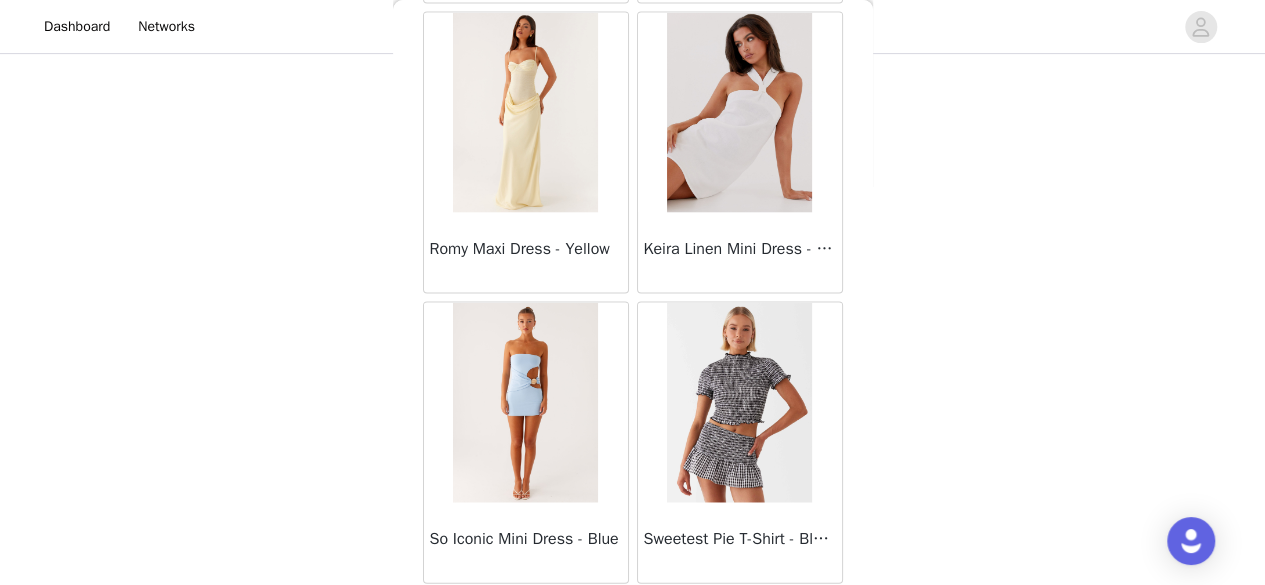 click on "Load More" at bounding box center [633, 618] 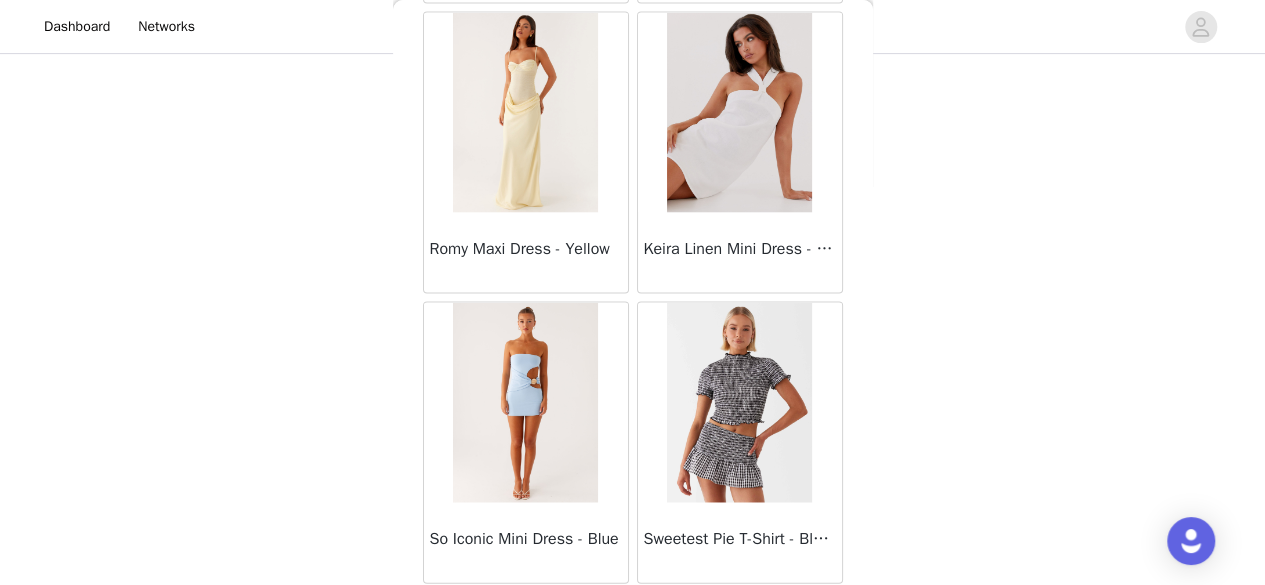 scroll, scrollTop: 28499, scrollLeft: 0, axis: vertical 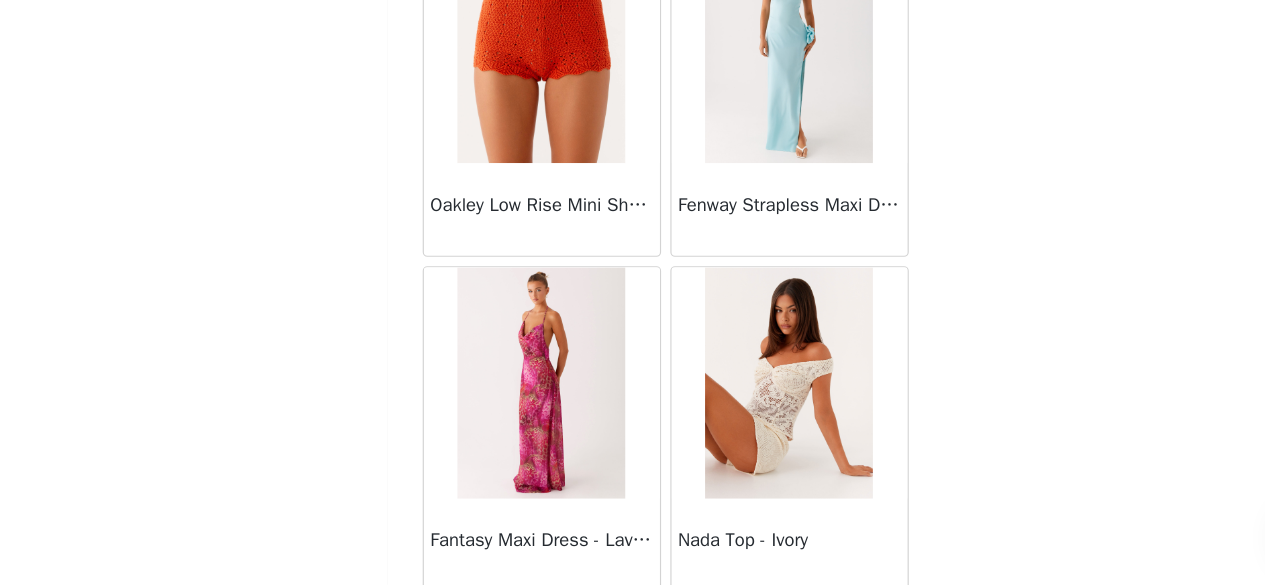 click on "Load More" at bounding box center [633, 625] 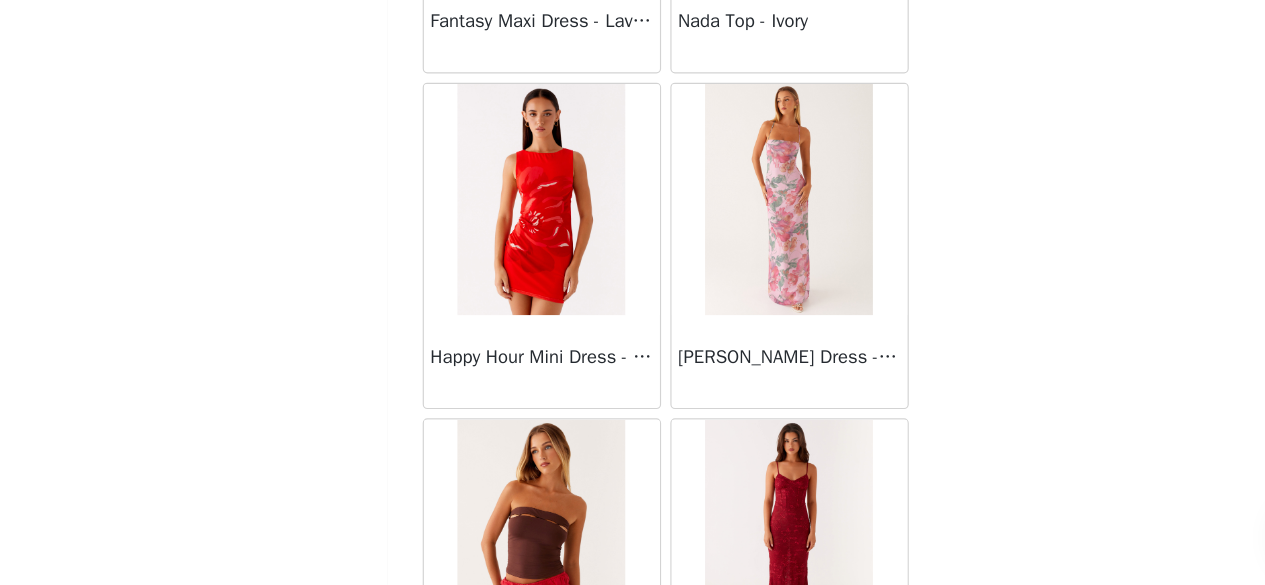 scroll, scrollTop: 31926, scrollLeft: 0, axis: vertical 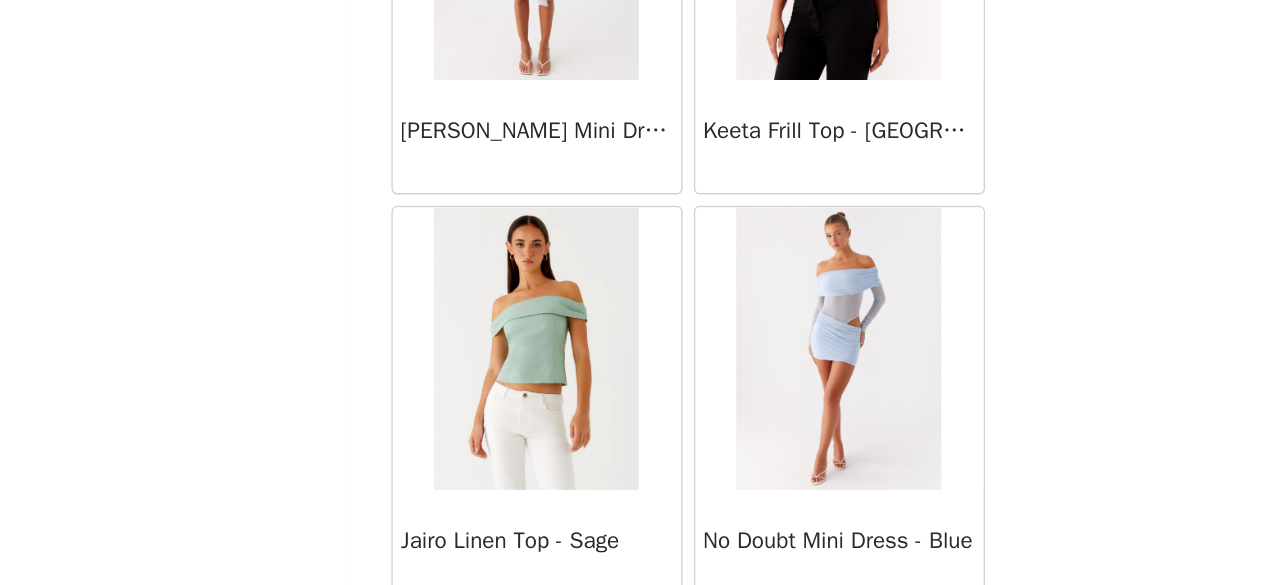 click on "Load More" at bounding box center (633, 632) 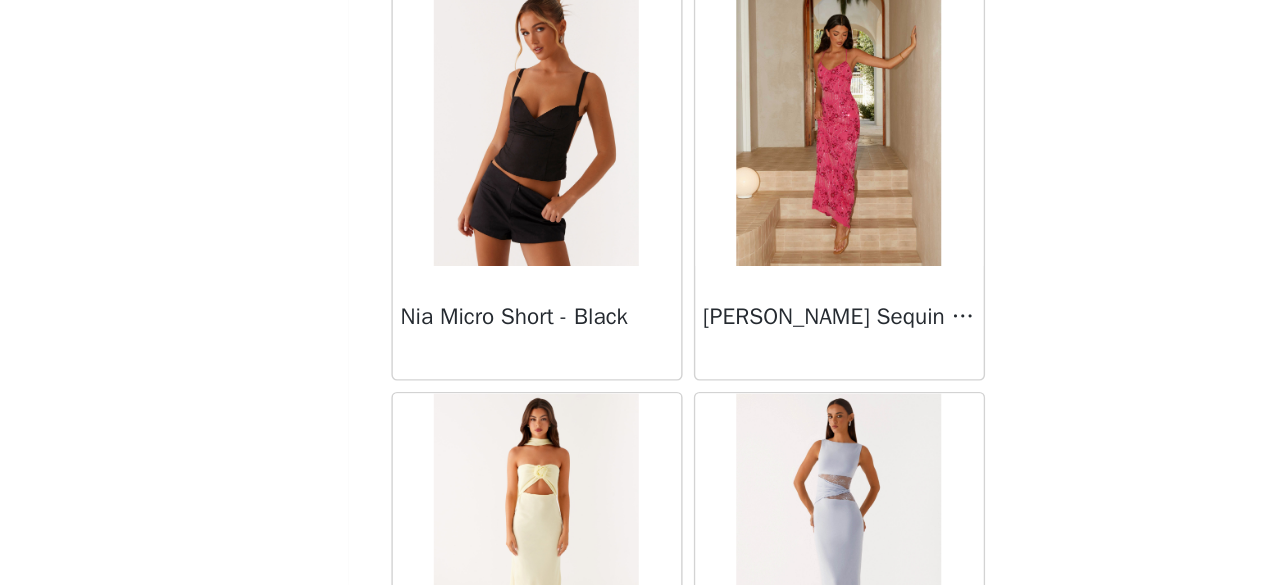 scroll, scrollTop: 36864, scrollLeft: 0, axis: vertical 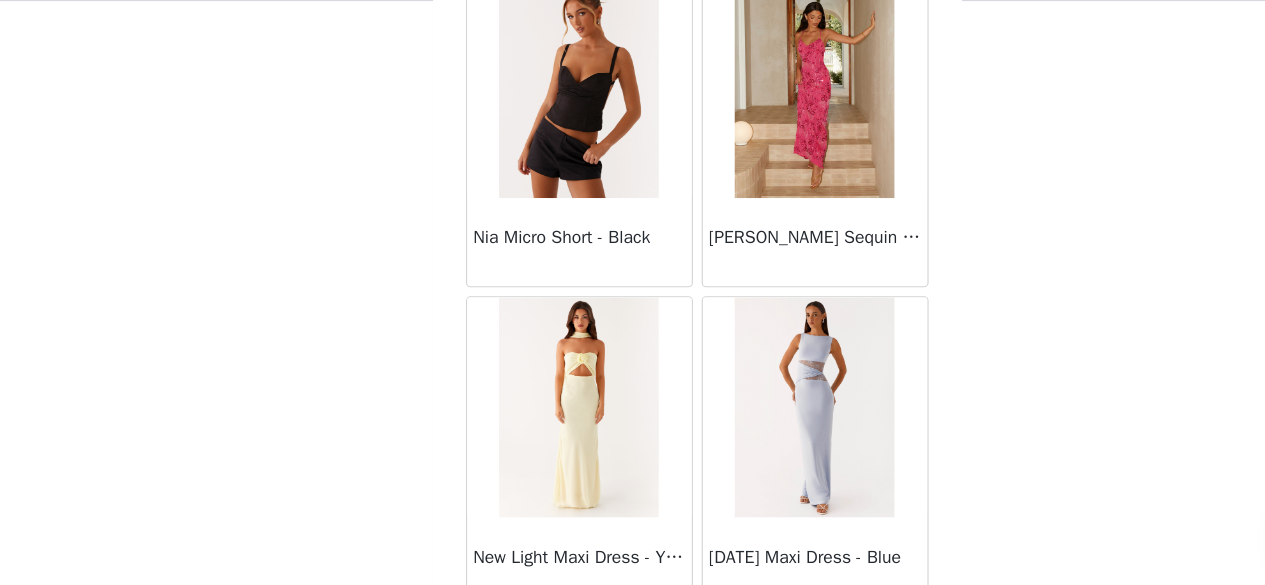 click on "Load More" at bounding box center [633, 638] 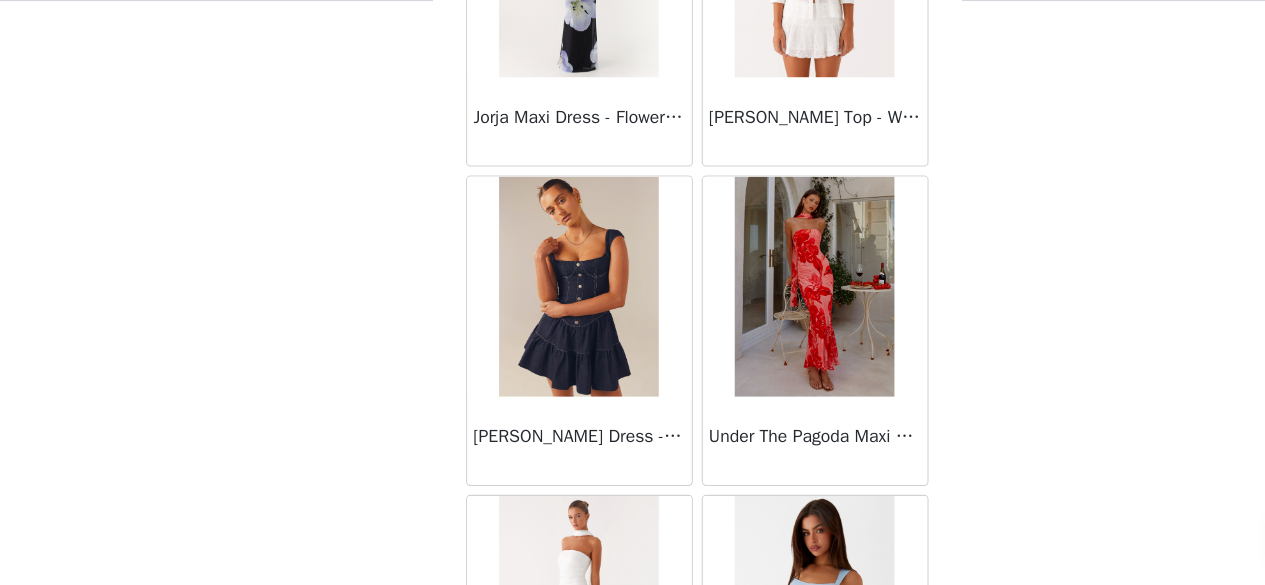 scroll, scrollTop: 40081, scrollLeft: 0, axis: vertical 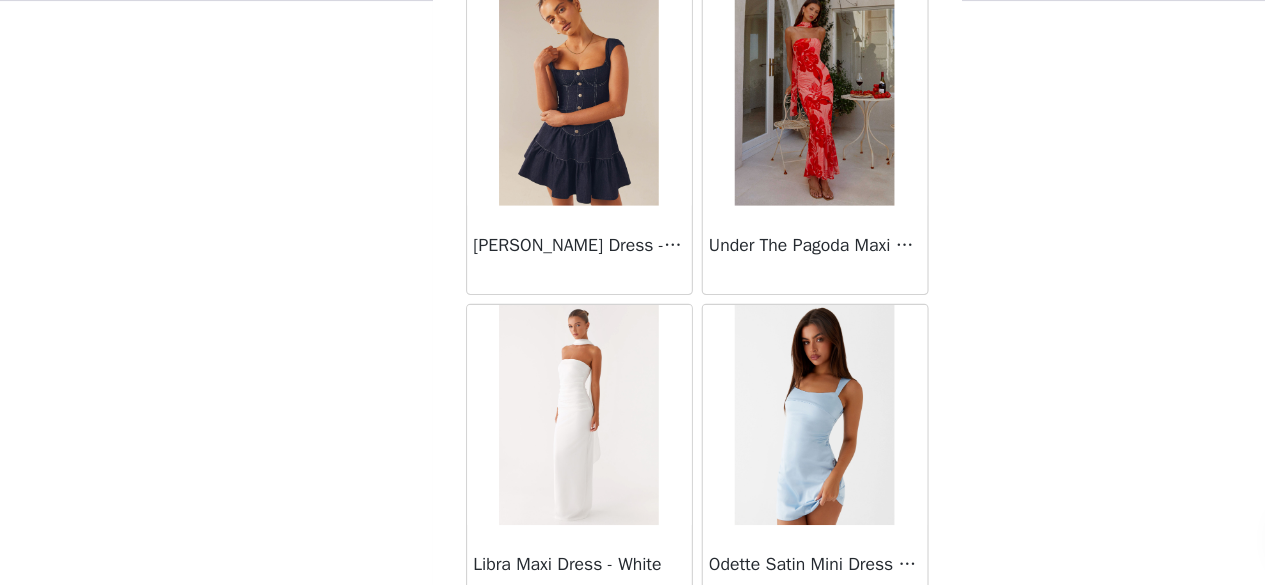 click on "Load More" at bounding box center (633, 645) 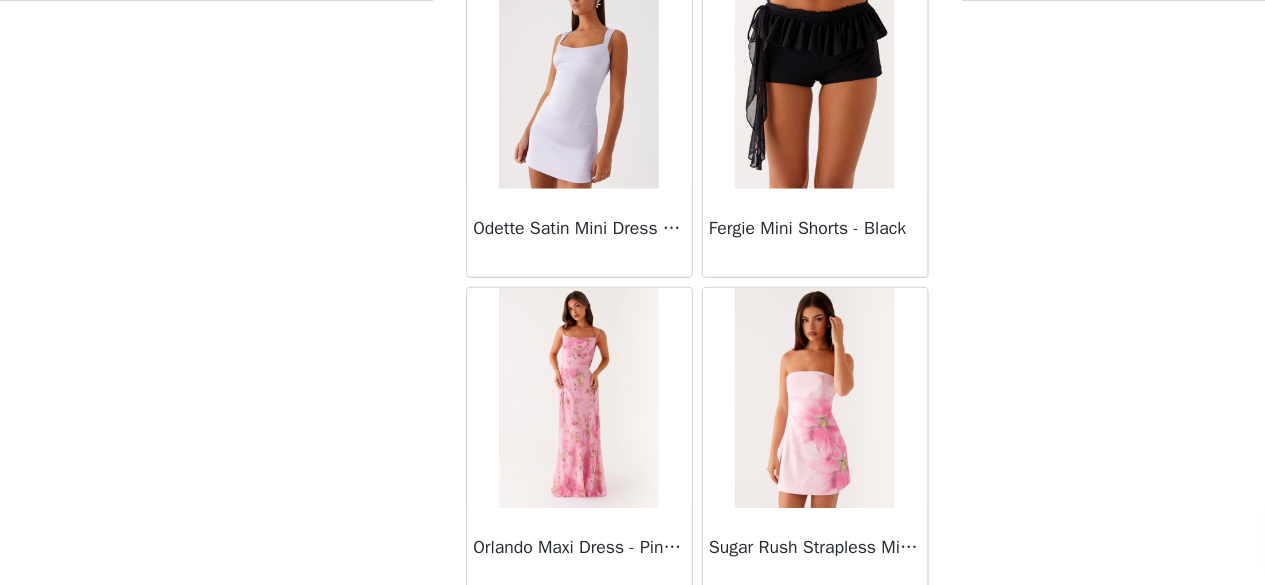 scroll, scrollTop: 42422, scrollLeft: 0, axis: vertical 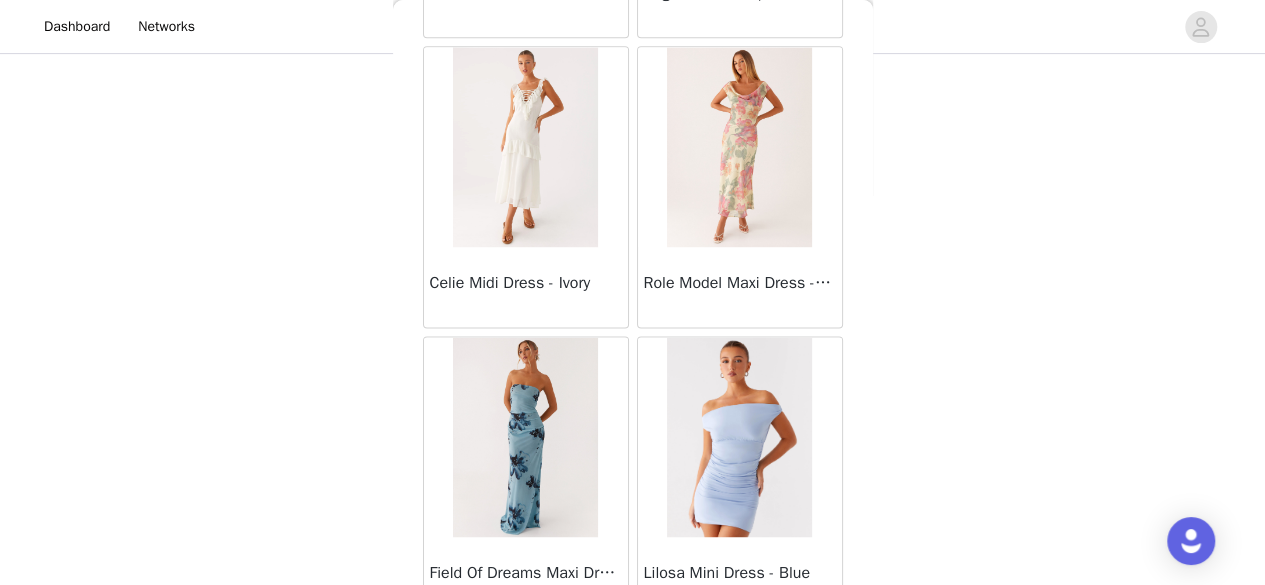 click on "Load More" at bounding box center [633, 652] 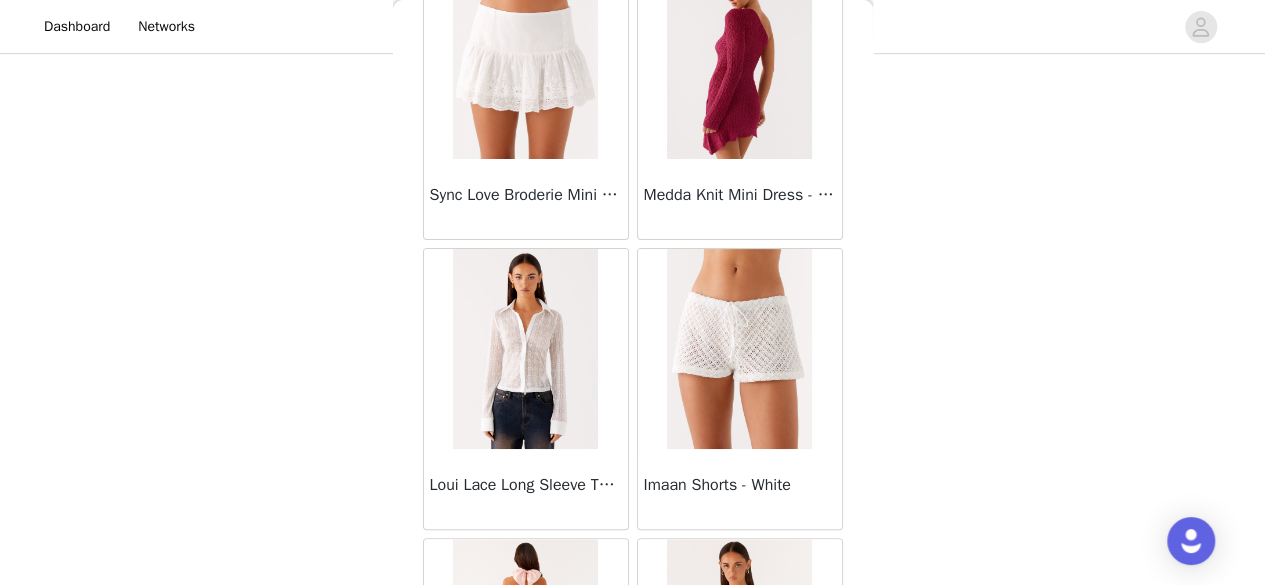 scroll, scrollTop: 45868, scrollLeft: 0, axis: vertical 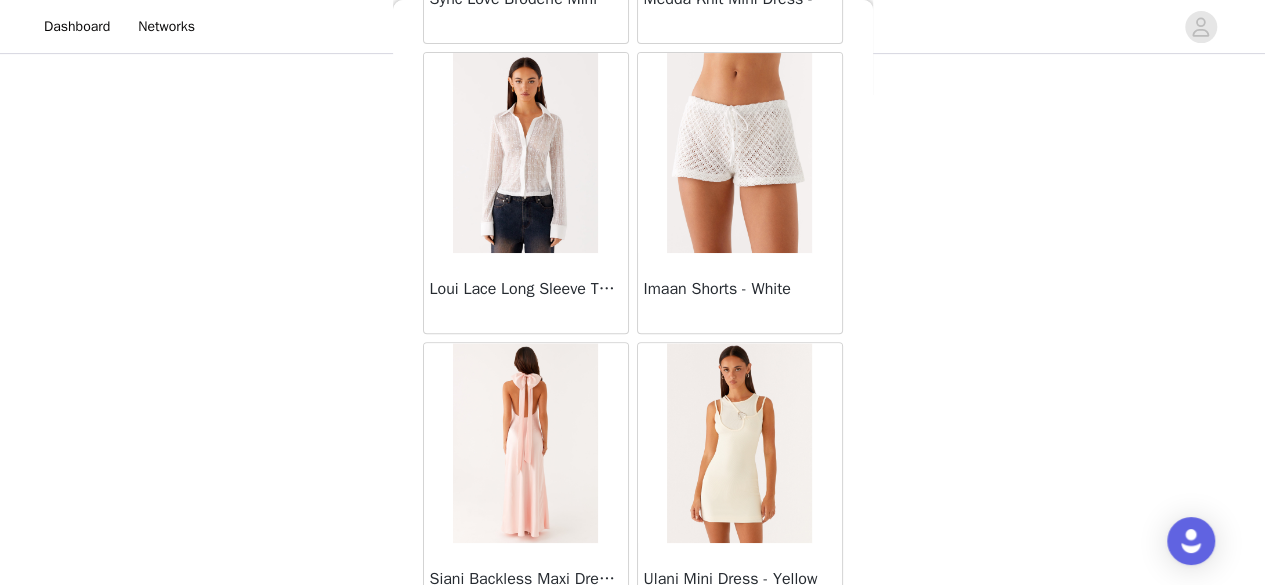 click on "Load More" at bounding box center (633, 658) 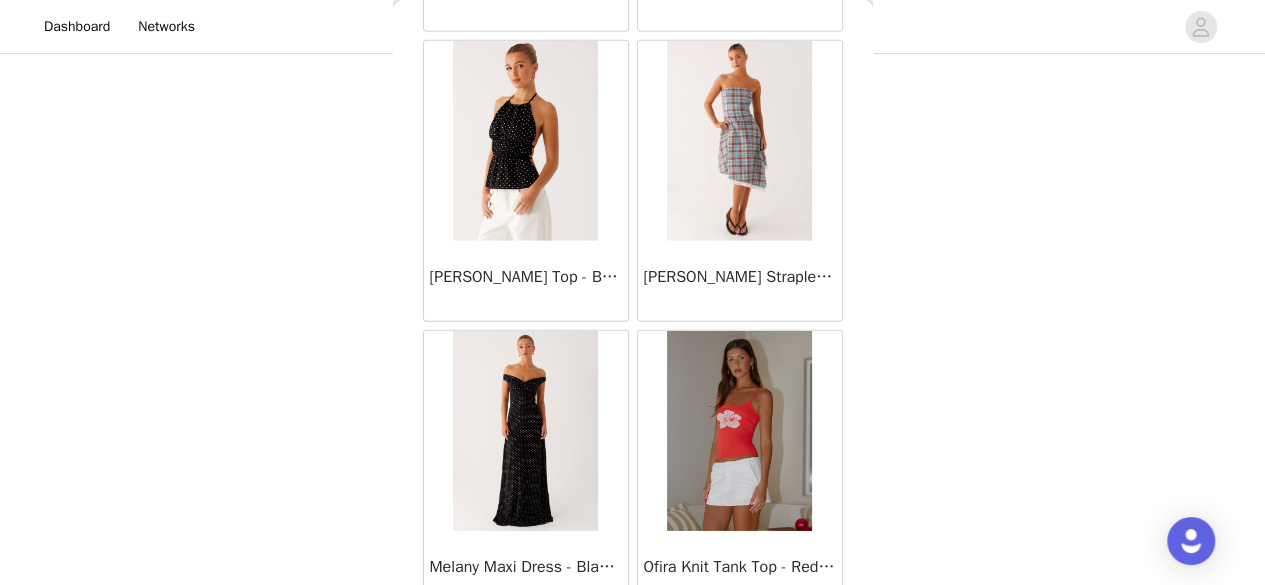 scroll, scrollTop: 48761, scrollLeft: 0, axis: vertical 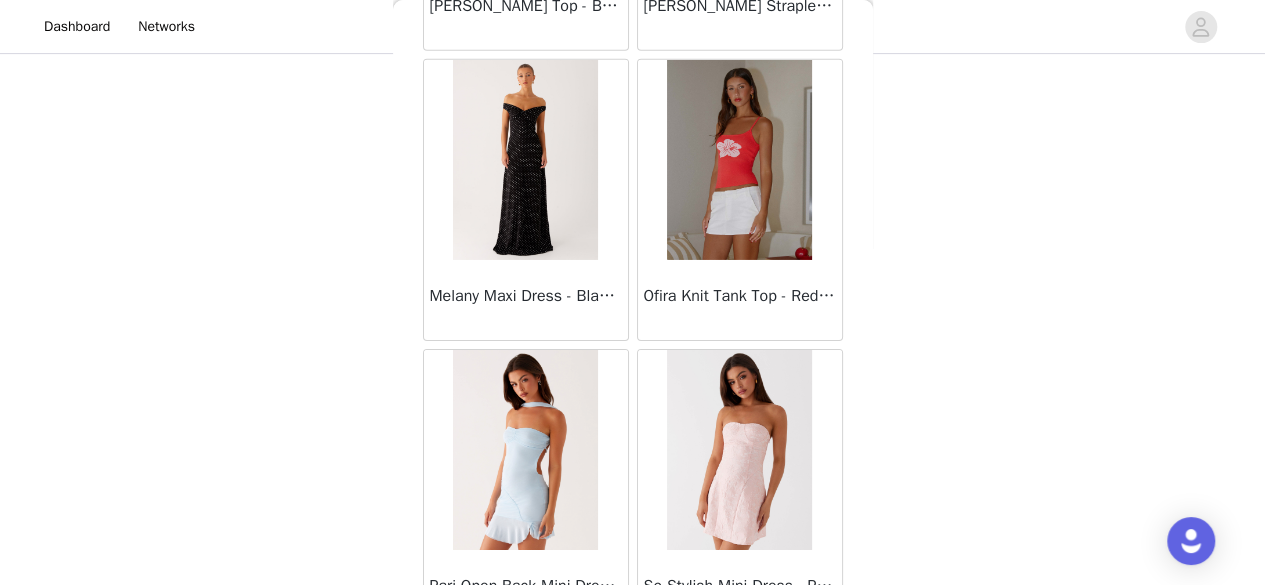 click on "Load More" at bounding box center (633, 665) 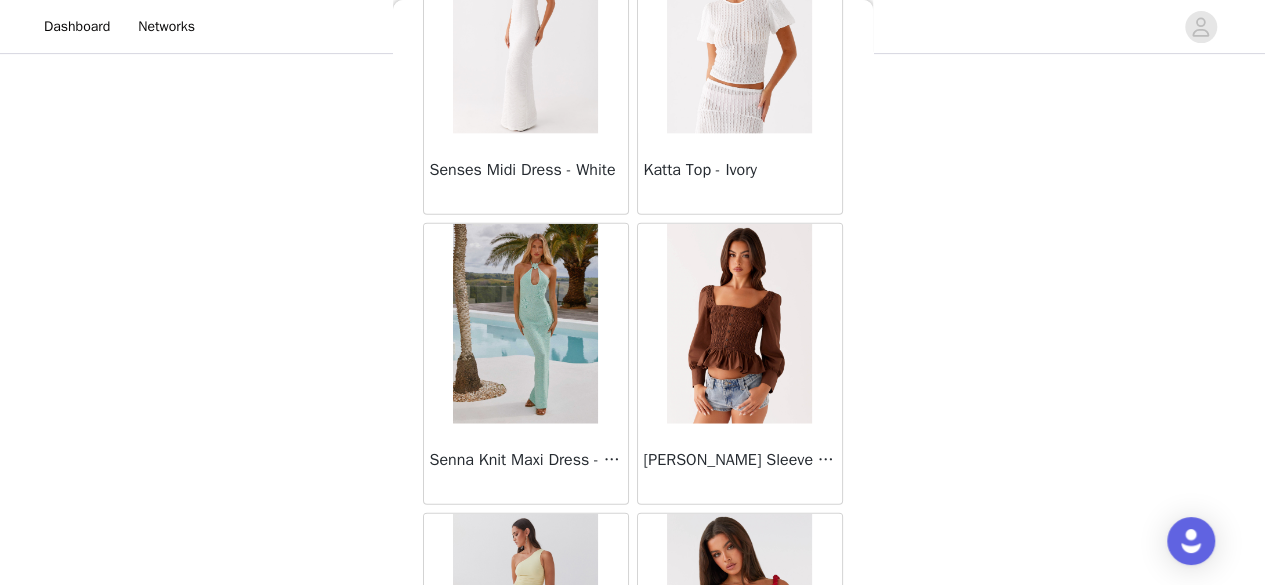 scroll, scrollTop: 51496, scrollLeft: 0, axis: vertical 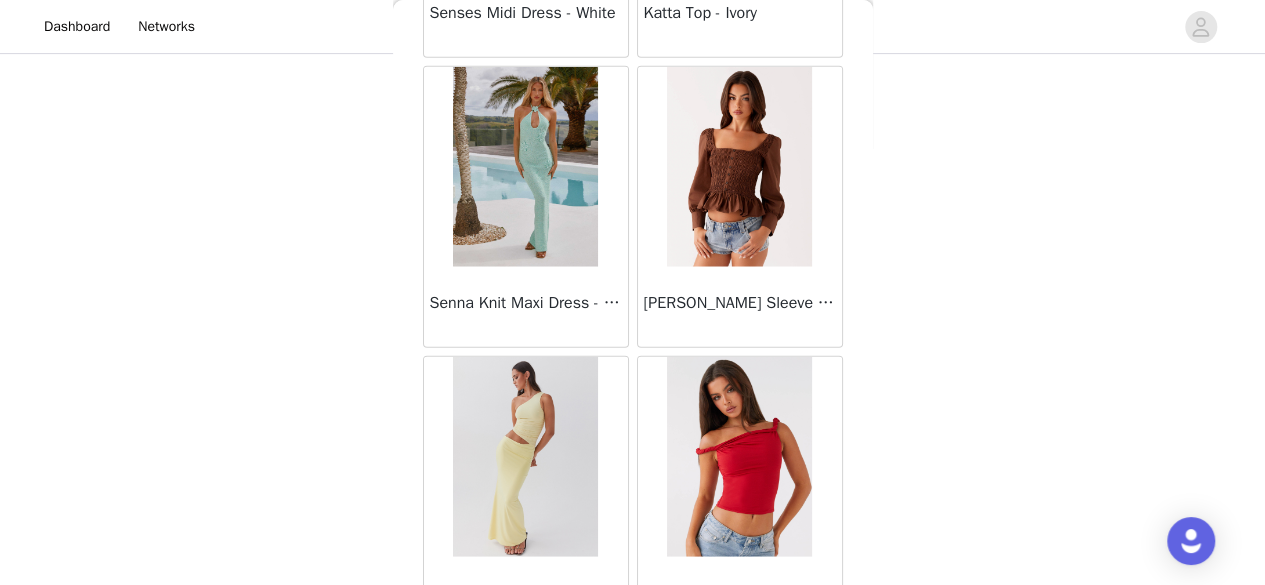 click on "Load More" at bounding box center (633, 672) 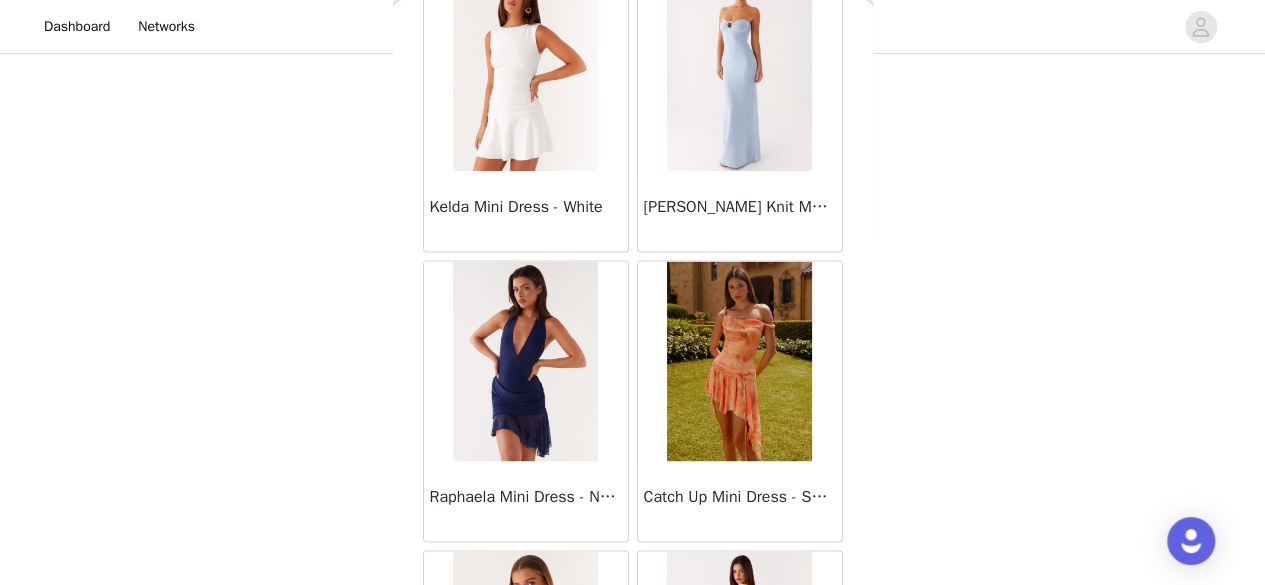scroll, scrollTop: 54548, scrollLeft: 0, axis: vertical 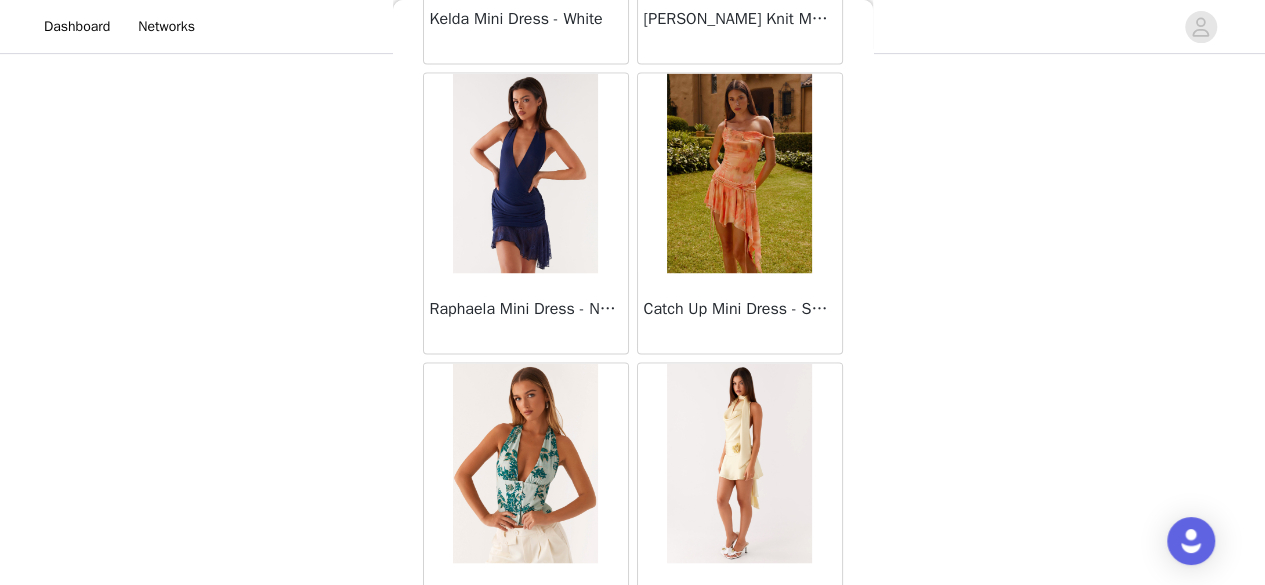 click on "Load More" at bounding box center [633, 678] 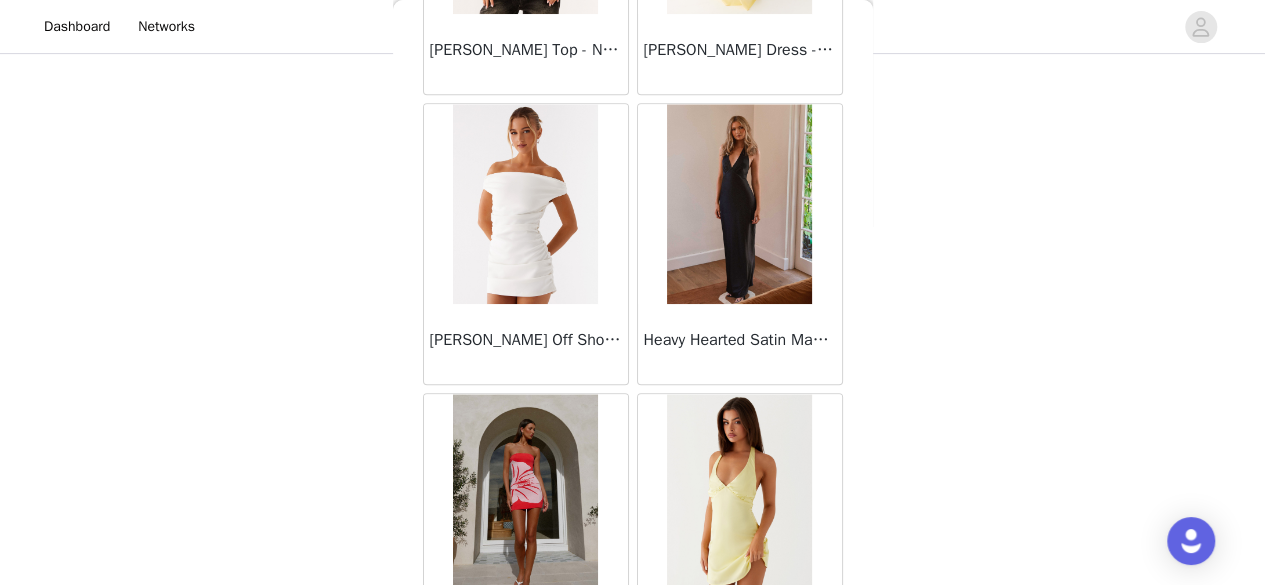 scroll, scrollTop: 57441, scrollLeft: 0, axis: vertical 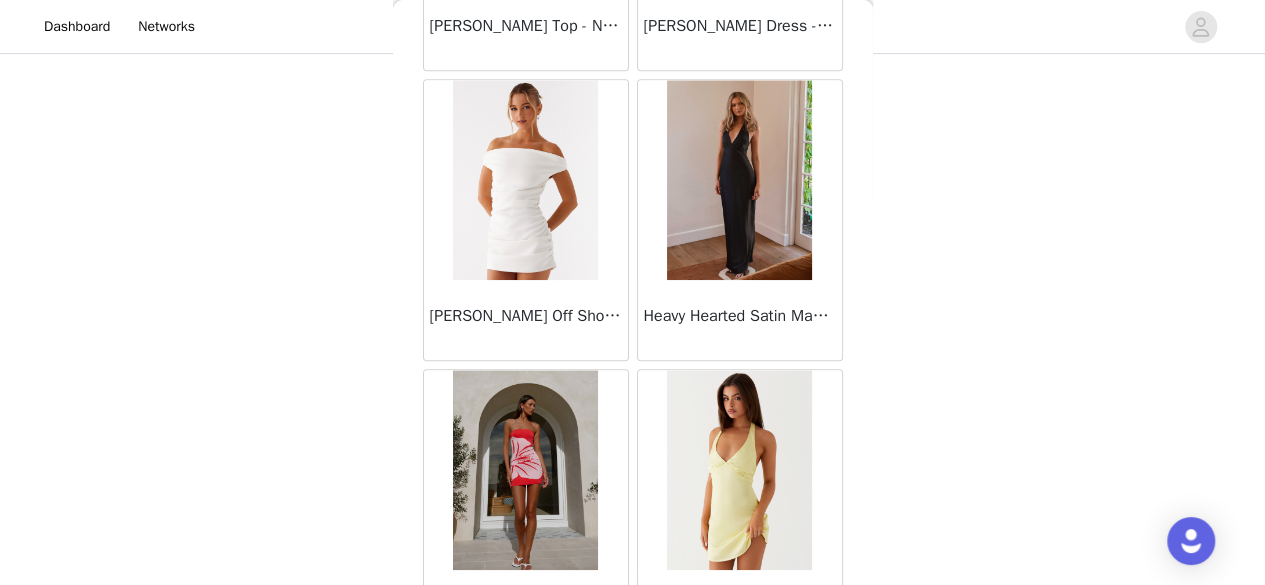 click on "Load More" at bounding box center (633, 685) 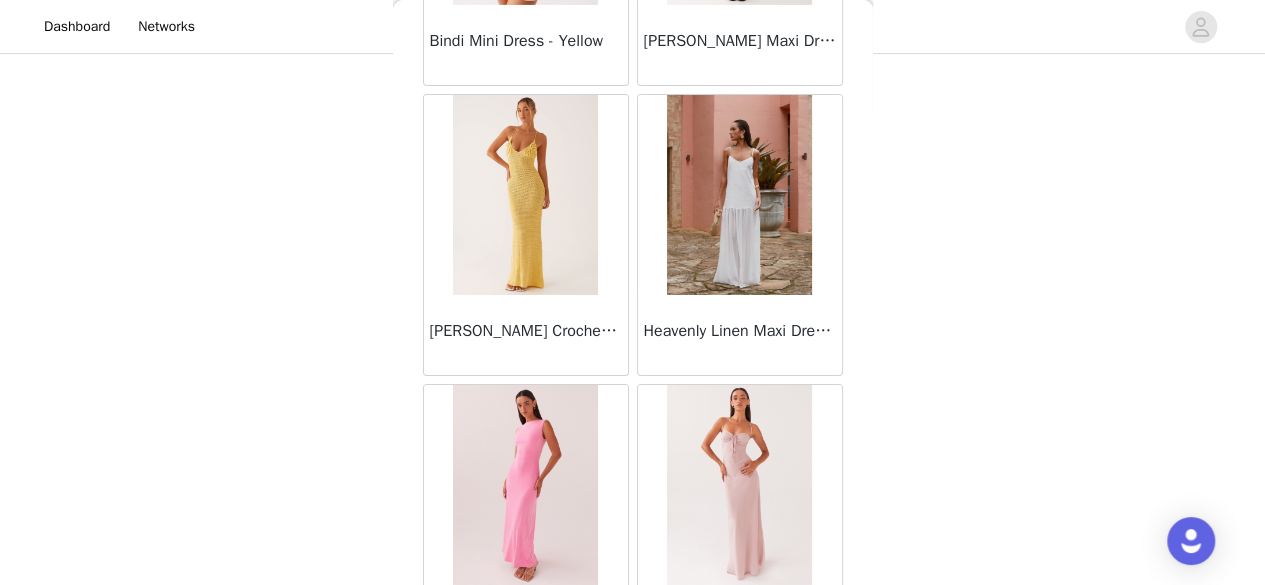 scroll, scrollTop: 60334, scrollLeft: 0, axis: vertical 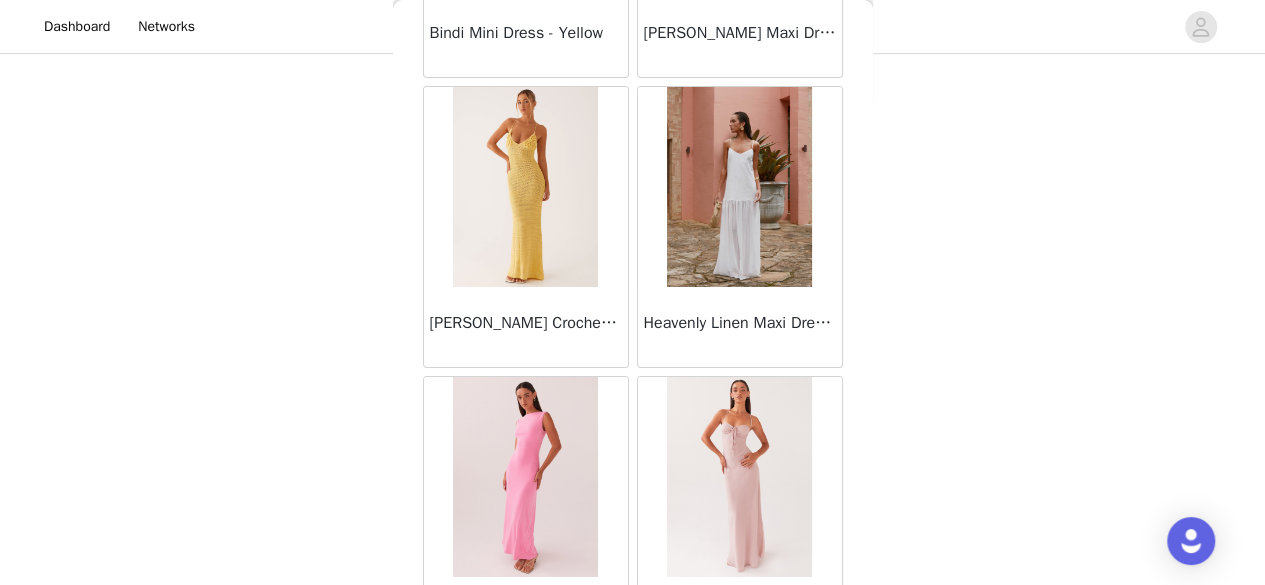 click on "Load More" at bounding box center [633, 692] 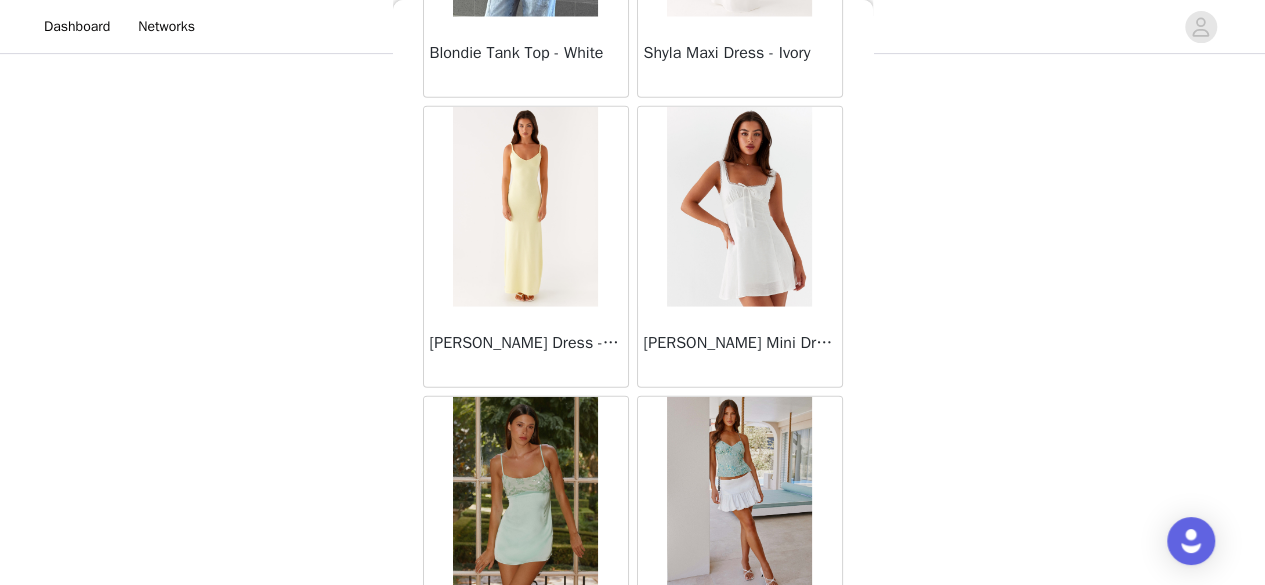 scroll, scrollTop: 63228, scrollLeft: 0, axis: vertical 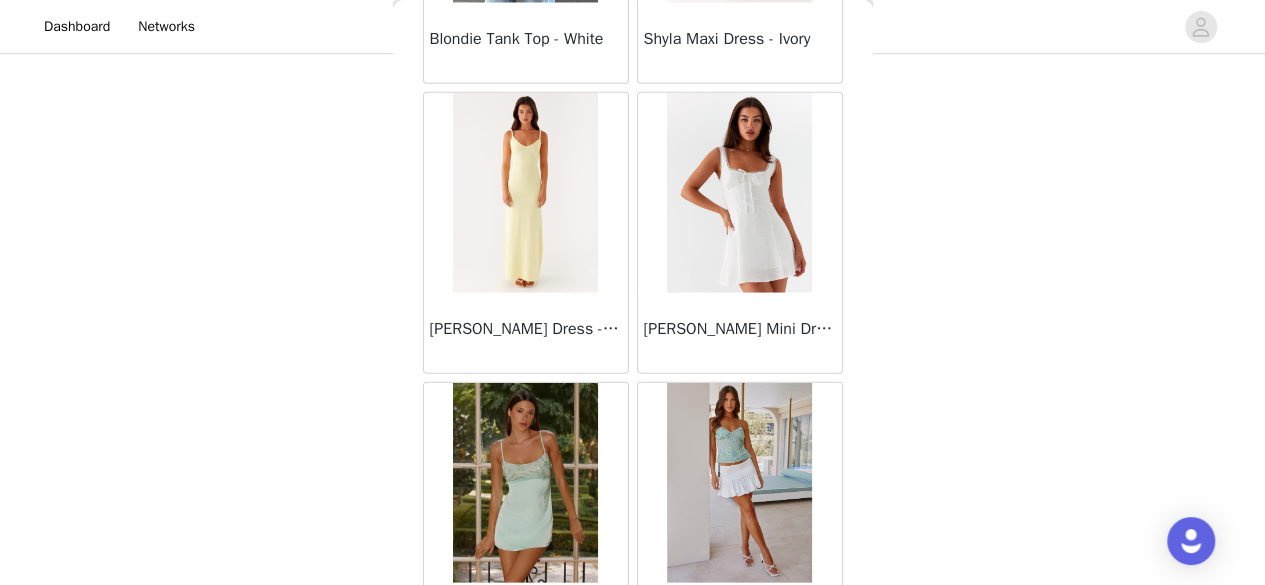 click on "Load More" at bounding box center (633, 698) 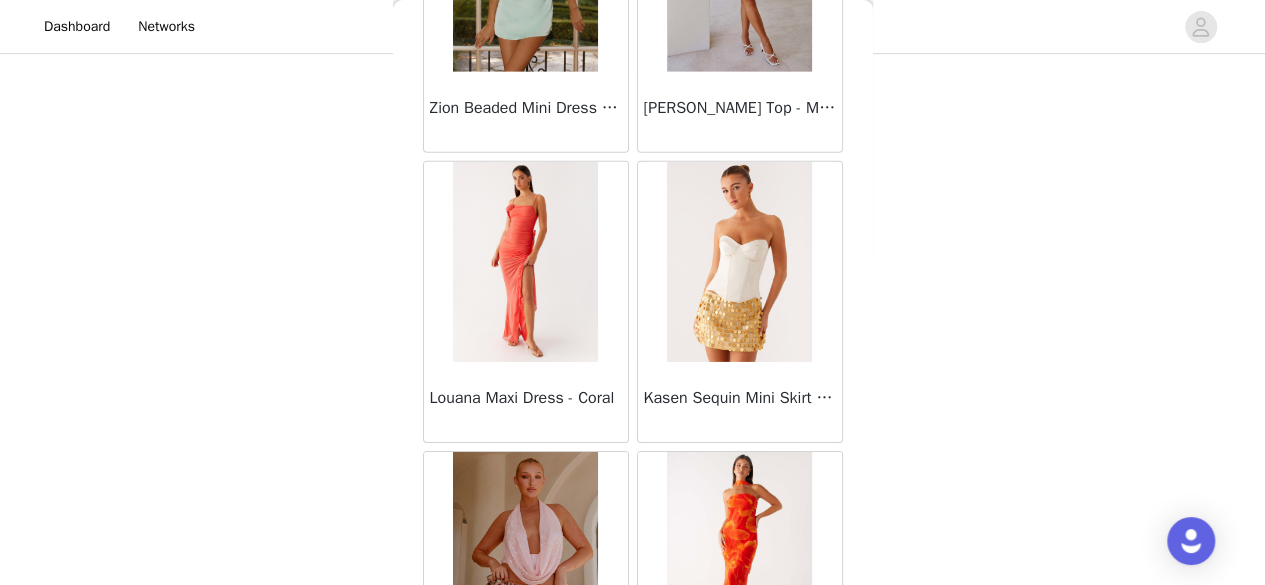 scroll, scrollTop: 63740, scrollLeft: 0, axis: vertical 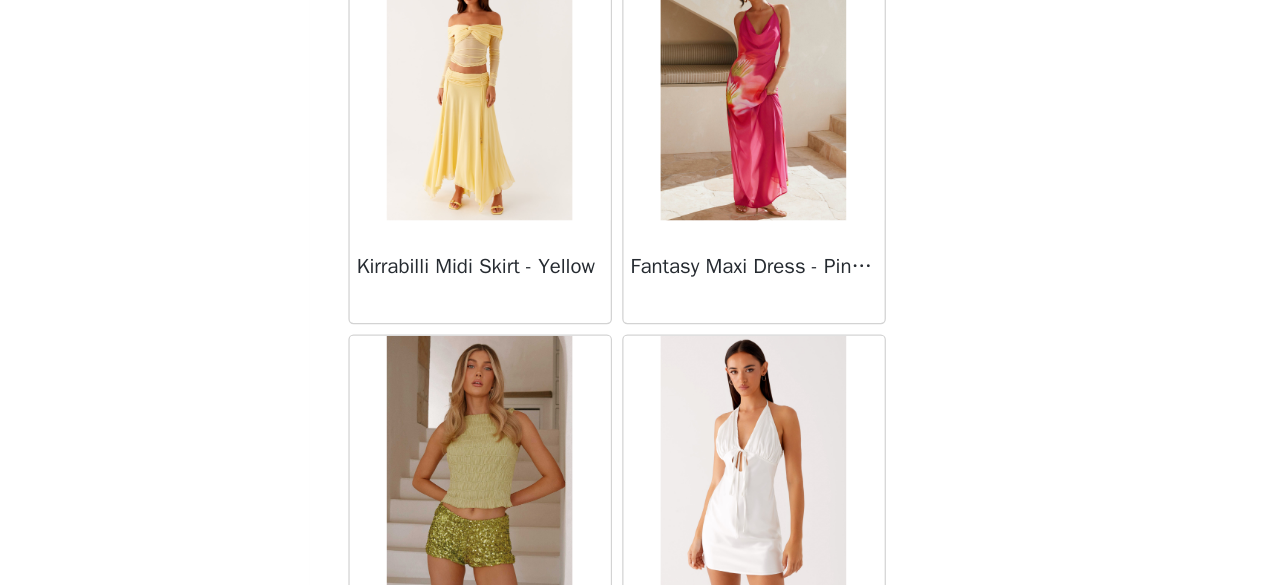 click on "Load More" at bounding box center (633, 705) 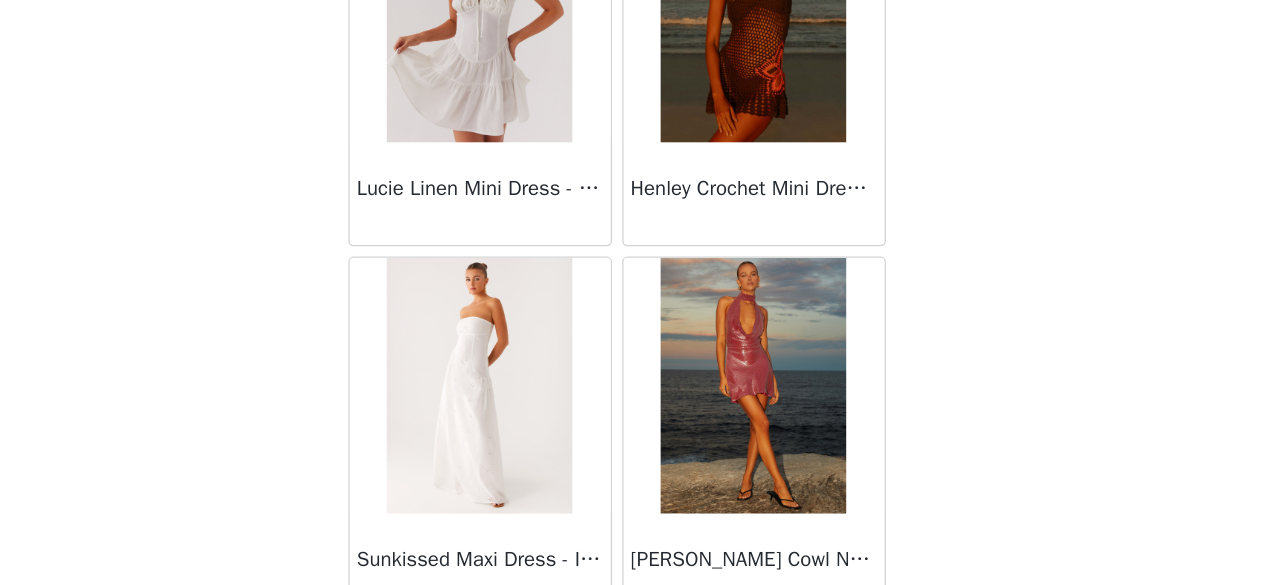 scroll, scrollTop: 68792, scrollLeft: 0, axis: vertical 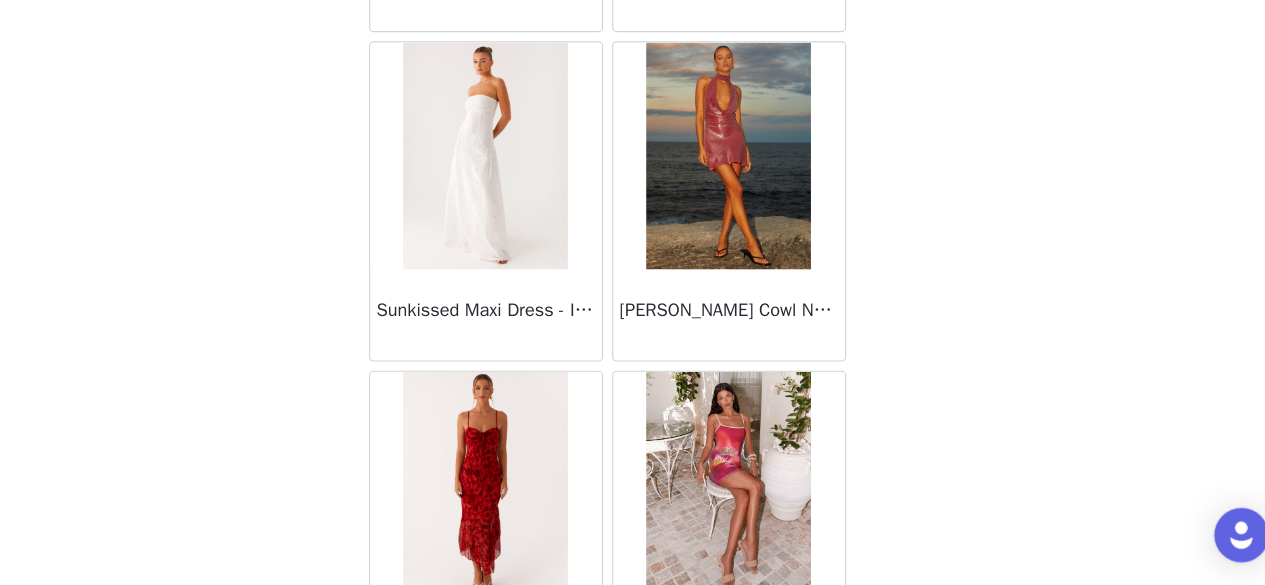 click on "Load More" at bounding box center (633, 712) 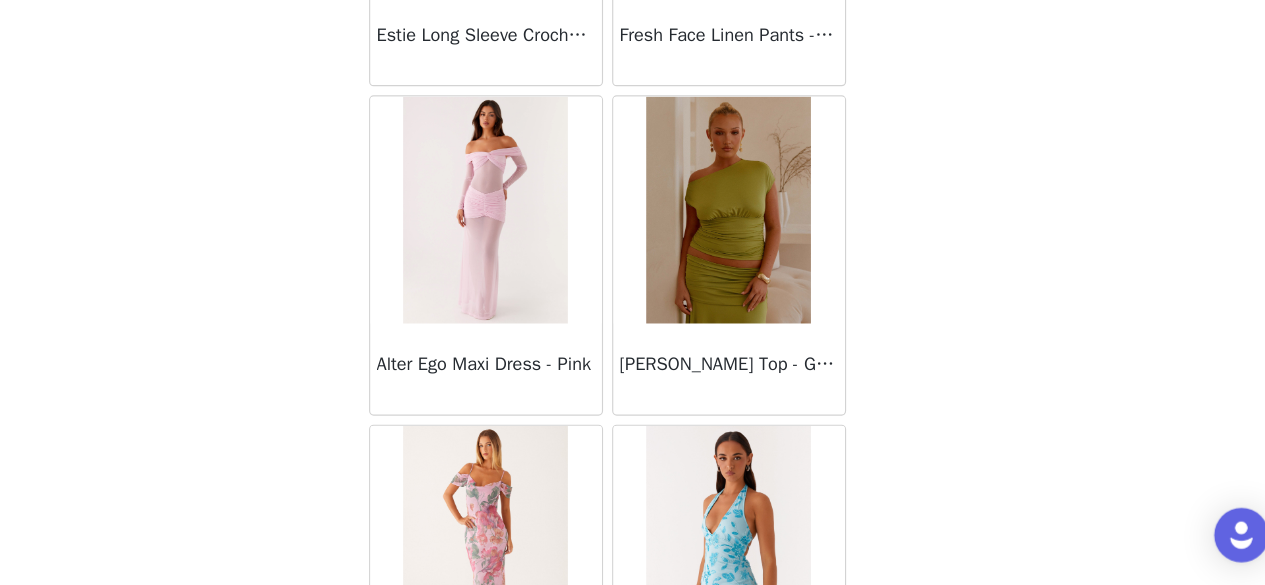 scroll, scrollTop: 71908, scrollLeft: 0, axis: vertical 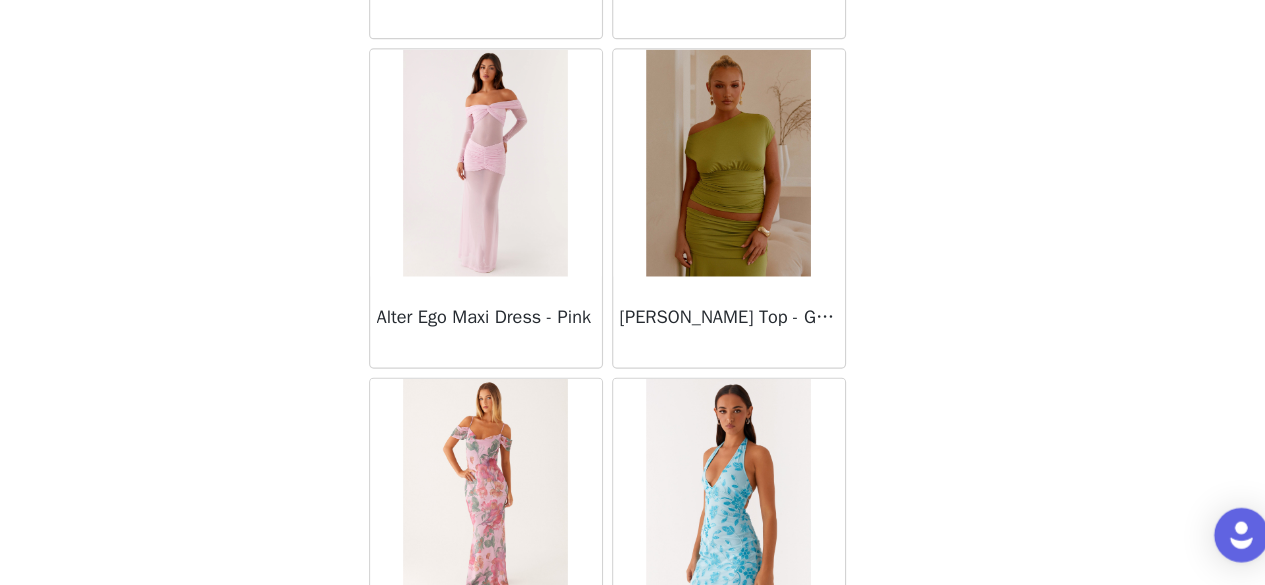 click on "Load More" at bounding box center (633, 718) 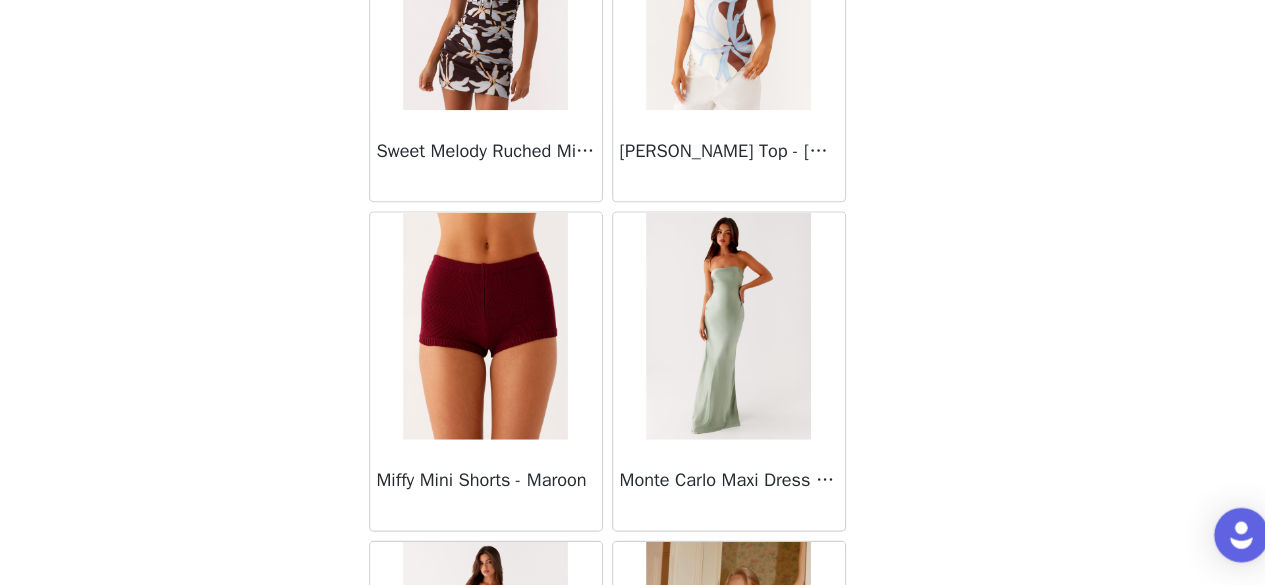 scroll, scrollTop: 74801, scrollLeft: 0, axis: vertical 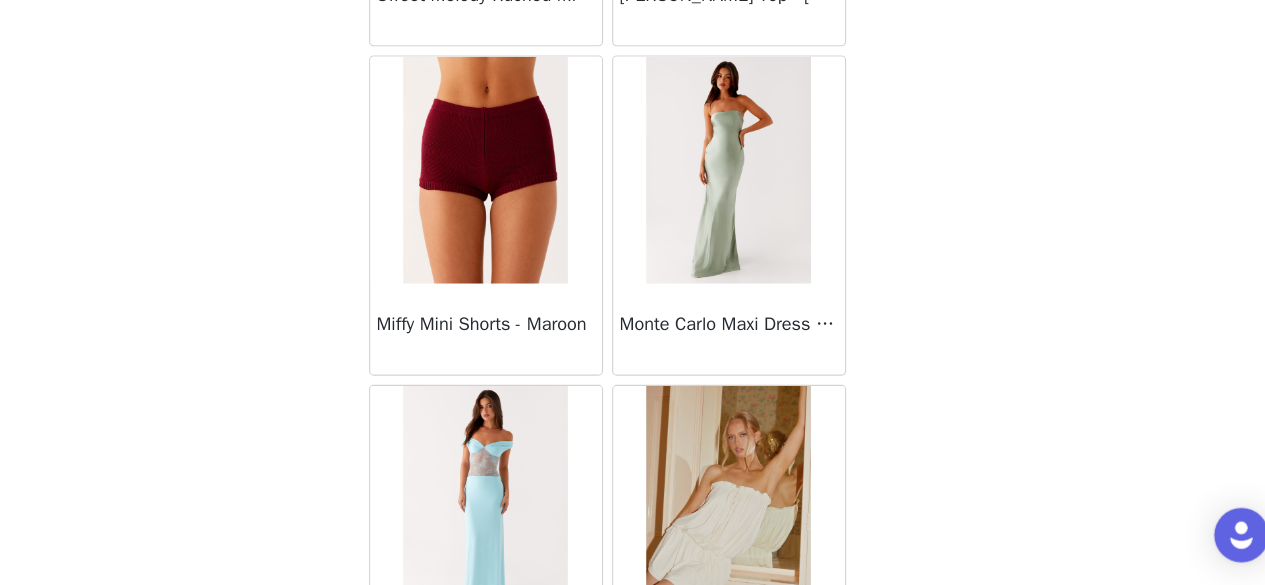 click on "Load More" at bounding box center [633, 725] 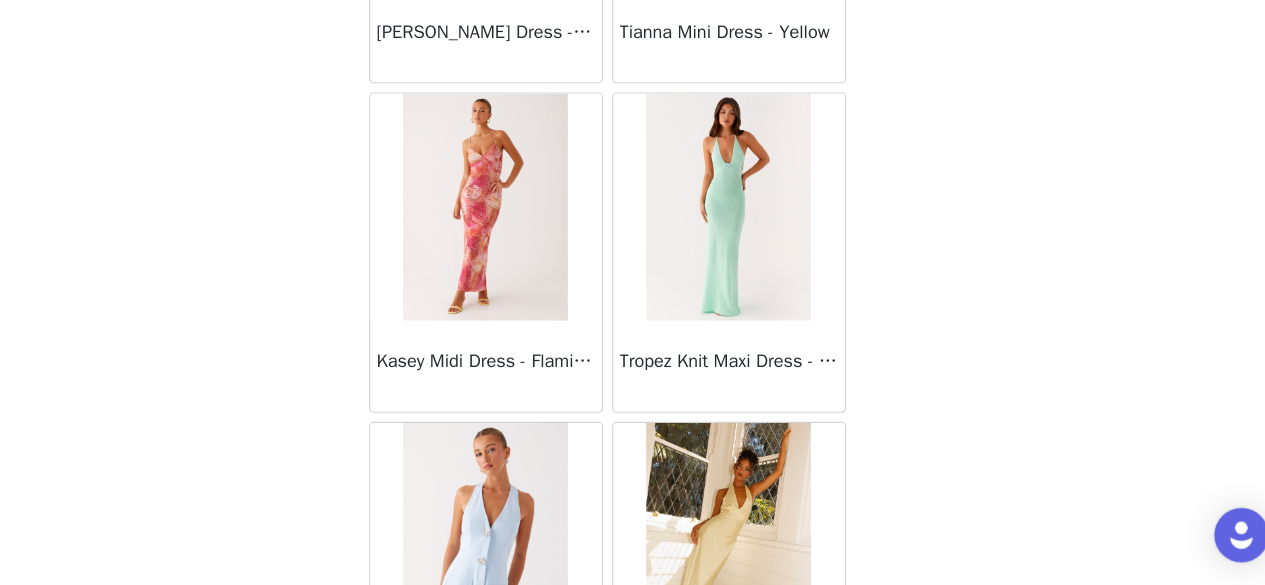 scroll, scrollTop: 77694, scrollLeft: 0, axis: vertical 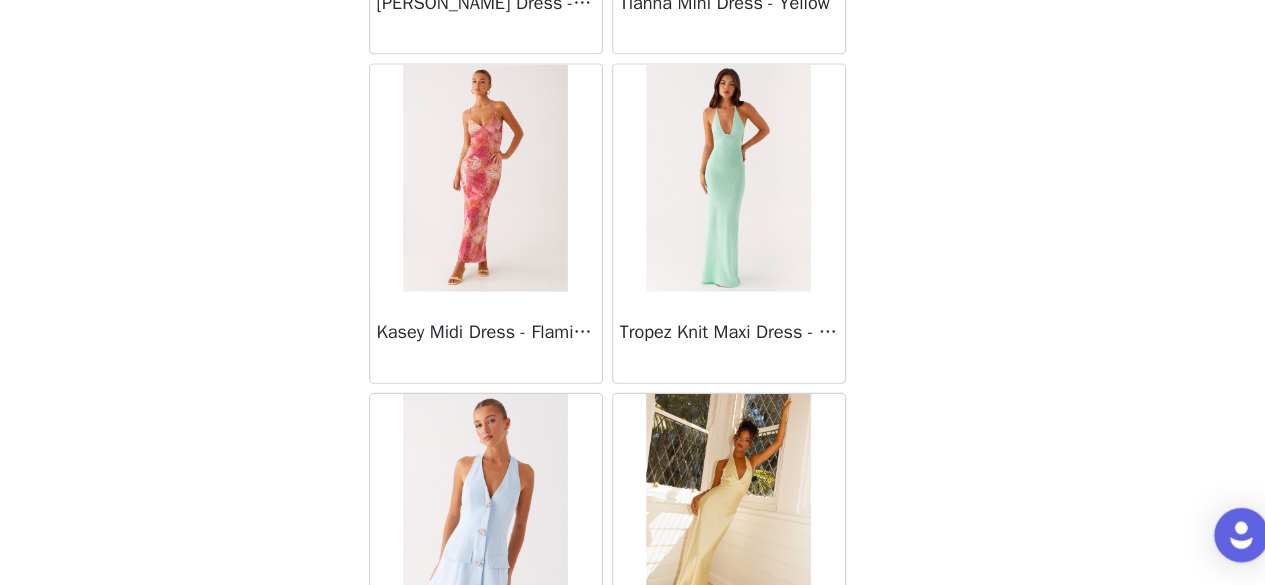 click on "Load More" at bounding box center [633, 732] 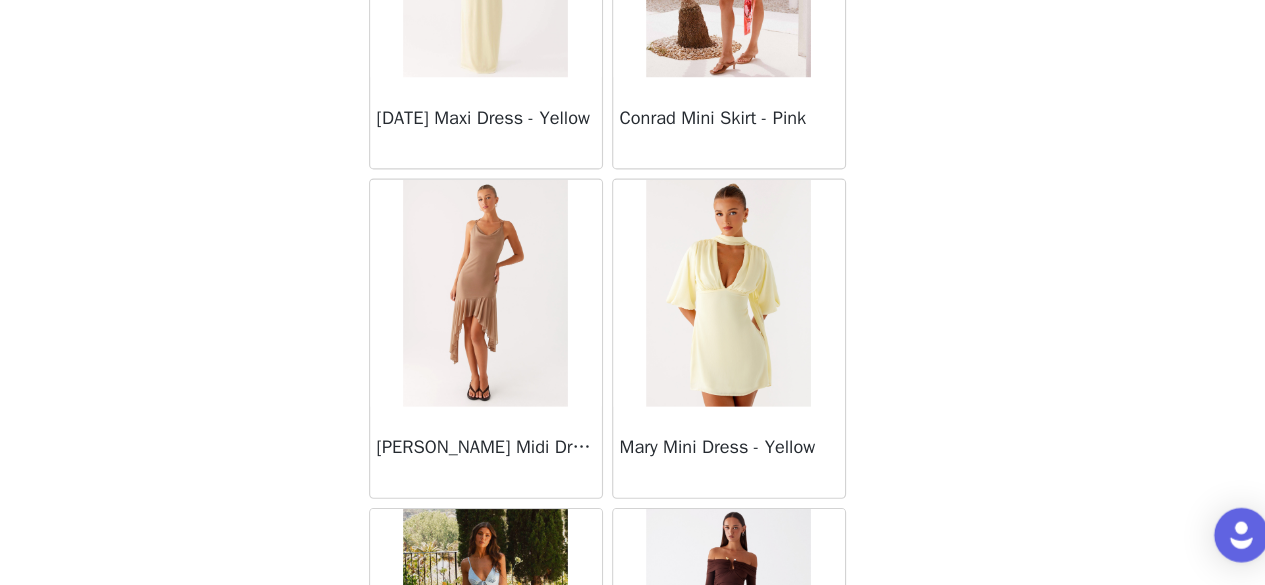 scroll, scrollTop: 80588, scrollLeft: 0, axis: vertical 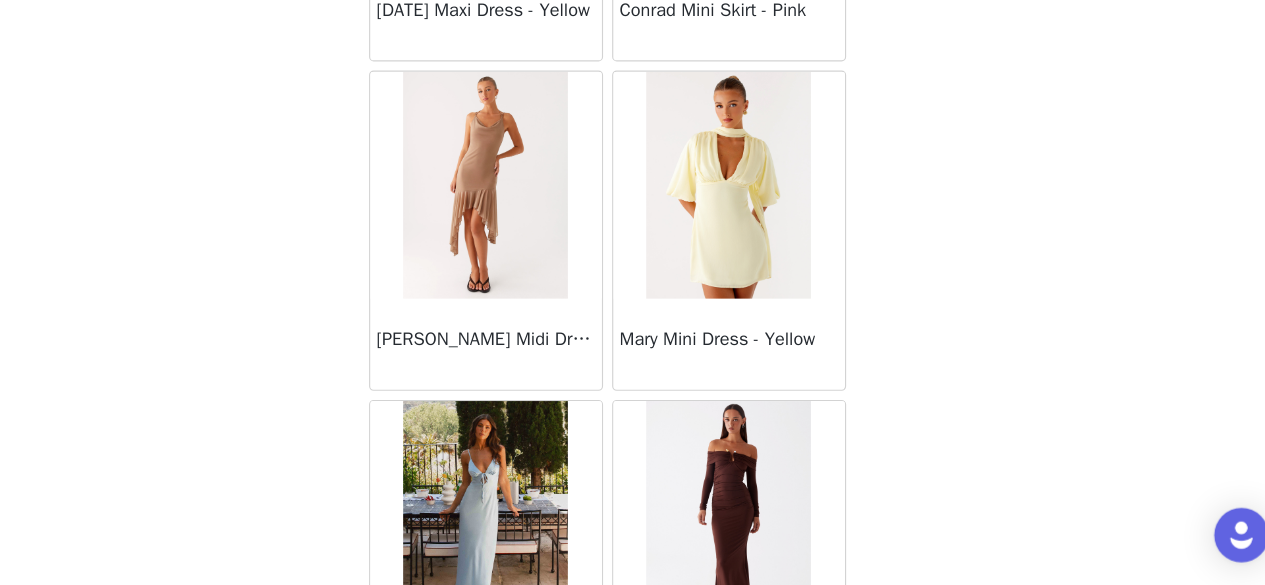 click on "Load More" at bounding box center (633, 738) 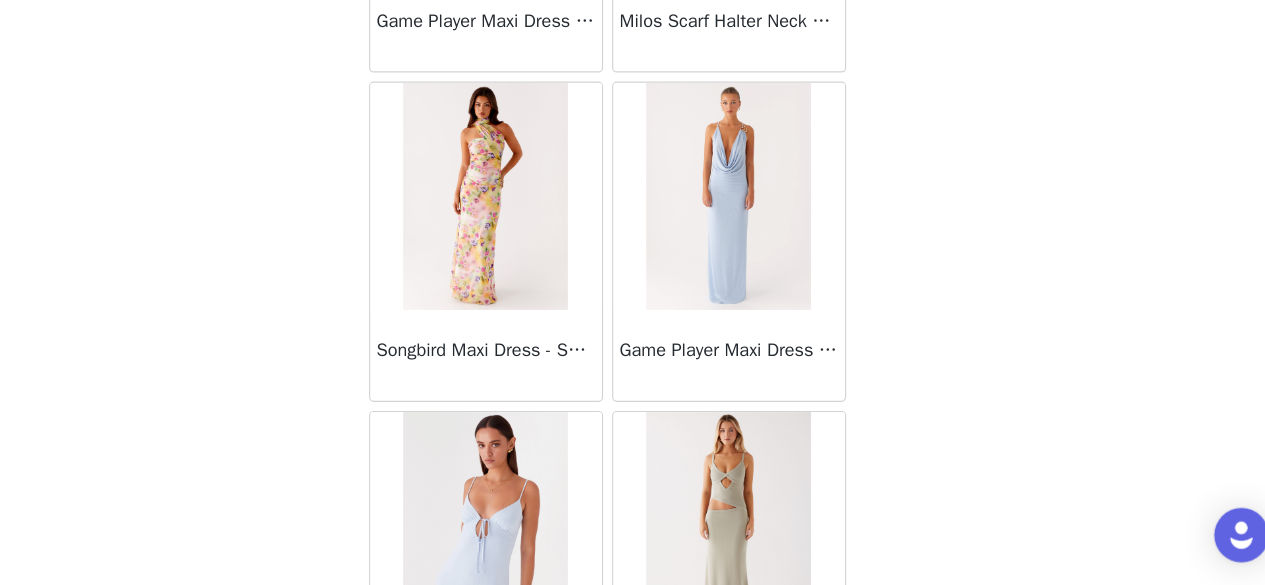 scroll, scrollTop: 83481, scrollLeft: 0, axis: vertical 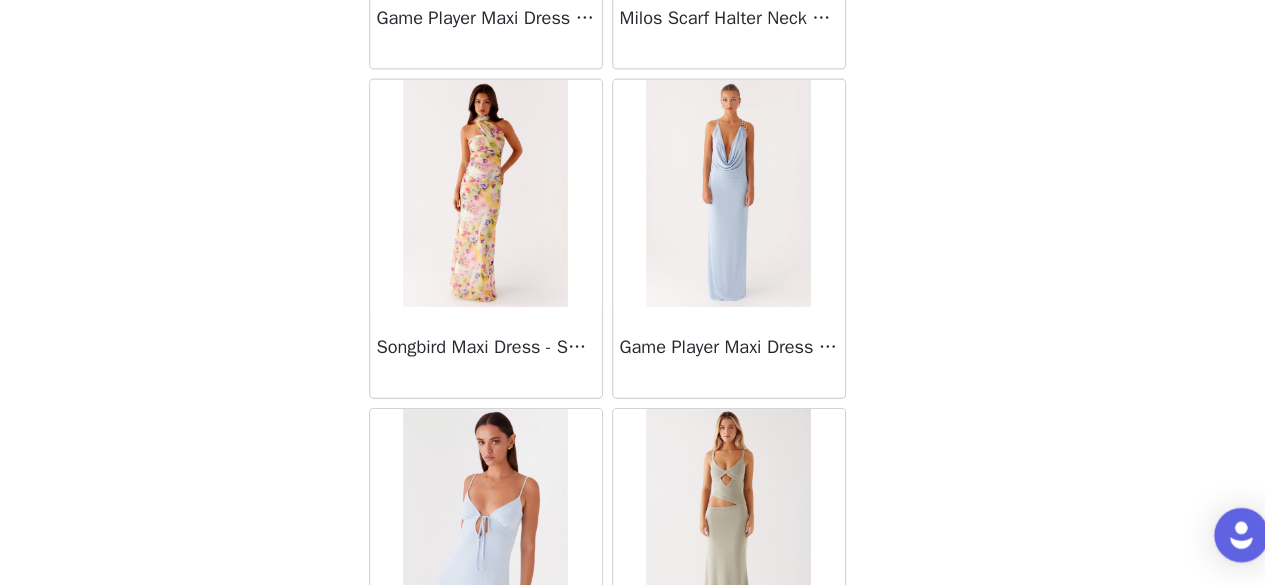 click on "Load More" at bounding box center [633, 745] 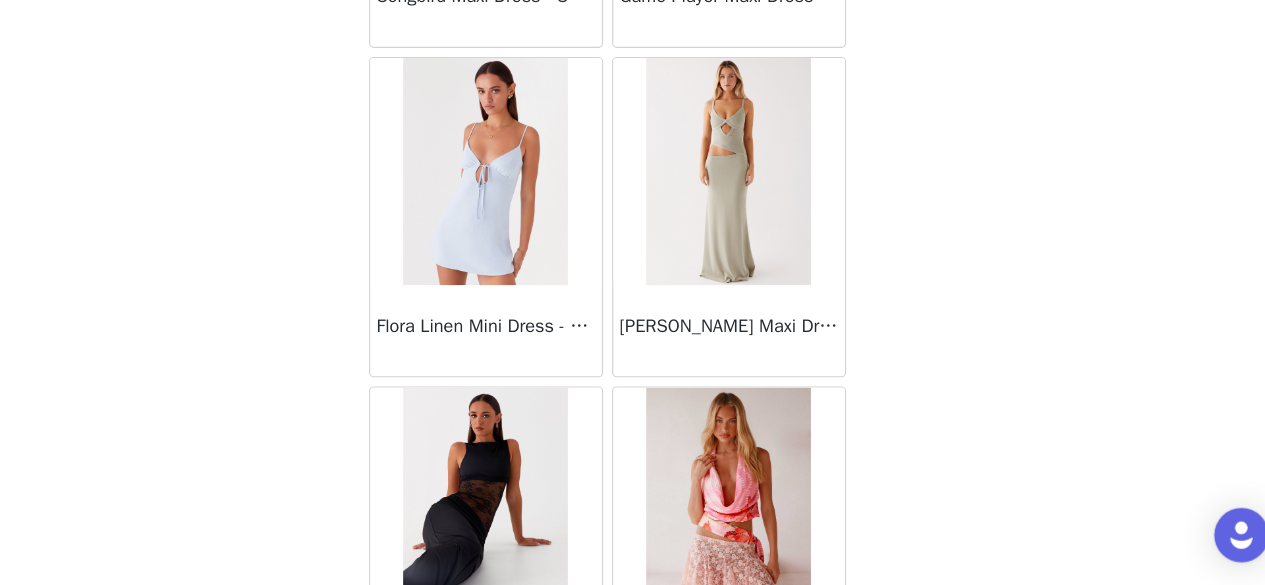 scroll, scrollTop: 83791, scrollLeft: 0, axis: vertical 